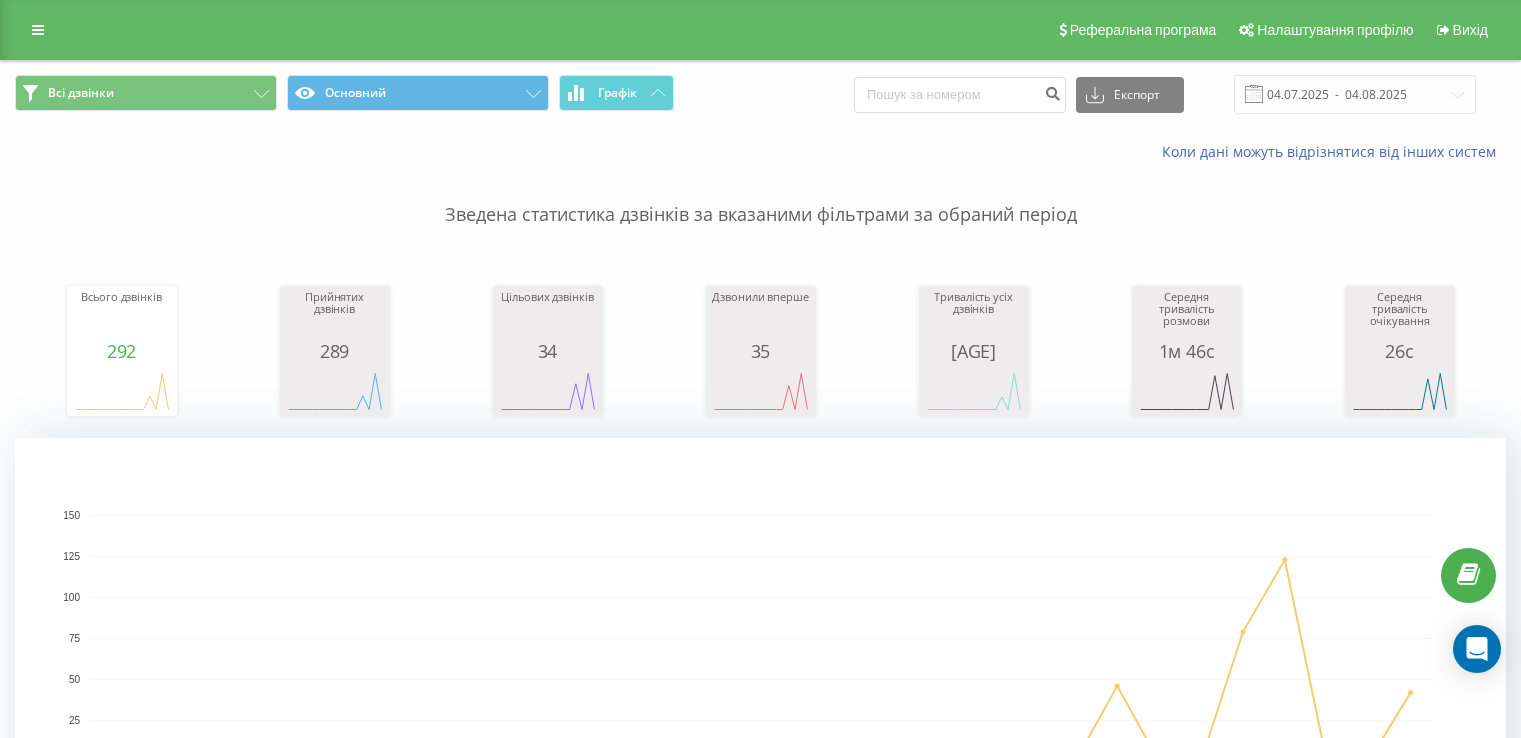 scroll, scrollTop: 500, scrollLeft: 0, axis: vertical 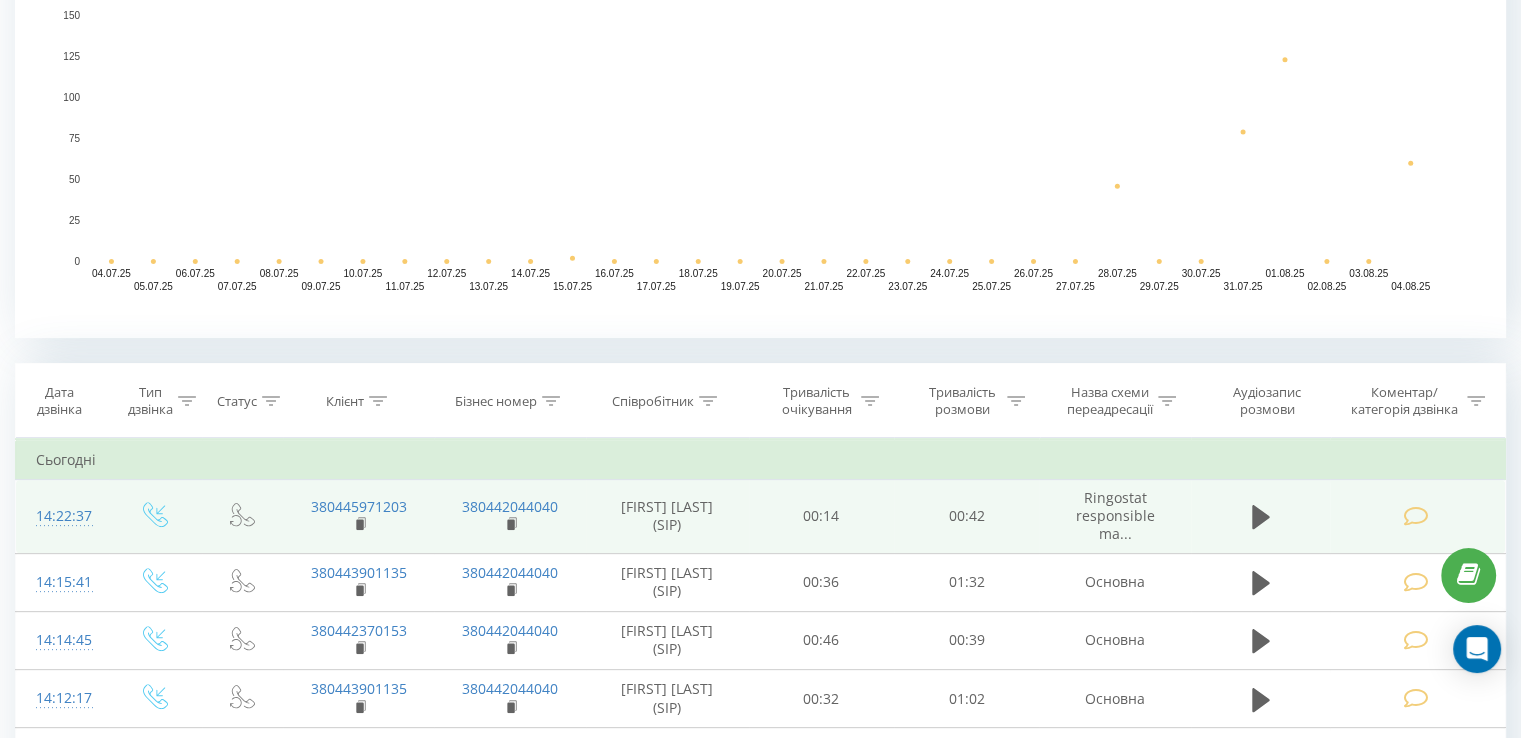 click at bounding box center (1415, 516) 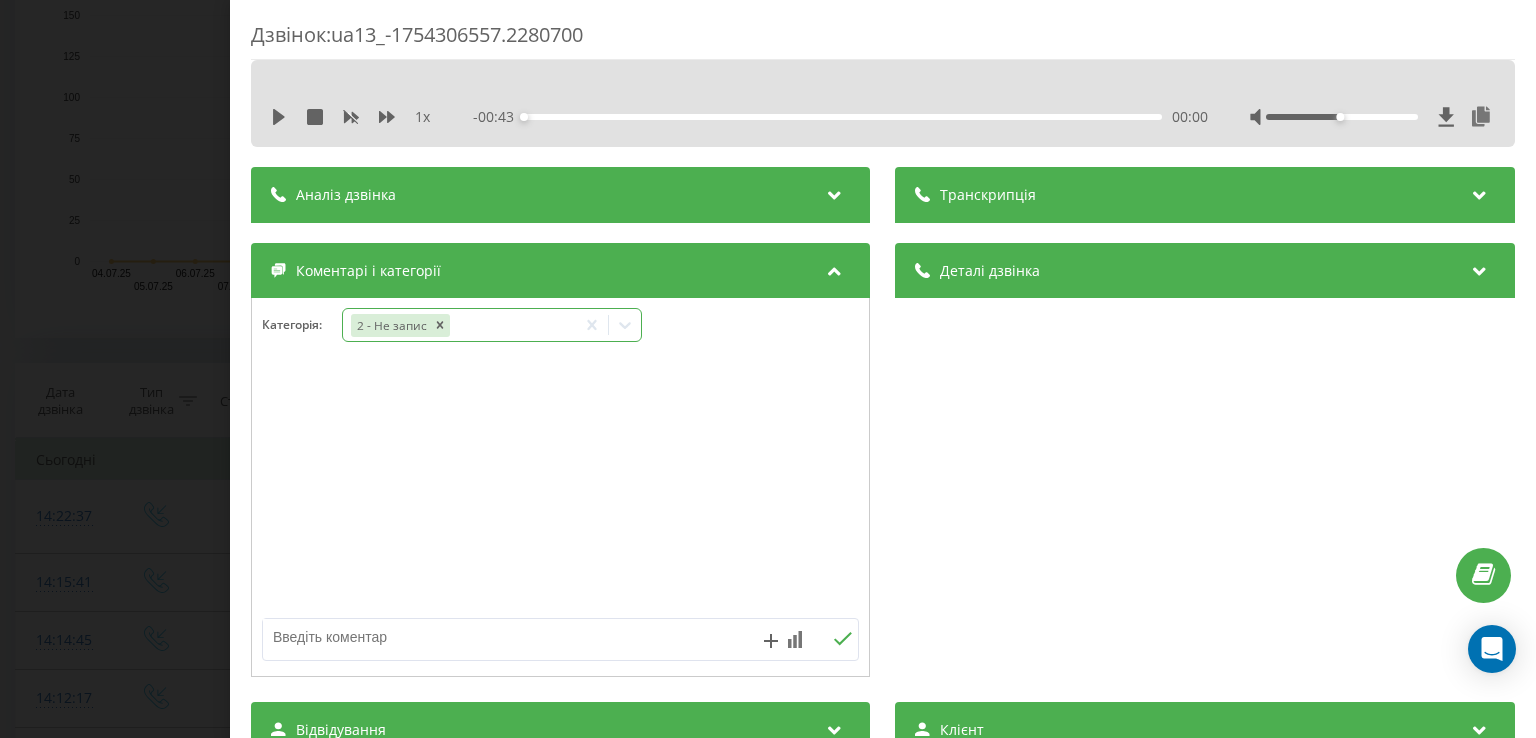 click on "2 - Не запис" at bounding box center [390, 325] 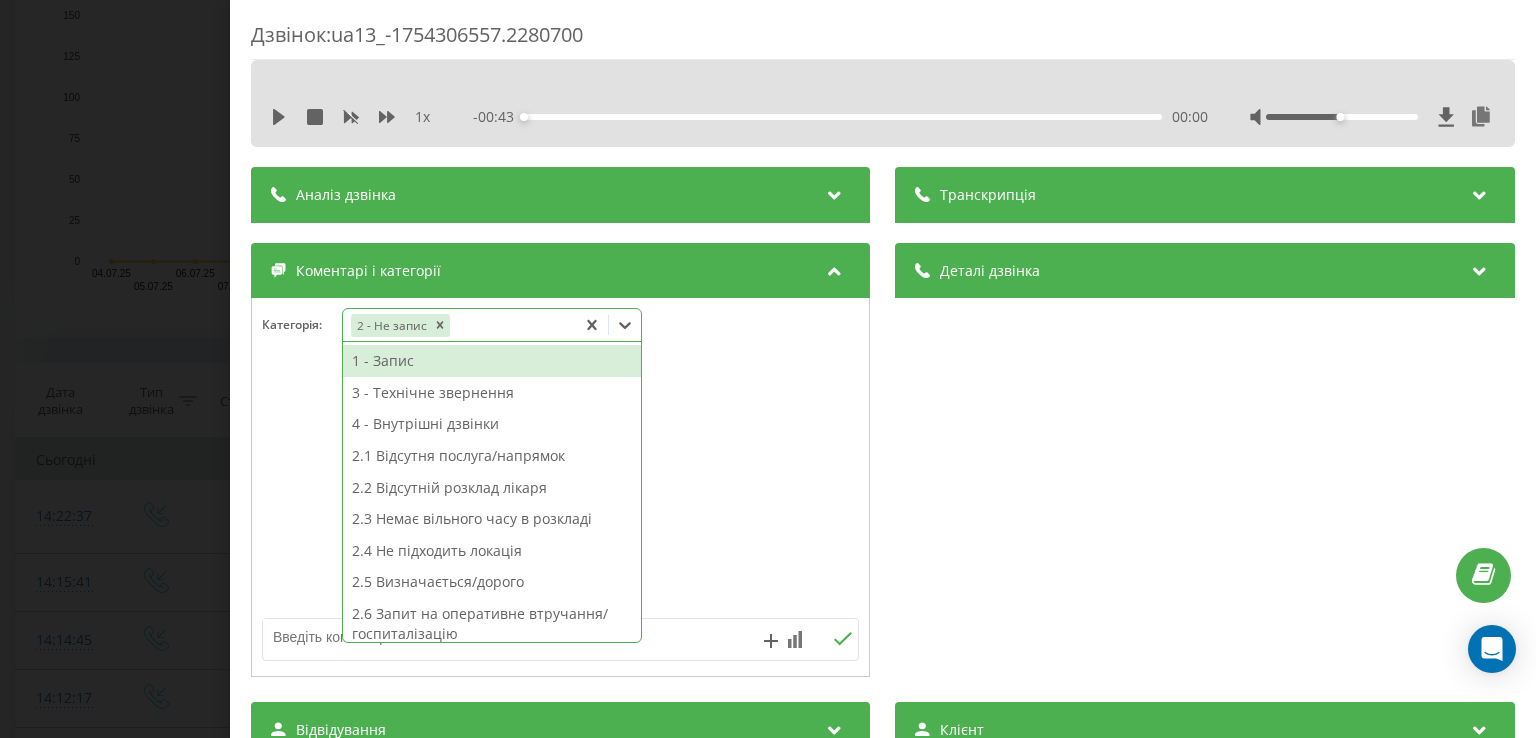 click on "2.2 Відсутній розклад лікаря" at bounding box center [492, 488] 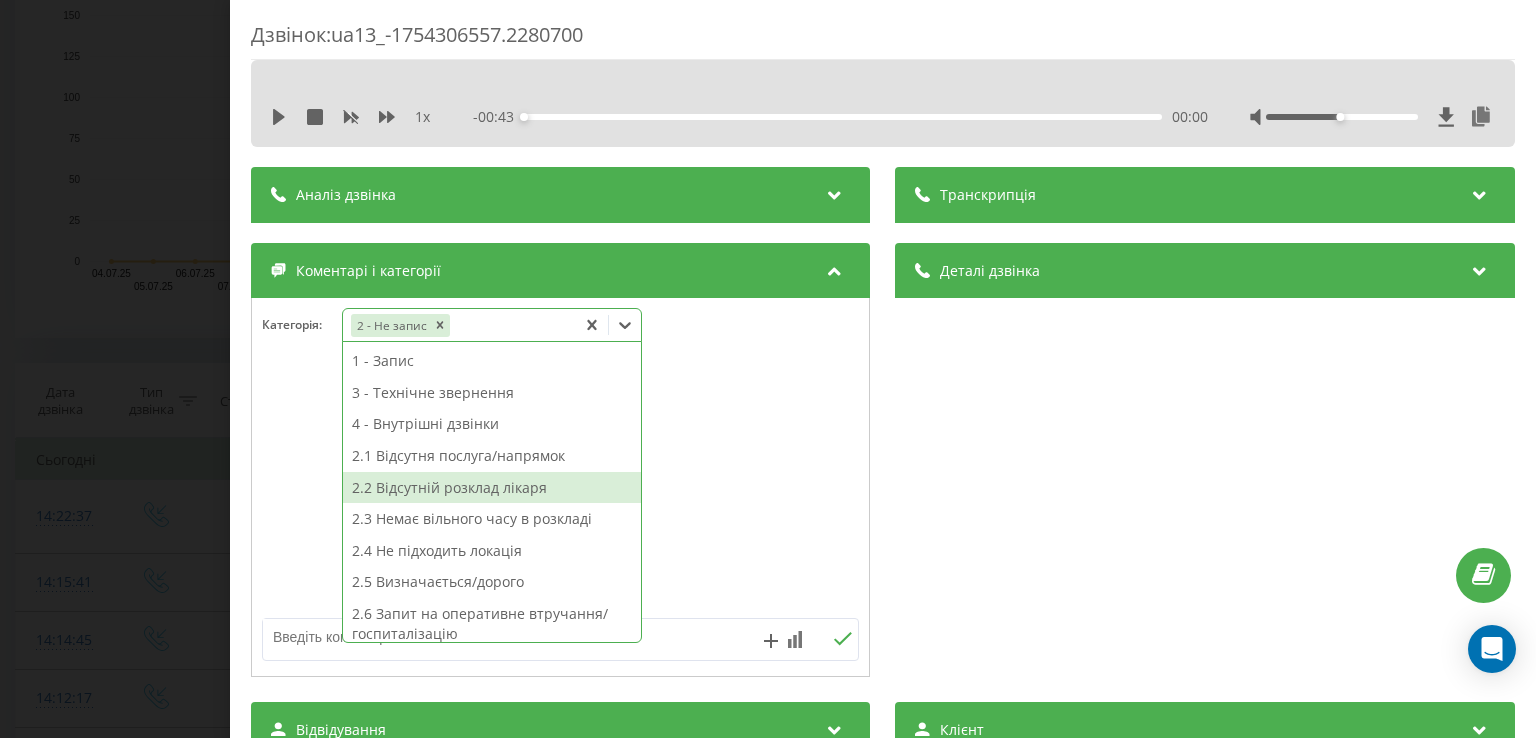 click on "2.2 Відсутній розклад лікаря" at bounding box center (492, 488) 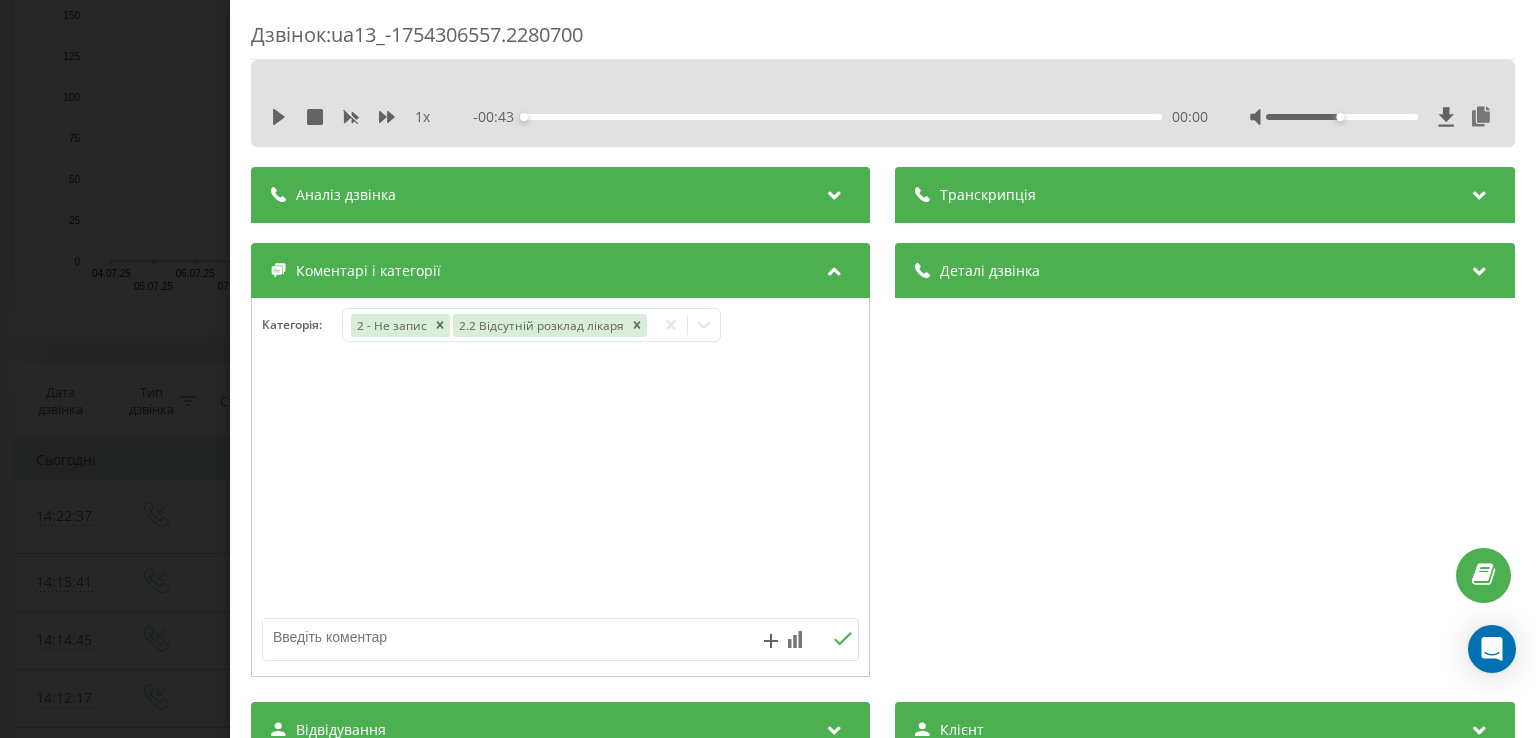 click at bounding box center (501, 637) 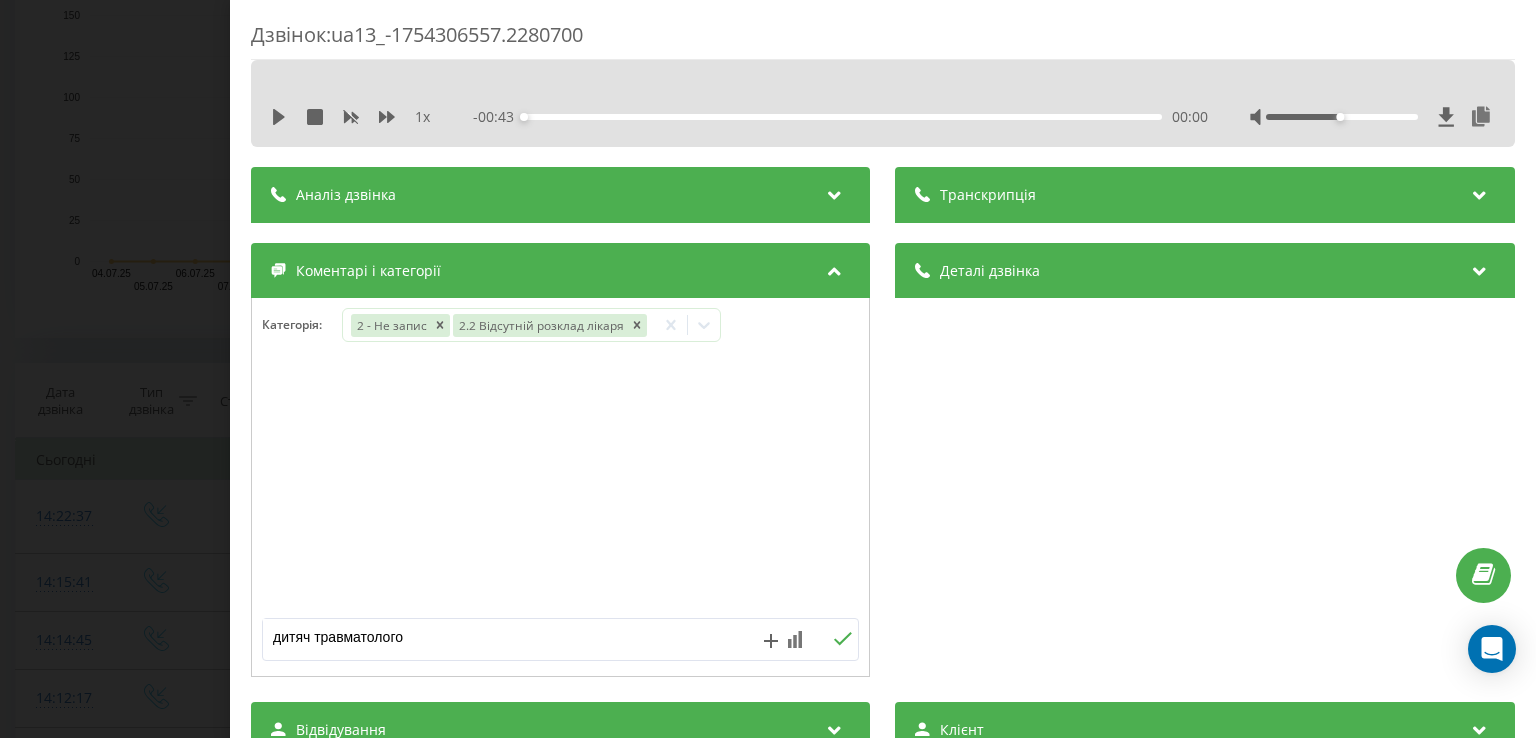 type on "дитяч травматолог" 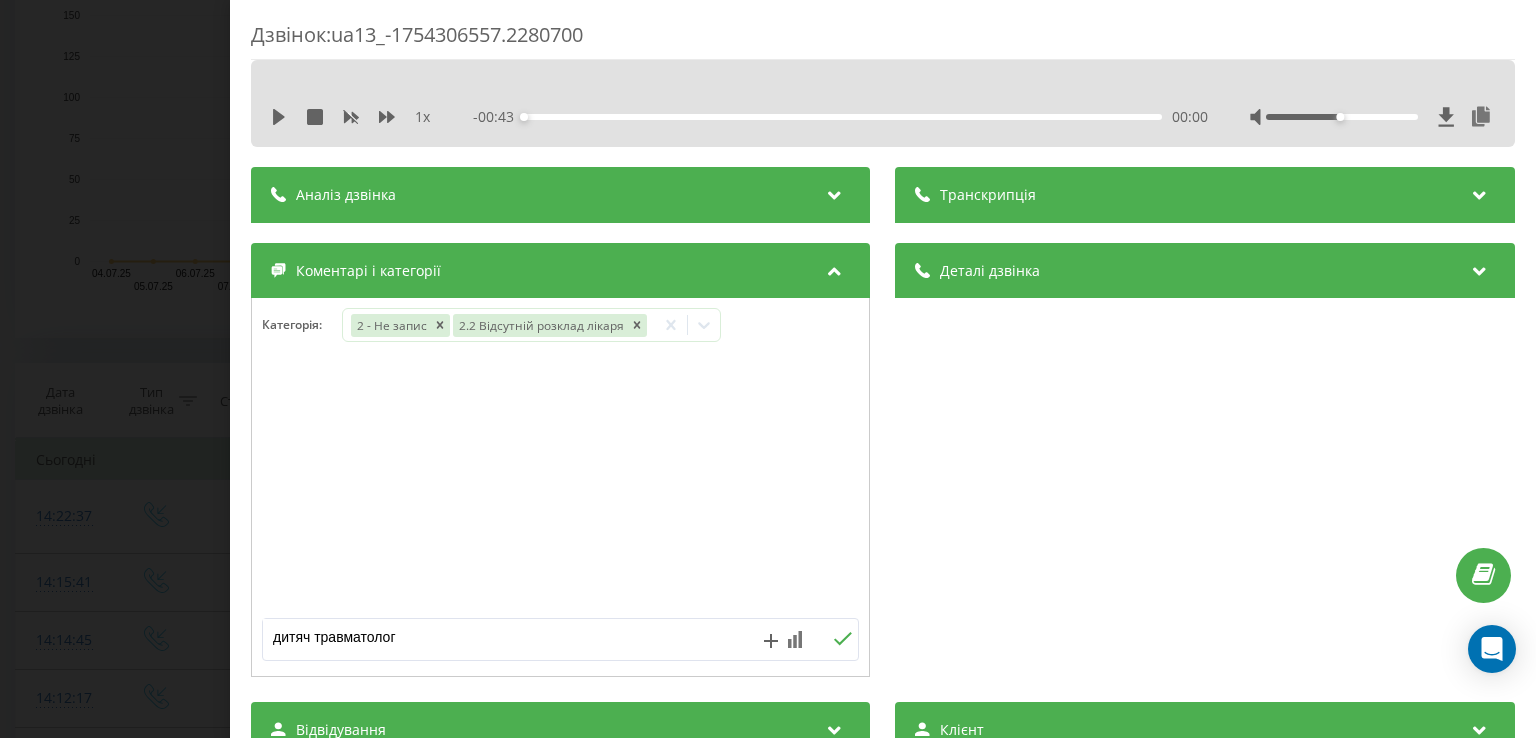click 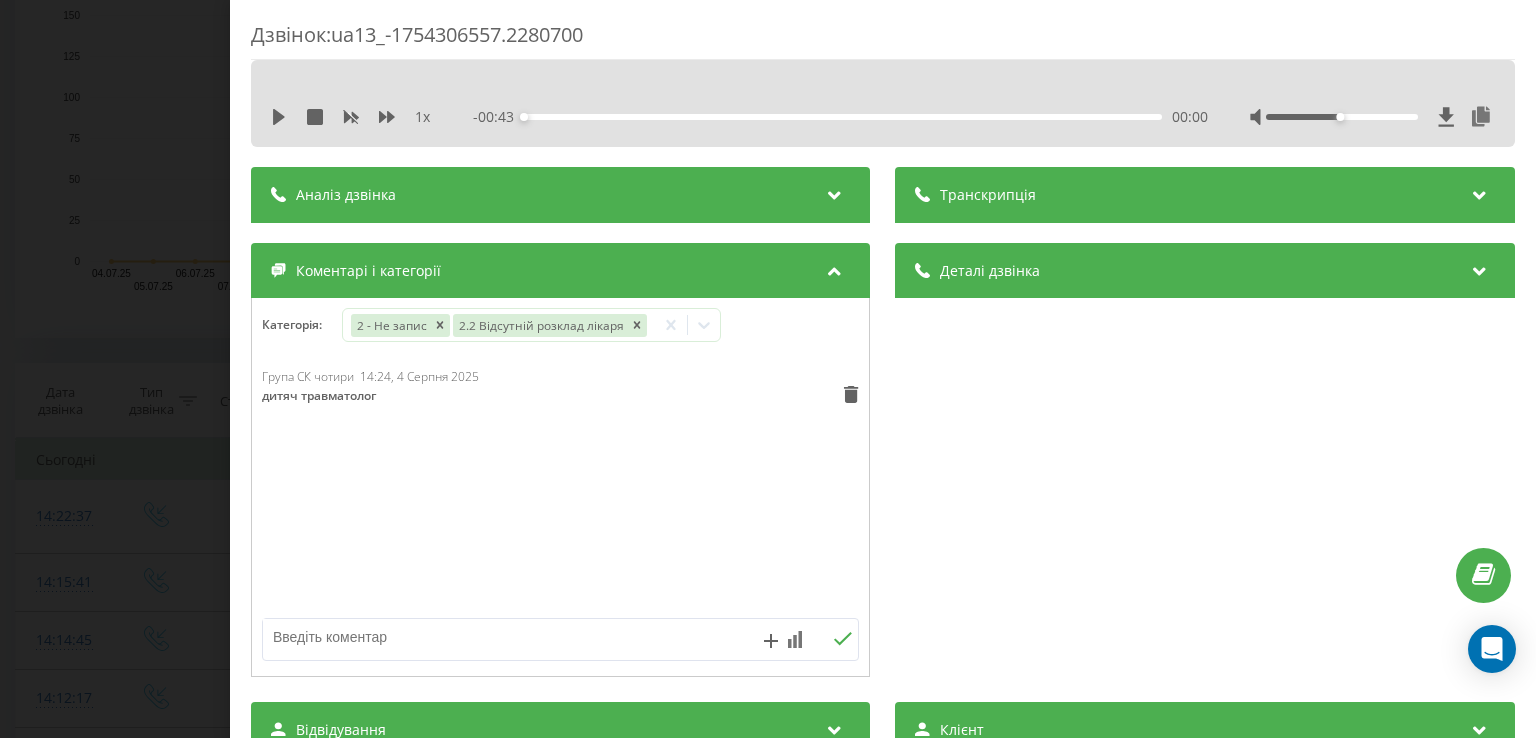 click on "Дзвінок :  ua13_-1754306557.2280700   1 x  - 00:43 00:00   00:00   Транскрипція Для AI-аналізу майбутніх дзвінків  налаштуйте та активуйте профіль на сторінці . Якщо профіль вже є і дзвінок відповідає його умовам, оновіть сторінку через 10 хвилин - AI аналізує поточний дзвінок. Аналіз дзвінка Для AI-аналізу майбутніх дзвінків  налаштуйте та активуйте профіль на сторінці . Якщо профіль вже є і дзвінок відповідає його умовам, оновіть сторінку через 10 хвилин - AI аналізує поточний дзвінок. Деталі дзвінка Загальне Дата дзвінка 2025-08-04 14:22:37 Тип дзвінка Вхідний Статус дзвінка Повторний 380445971203" at bounding box center [768, 369] 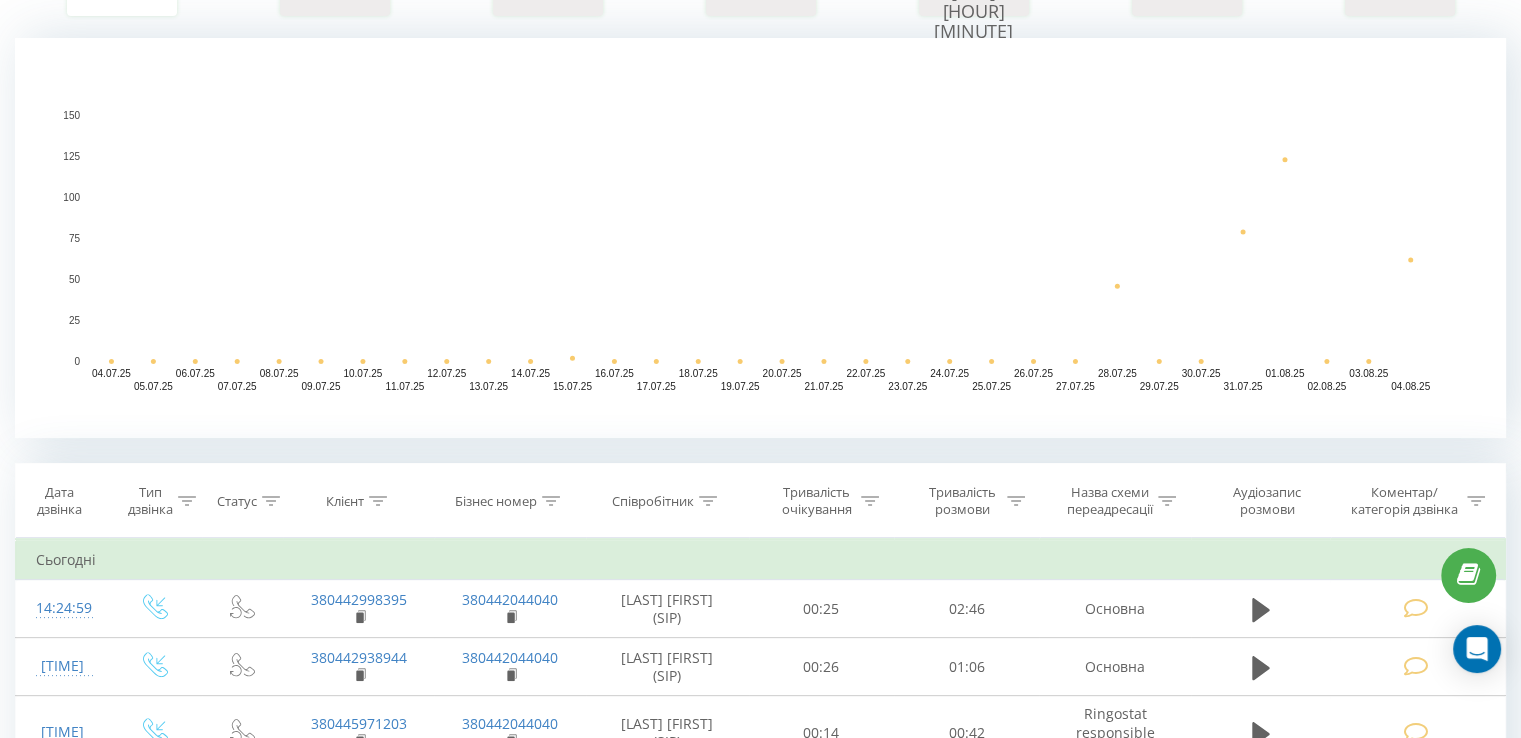 scroll, scrollTop: 500, scrollLeft: 0, axis: vertical 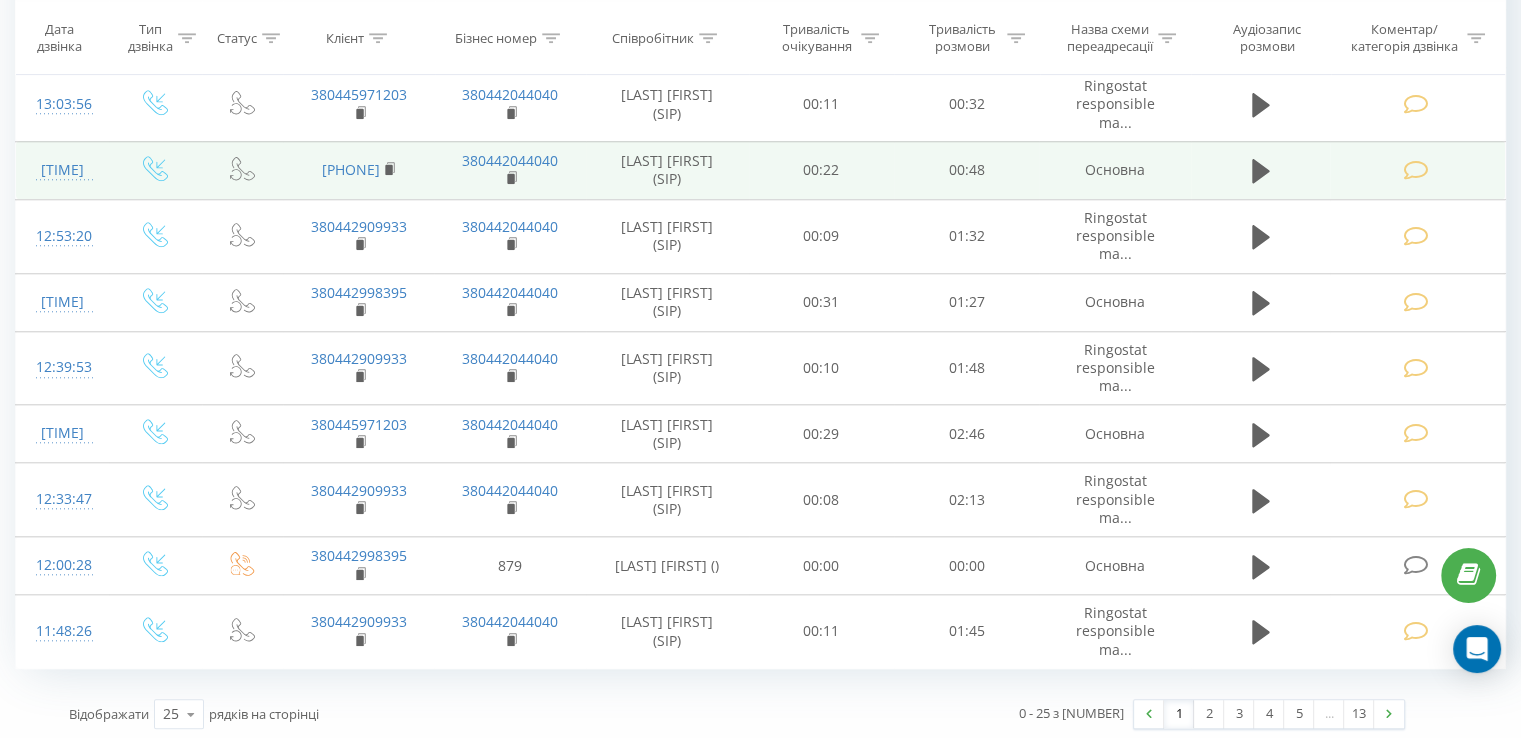 click at bounding box center [1415, 170] 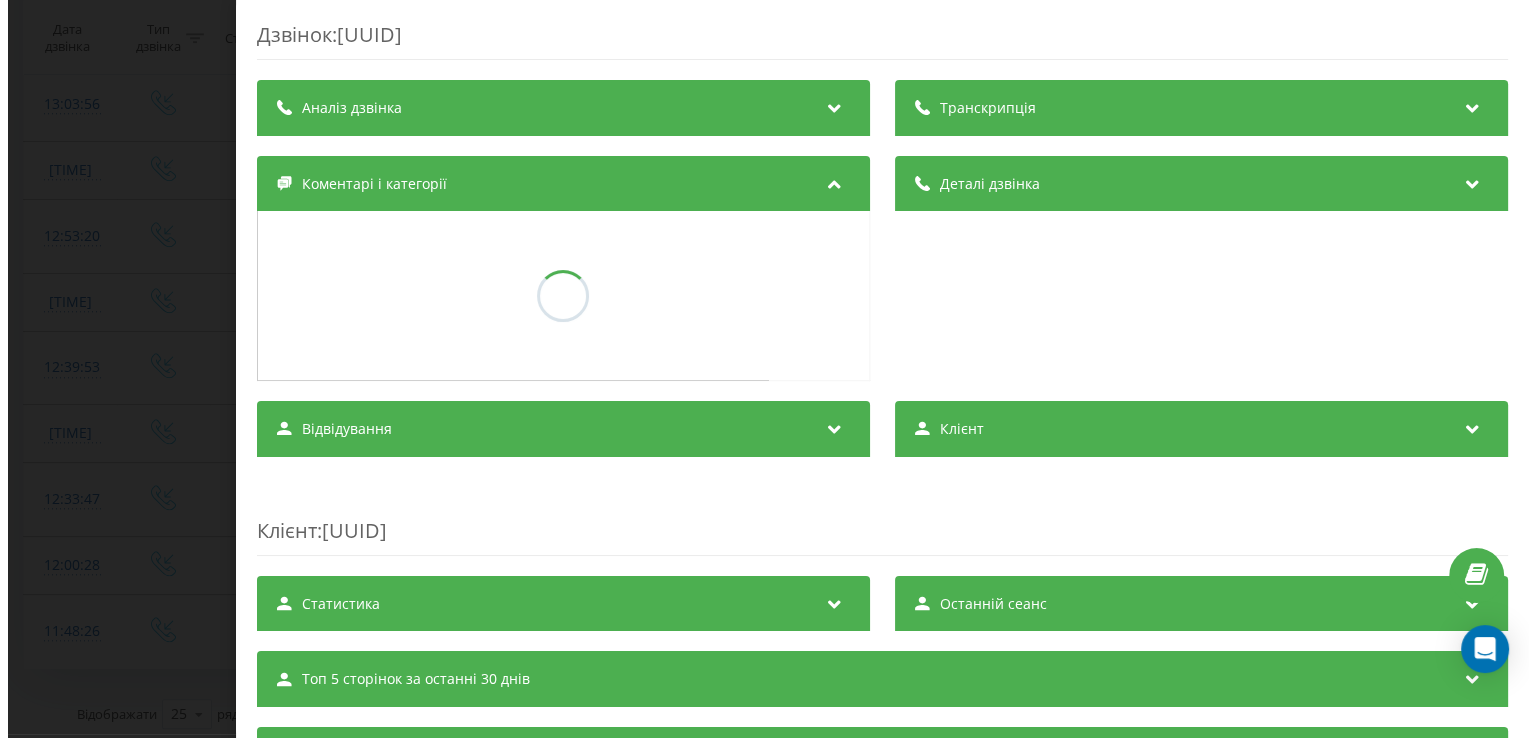 scroll, scrollTop: 1766, scrollLeft: 0, axis: vertical 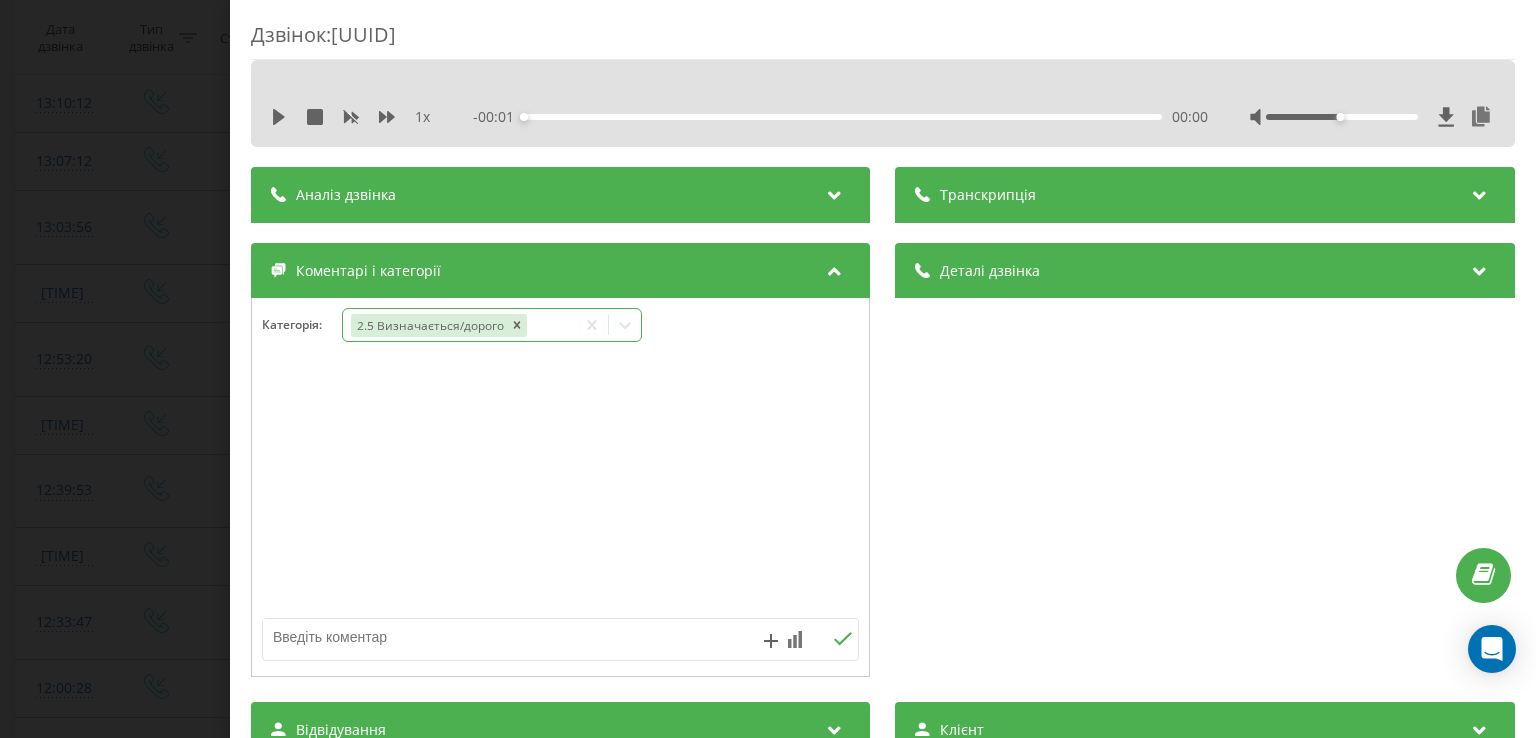 click on "2.5 Визначається/дорого" at bounding box center [429, 325] 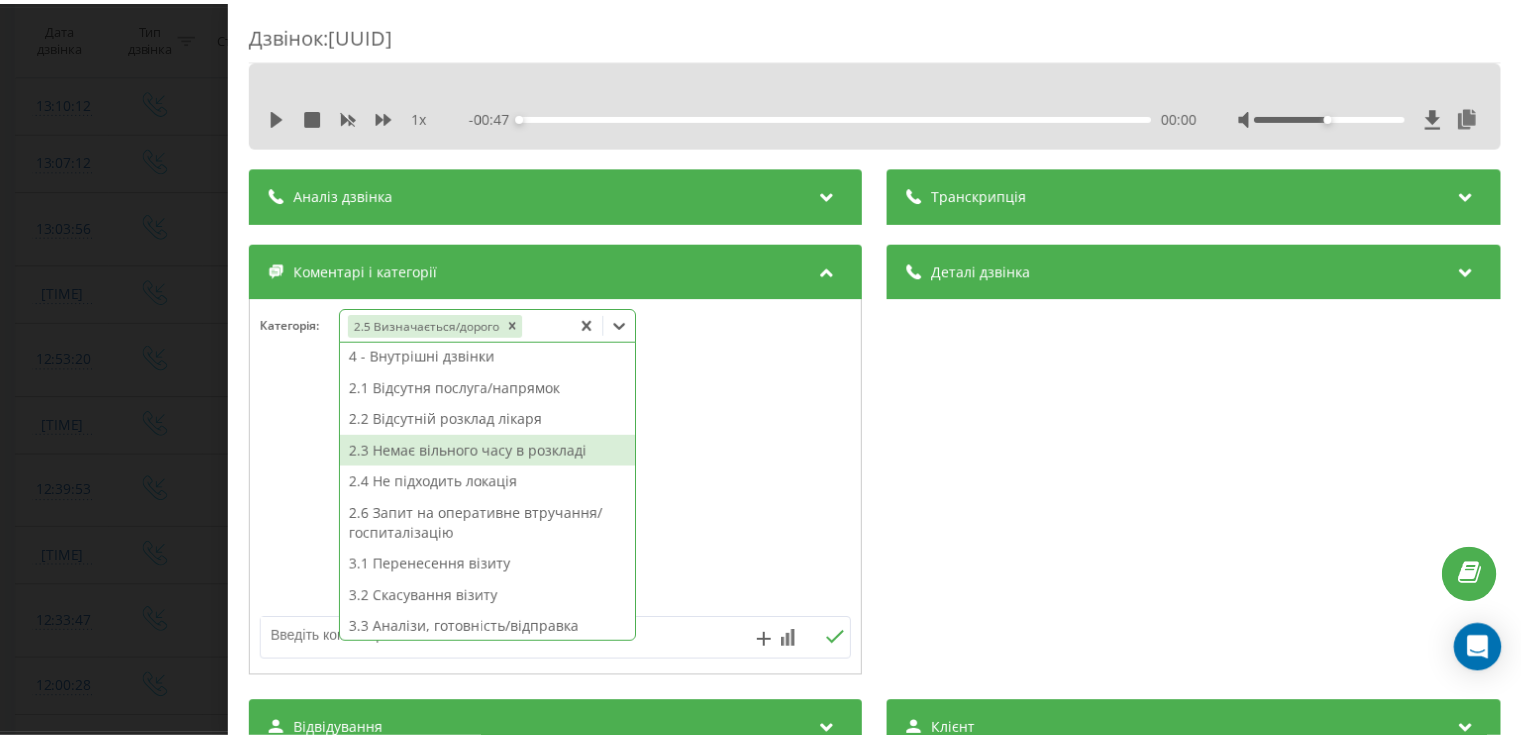 scroll, scrollTop: 200, scrollLeft: 0, axis: vertical 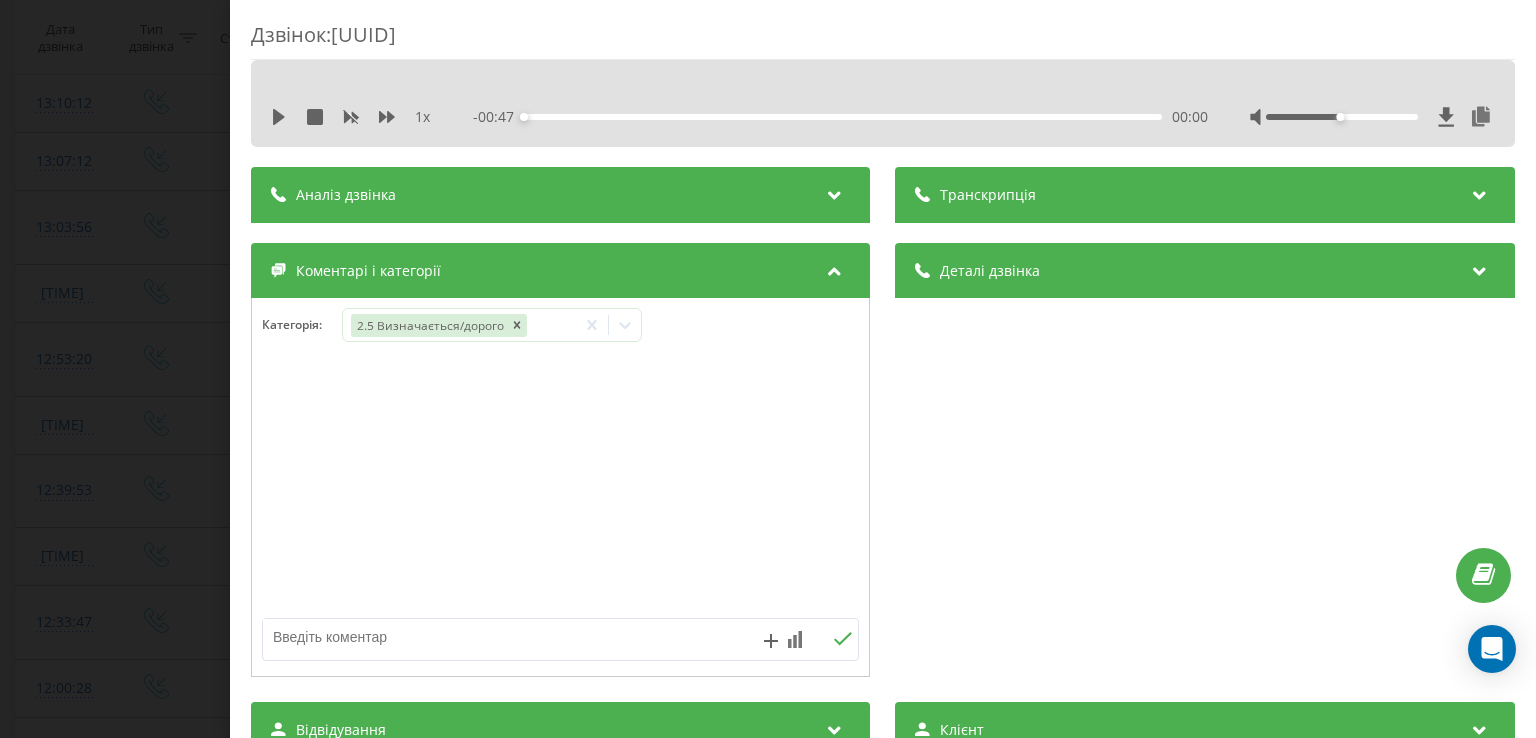 click on "Дзвінок :  ua3_-1754301568.11988786   1 x  - 00:47 00:00   00:00   Транскрипція Для AI-аналізу майбутніх дзвінків  налаштуйте та активуйте профіль на сторінці . Якщо профіль вже є і дзвінок відповідає його умовам, оновіть сторінку через 10 хвилин - AI аналізує поточний дзвінок. Аналіз дзвінка Для AI-аналізу майбутніх дзвінків  налаштуйте та активуйте профіль на сторінці . Якщо профіль вже є і дзвінок відповідає його умовам, оновіть сторінку через 10 хвилин - AI аналізує поточний дзвінок. Деталі дзвінка Загальне Дата дзвінка 2025-08-04 12:59:28 Тип дзвінка Вхідний Статус дзвінка Повторний 380442478494" at bounding box center (768, 369) 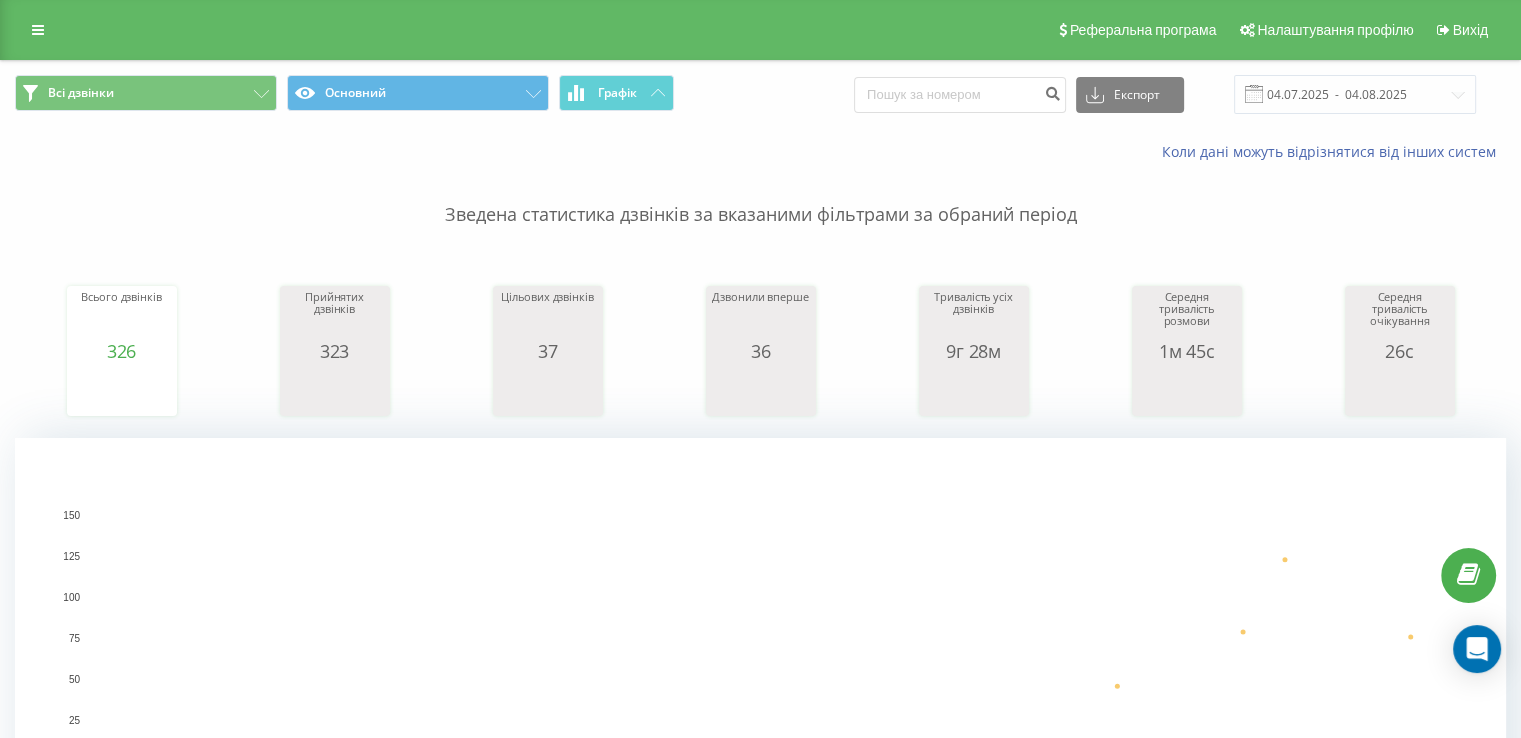 scroll, scrollTop: 200, scrollLeft: 0, axis: vertical 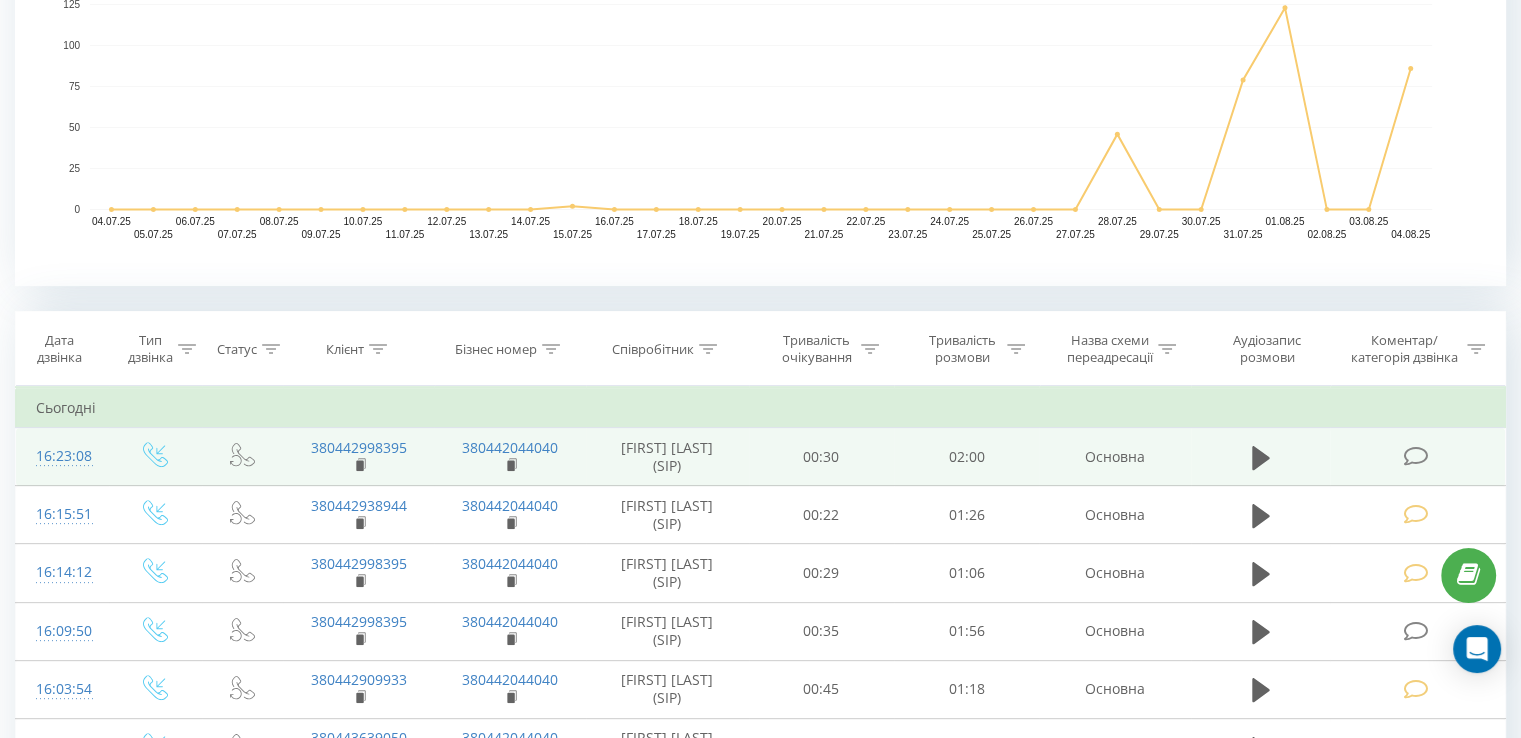 click at bounding box center [1417, 457] 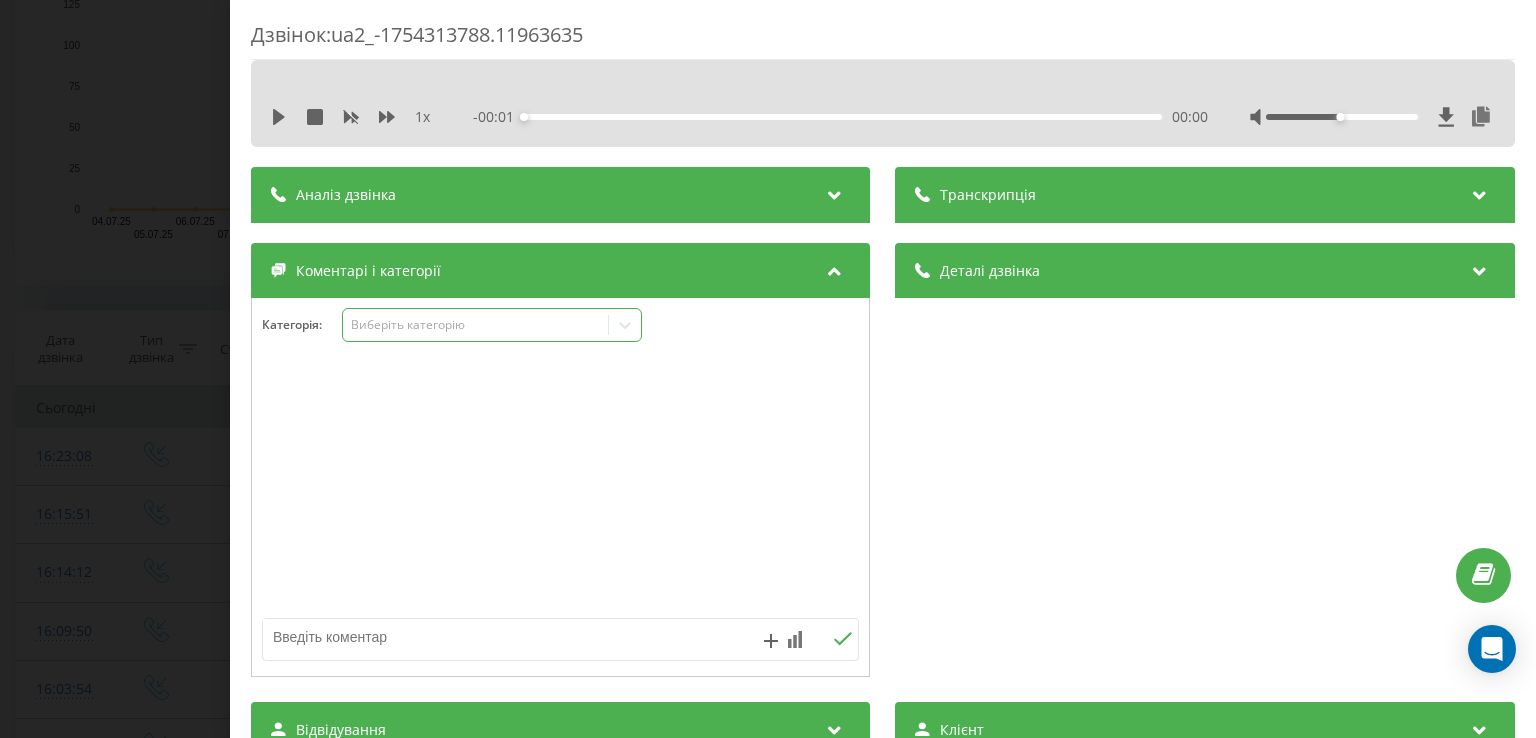 click on "Виберіть категорію" at bounding box center [492, 325] 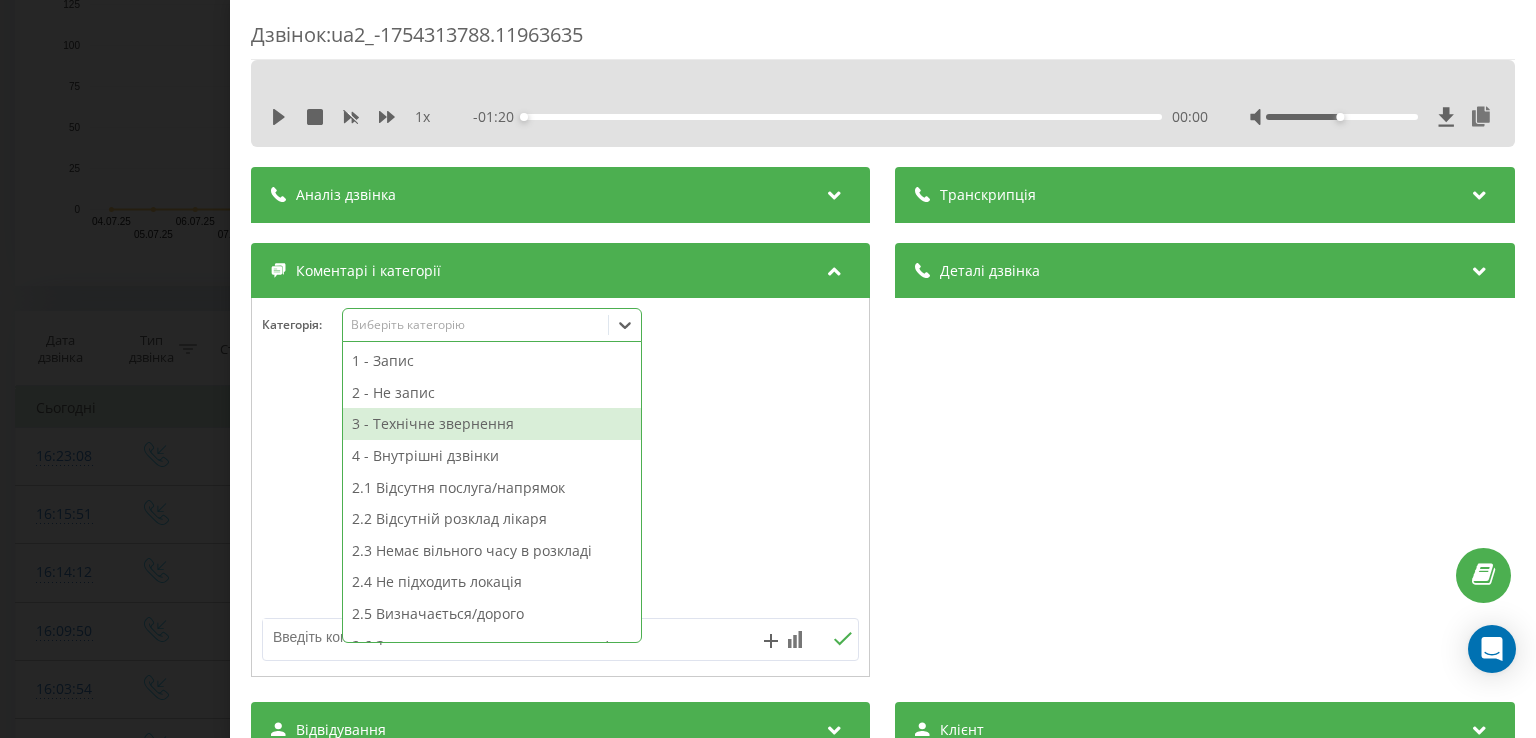 click on "3 - Технічне звернення" at bounding box center [492, 424] 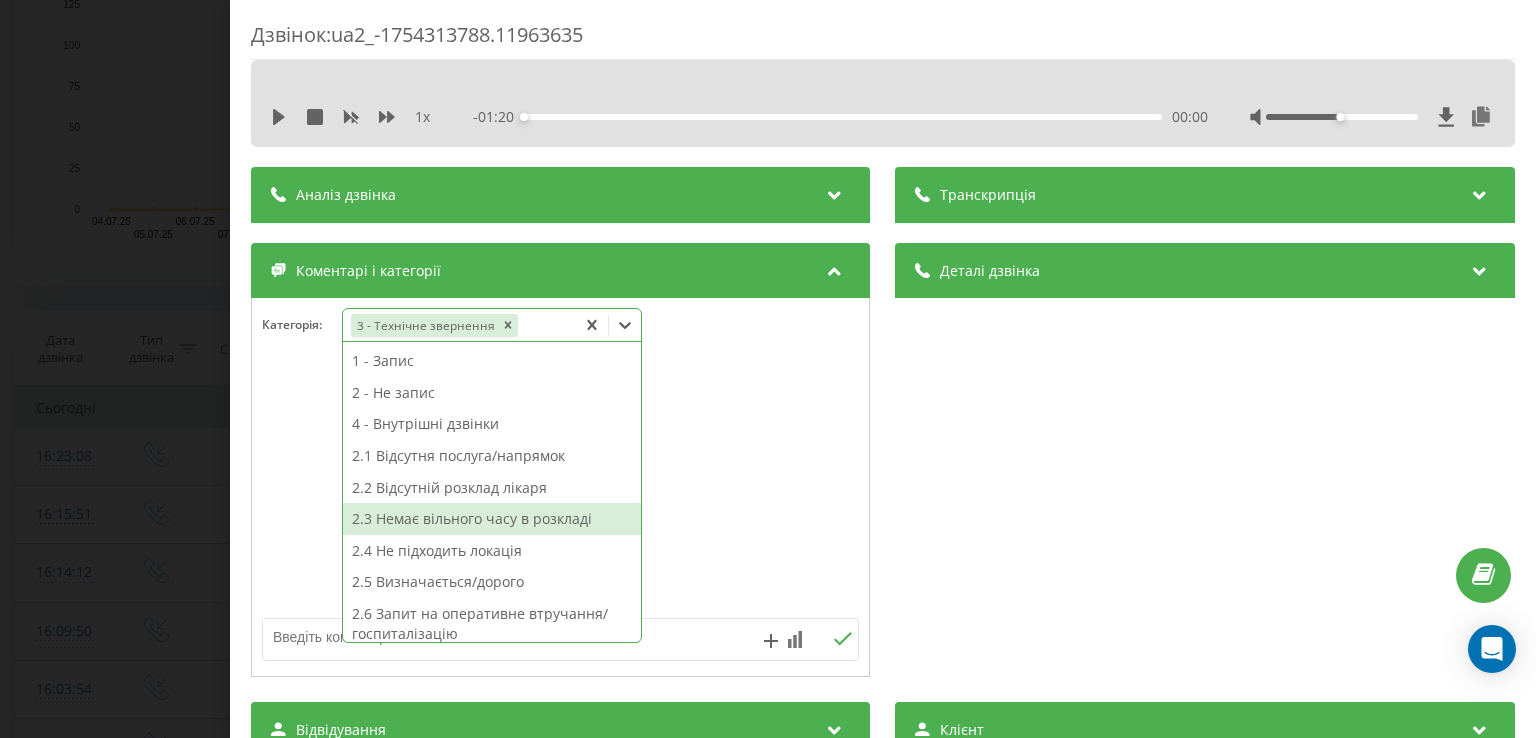scroll, scrollTop: 314, scrollLeft: 0, axis: vertical 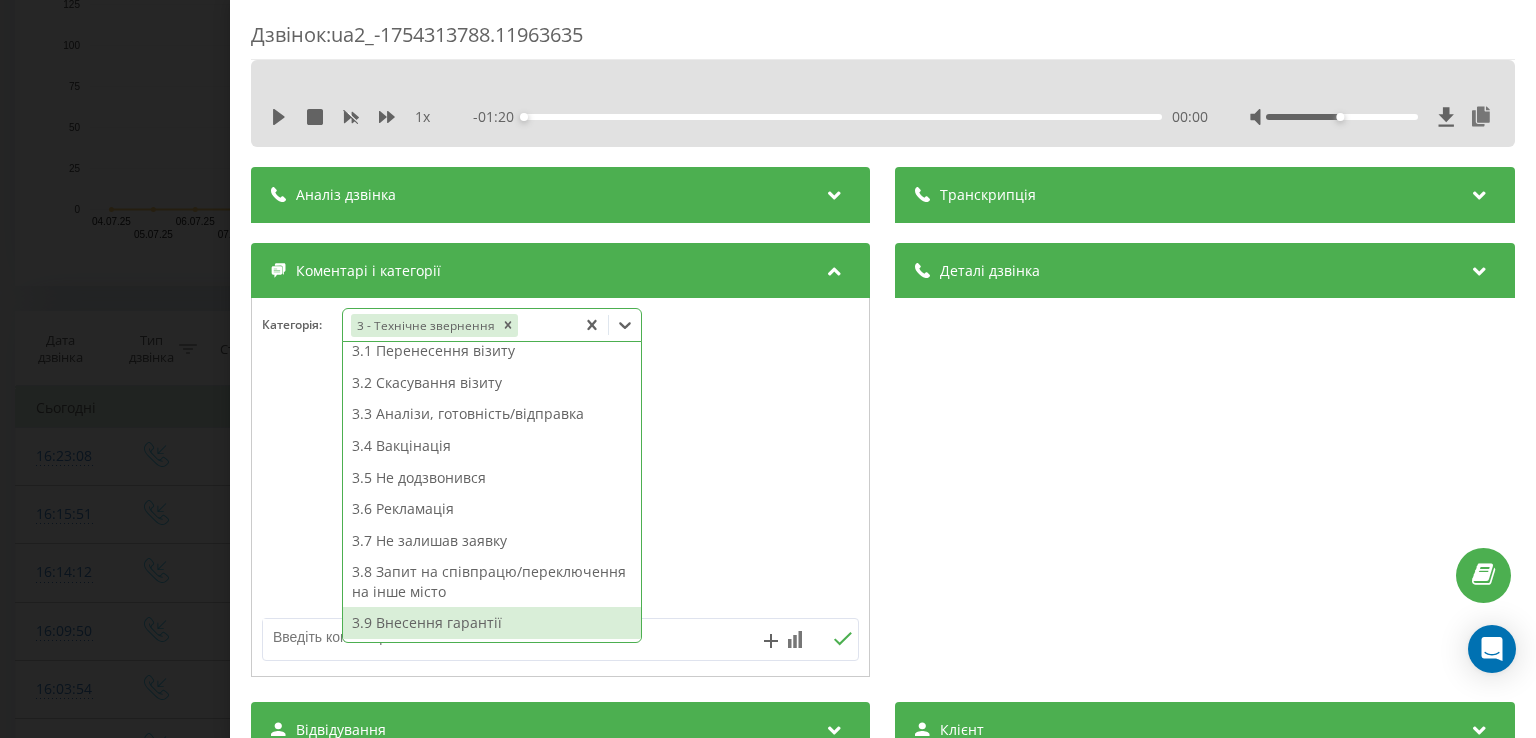click on "3.9 Внесення гарантії" at bounding box center [492, 623] 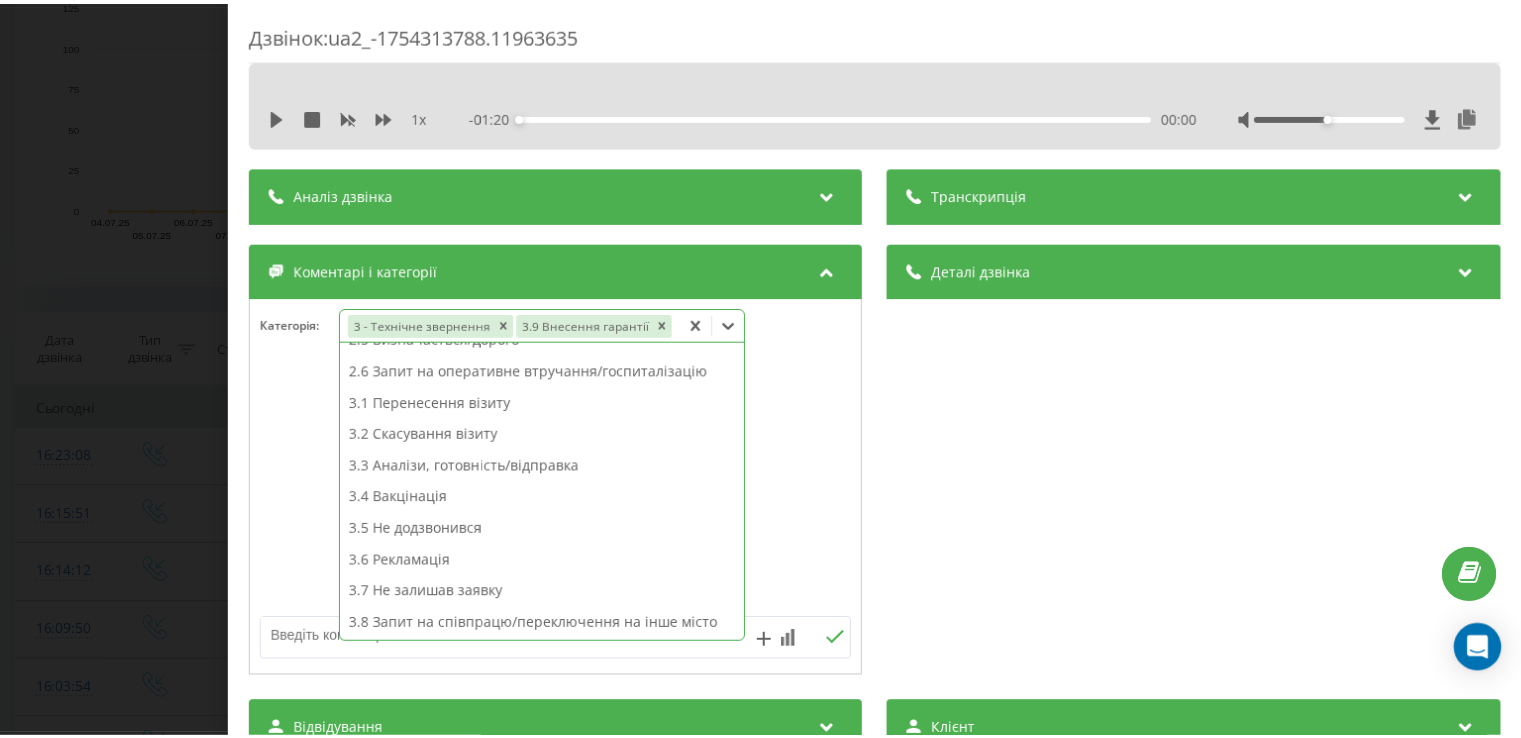 scroll, scrollTop: 243, scrollLeft: 0, axis: vertical 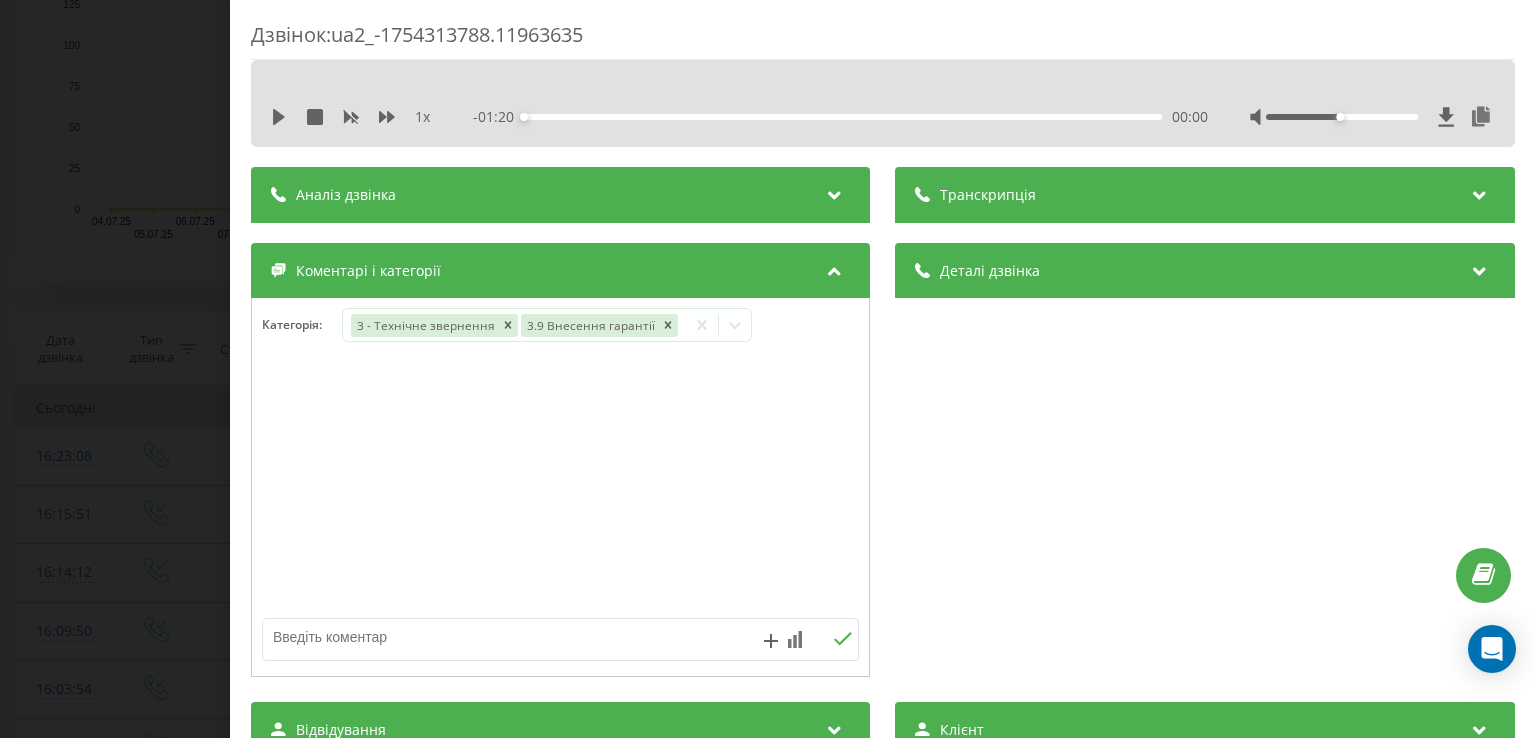 click on "Дзвінок :  ua2_-1754313788.11963635   1 x  - 01:20 00:00   00:00   Транскрипція Для AI-аналізу майбутніх дзвінків  налаштуйте та активуйте профіль на сторінці . Якщо профіль вже є і дзвінок відповідає його умовам, оновіть сторінку через 10 хвилин - AI аналізує поточний дзвінок. Аналіз дзвінка Для AI-аналізу майбутніх дзвінків  налаштуйте та активуйте профіль на сторінці . Якщо профіль вже є і дзвінок відповідає його умовам, оновіть сторінку через 10 хвилин - AI аналізує поточний дзвінок. Деталі дзвінка Загальне Дата дзвінка 2025-08-04 16:23:08 Тип дзвінка Вхідний Статус дзвінка Повторний 380442998395" at bounding box center (768, 369) 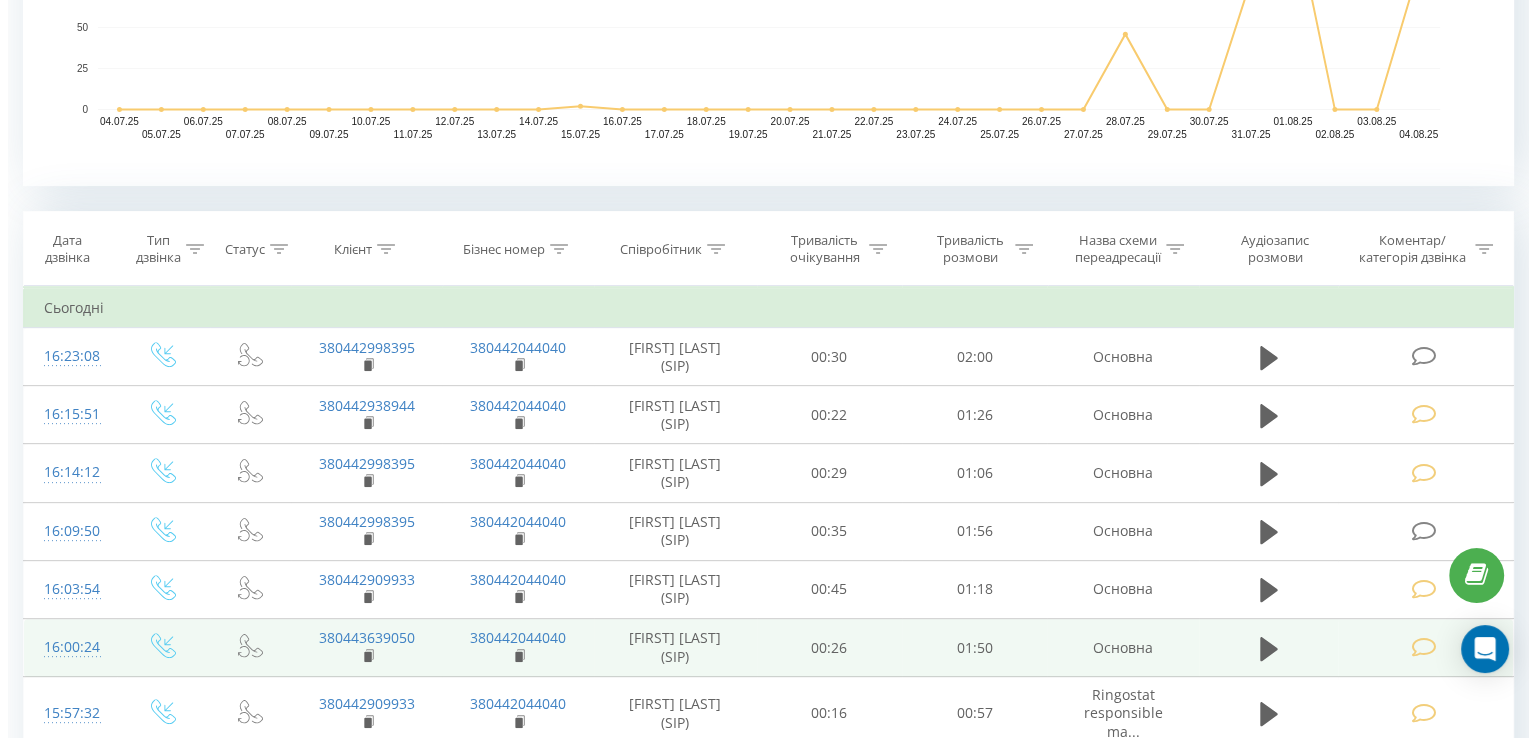 scroll, scrollTop: 752, scrollLeft: 0, axis: vertical 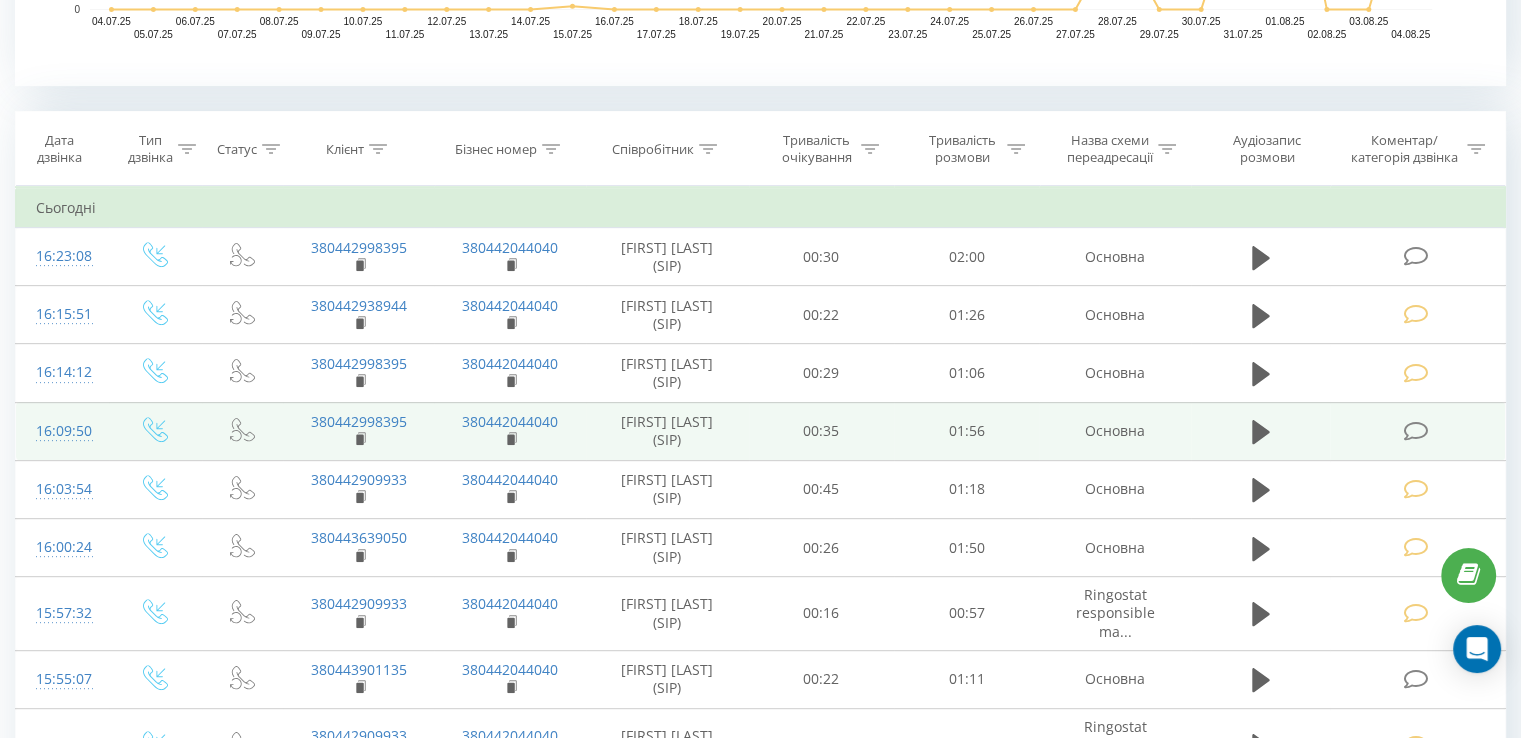click at bounding box center (1415, 431) 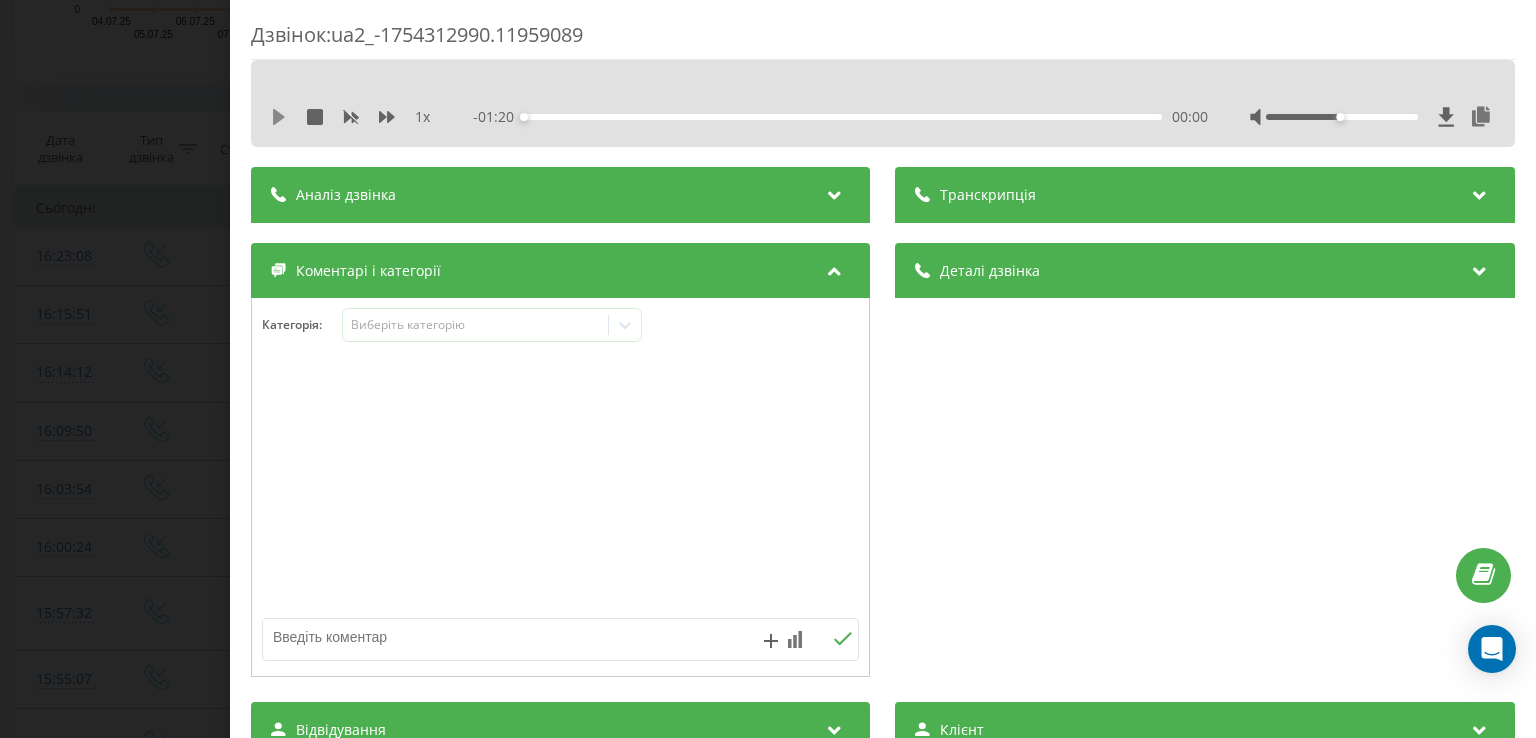 click 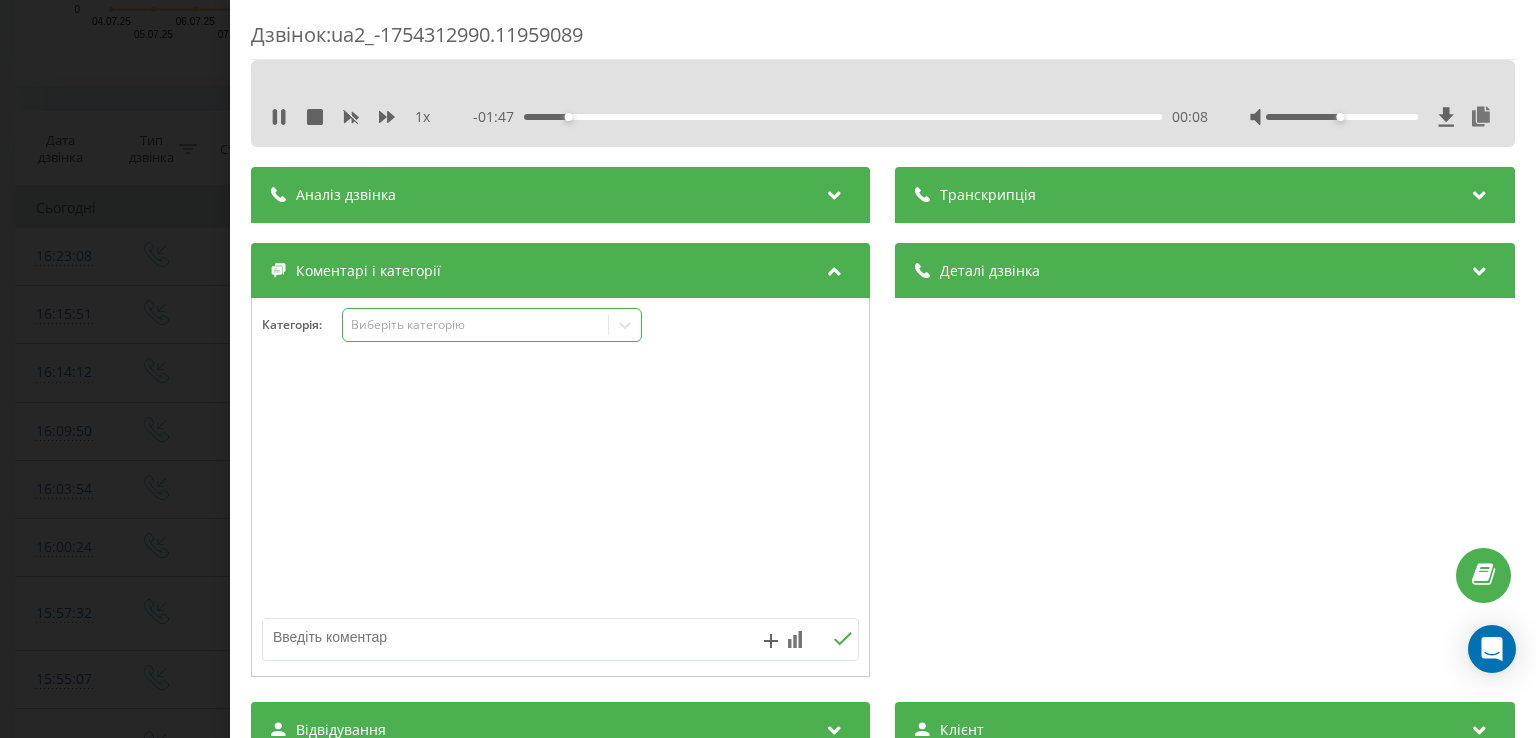 click on "Виберіть категорію" at bounding box center [492, 325] 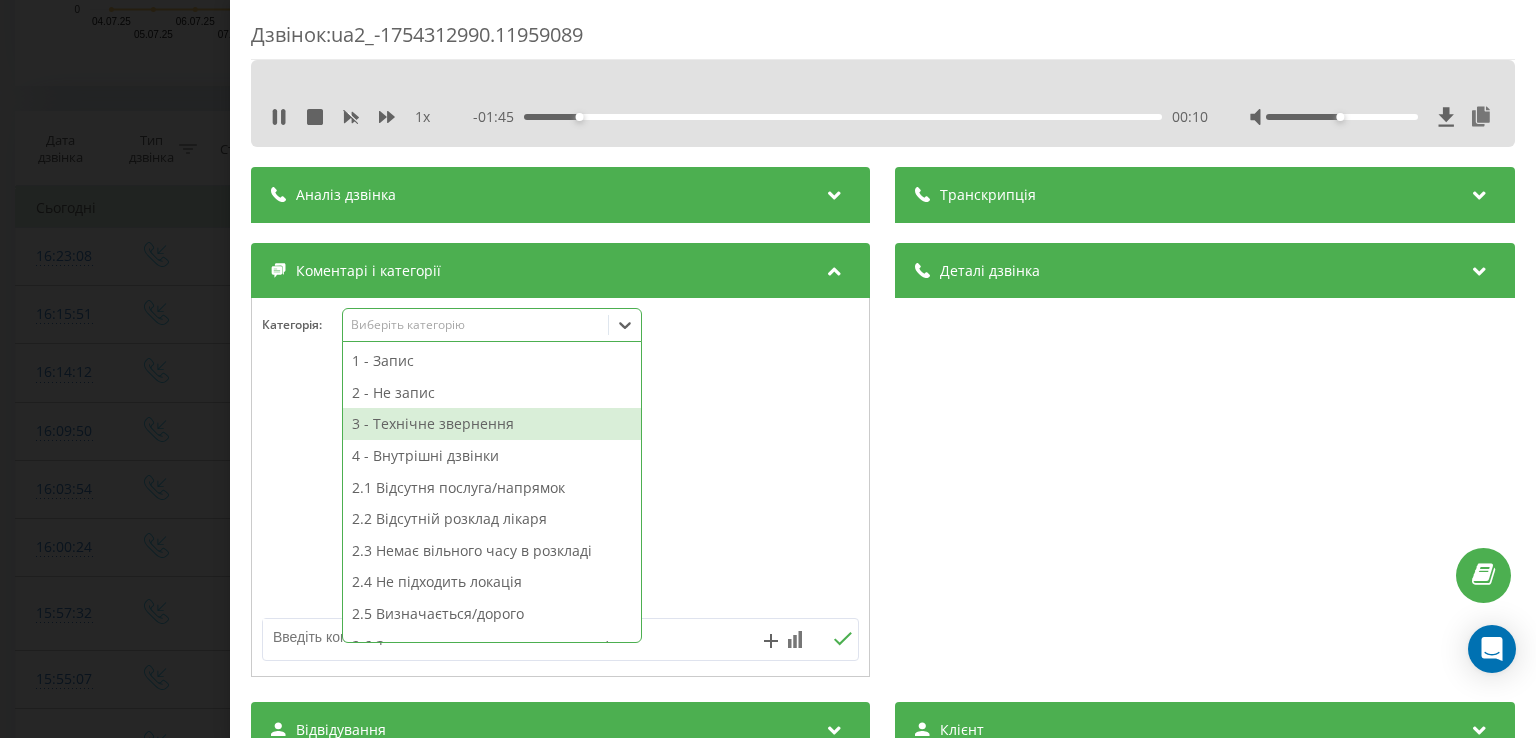 click on "3 - Технічне звернення" at bounding box center (492, 424) 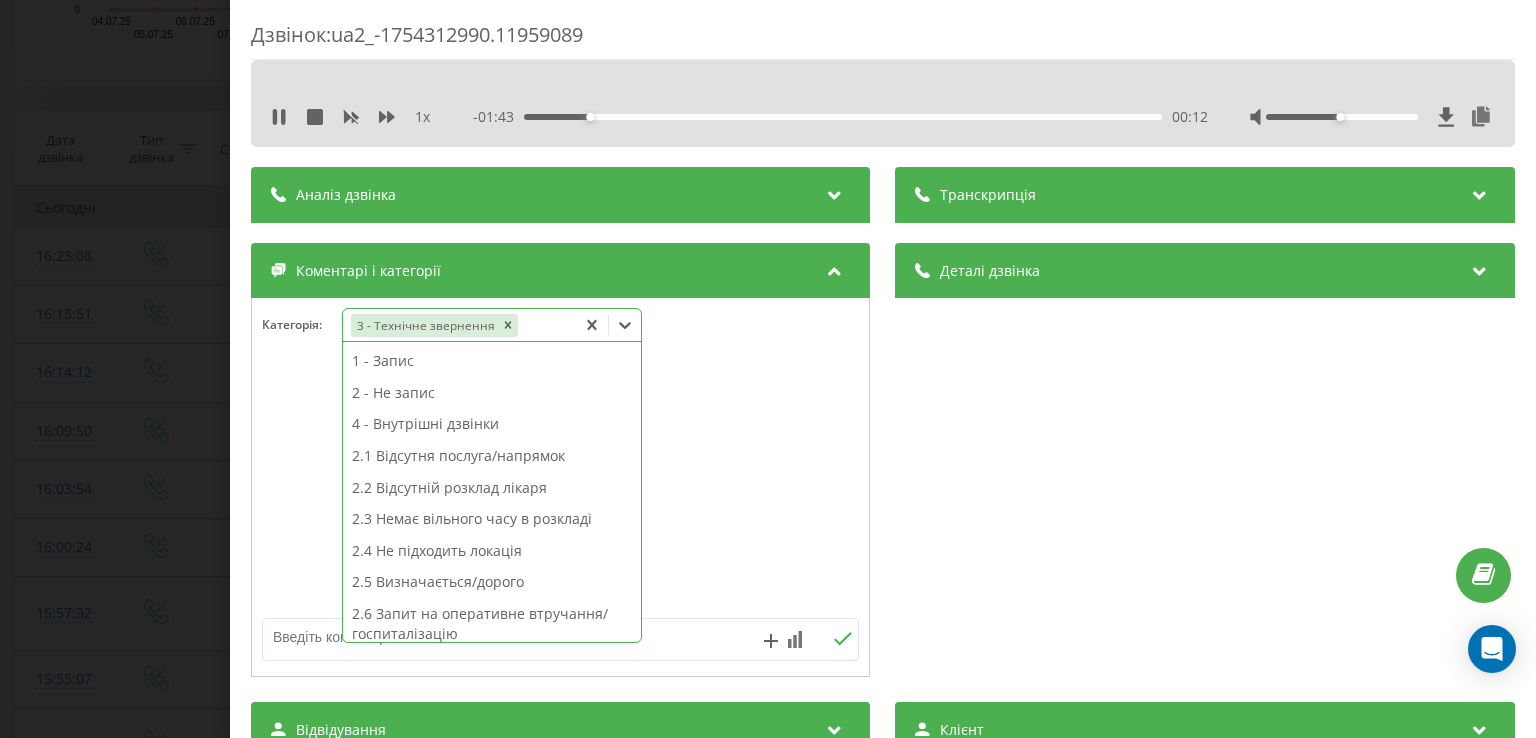 scroll, scrollTop: 314, scrollLeft: 0, axis: vertical 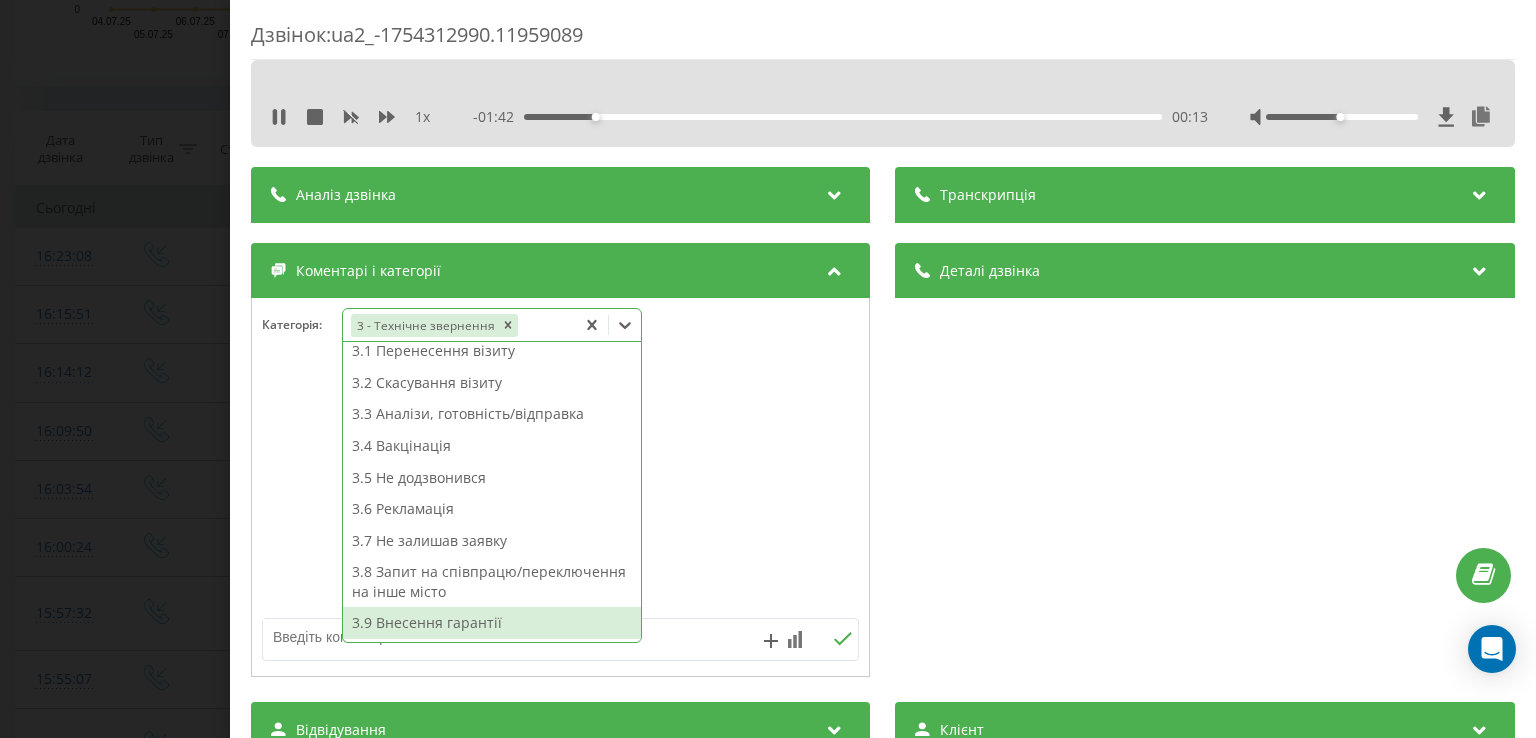 click on "3.9 Внесення гарантії" at bounding box center [492, 623] 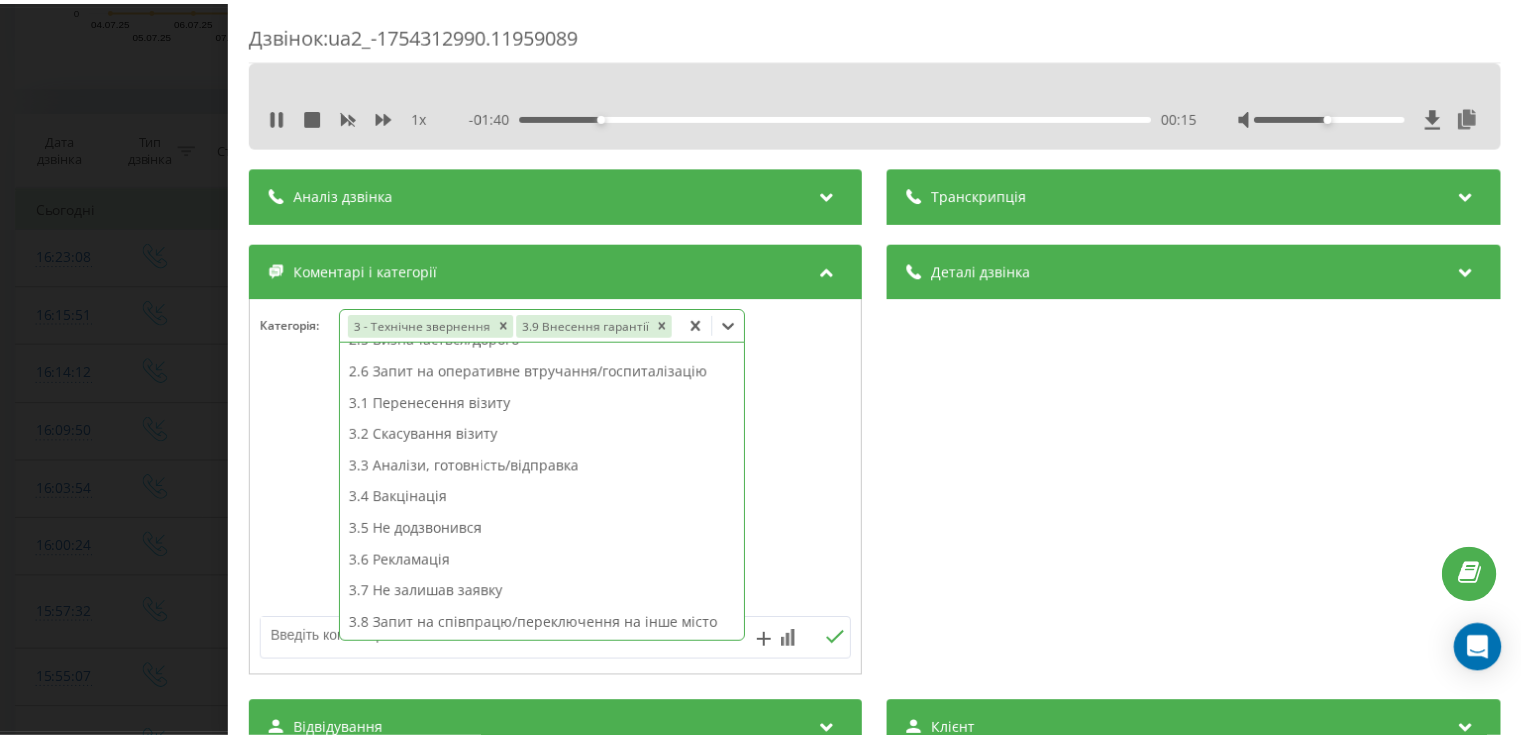 scroll, scrollTop: 243, scrollLeft: 0, axis: vertical 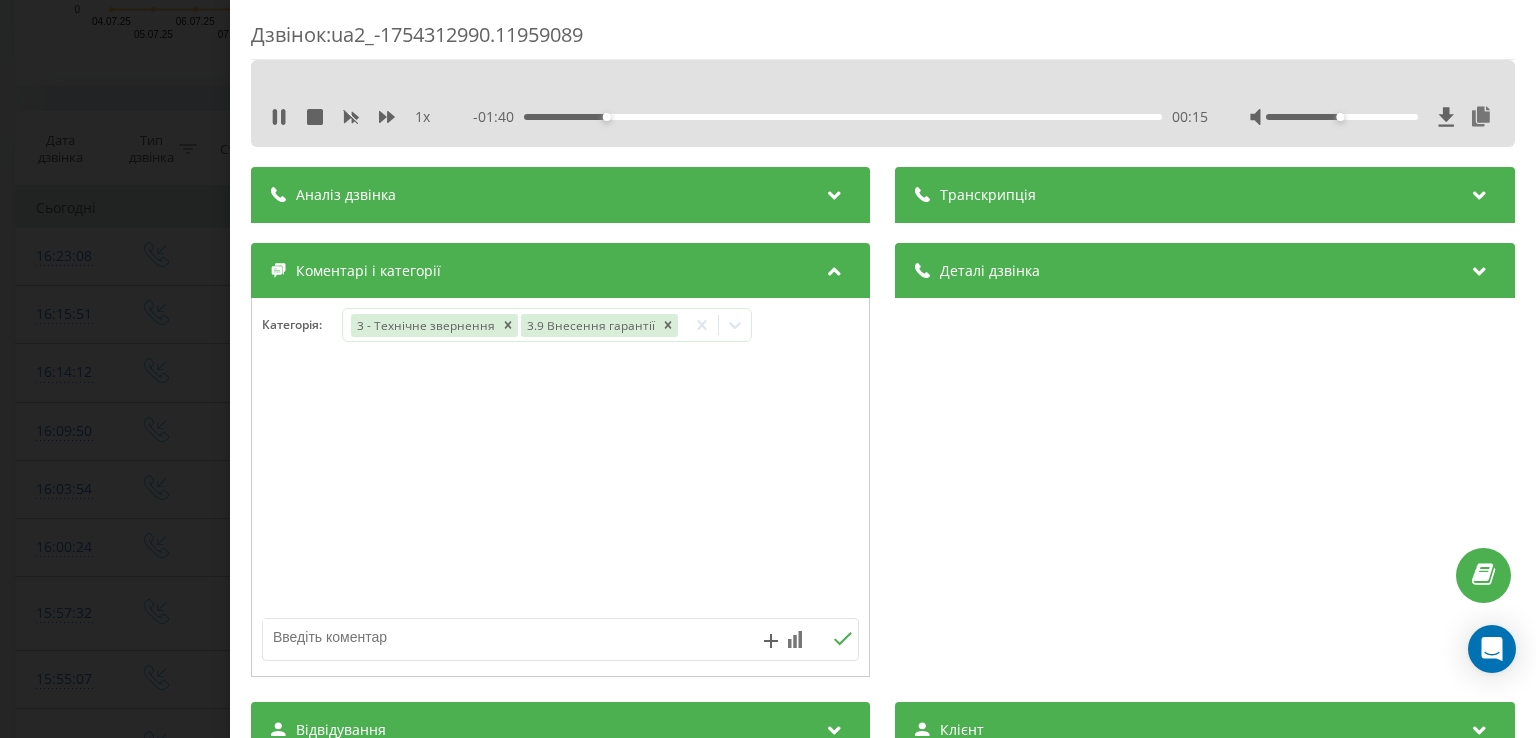 click on "Дзвінок :  ua2_-1754312990.11959089   1 x  - 01:40 00:15   00:15   Транскрипція Для AI-аналізу майбутніх дзвінків  налаштуйте та активуйте профіль на сторінці . Якщо профіль вже є і дзвінок відповідає його умовам, оновіть сторінку через 10 хвилин - AI аналізує поточний дзвінок. Аналіз дзвінка Для AI-аналізу майбутніх дзвінків  налаштуйте та активуйте профіль на сторінці . Якщо профіль вже є і дзвінок відповідає його умовам, оновіть сторінку через 10 хвилин - AI аналізує поточний дзвінок. Деталі дзвінка Загальне Дата дзвінка 2025-08-04 16:09:50 Тип дзвінка Вхідний Статус дзвінка Повторний 380442998395" at bounding box center (768, 369) 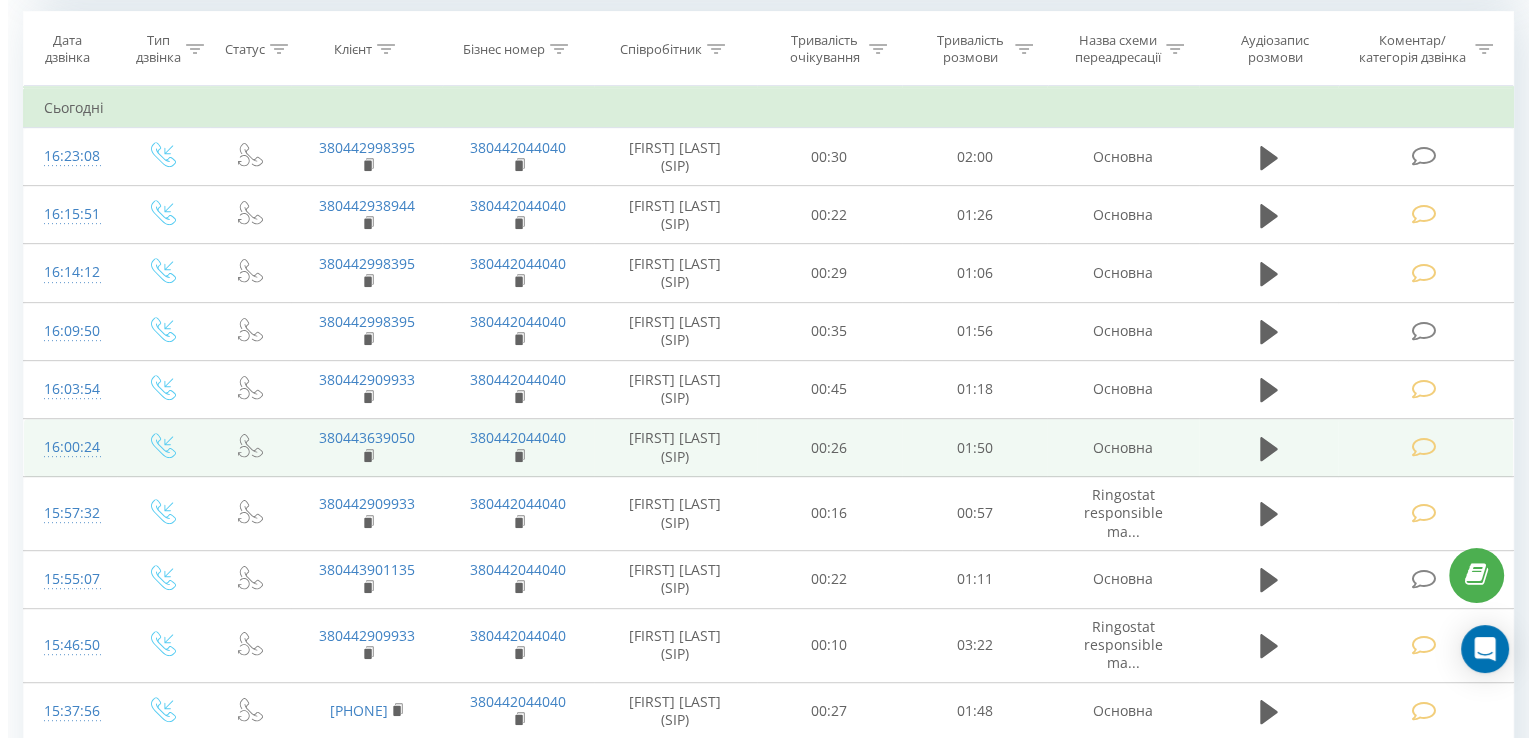 scroll, scrollTop: 952, scrollLeft: 0, axis: vertical 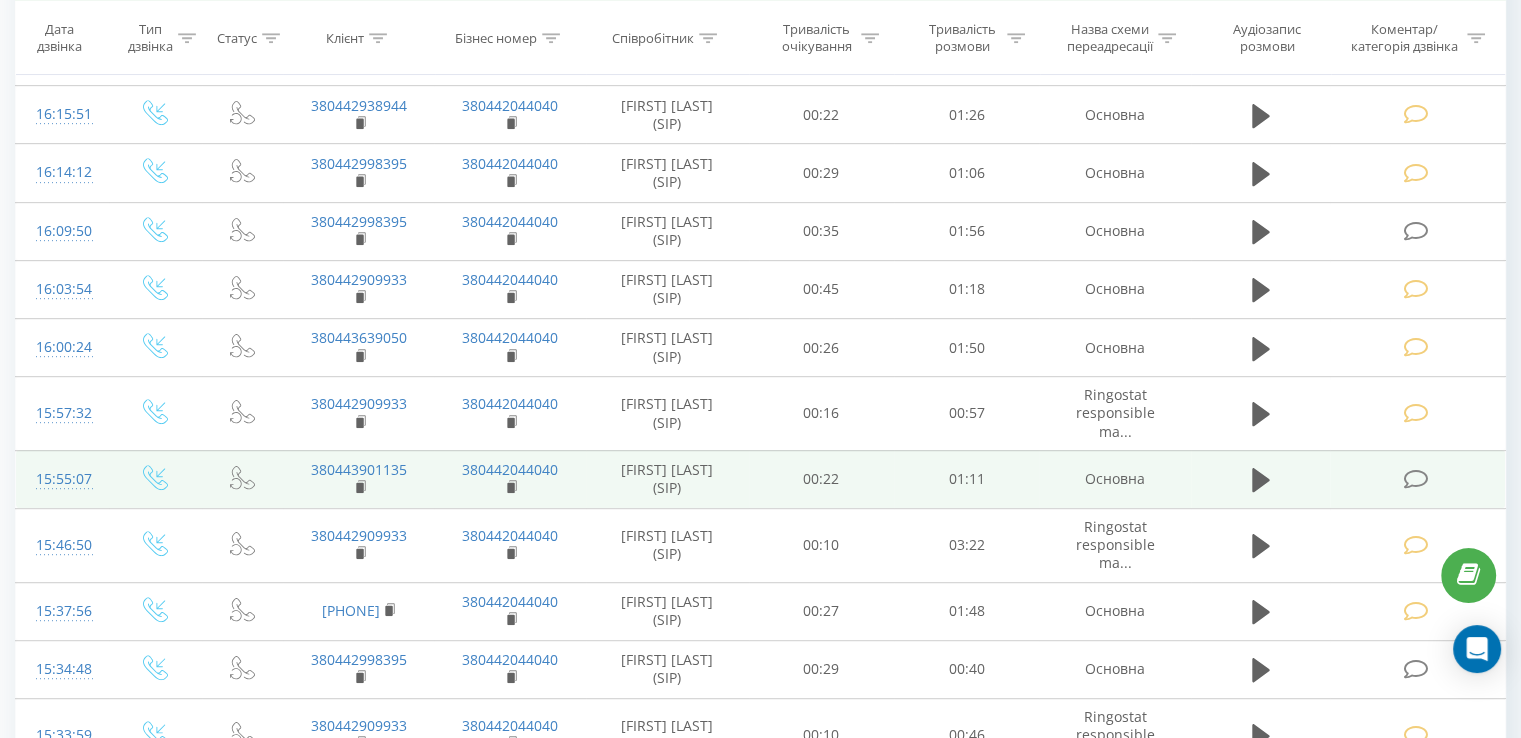 click at bounding box center (1415, 479) 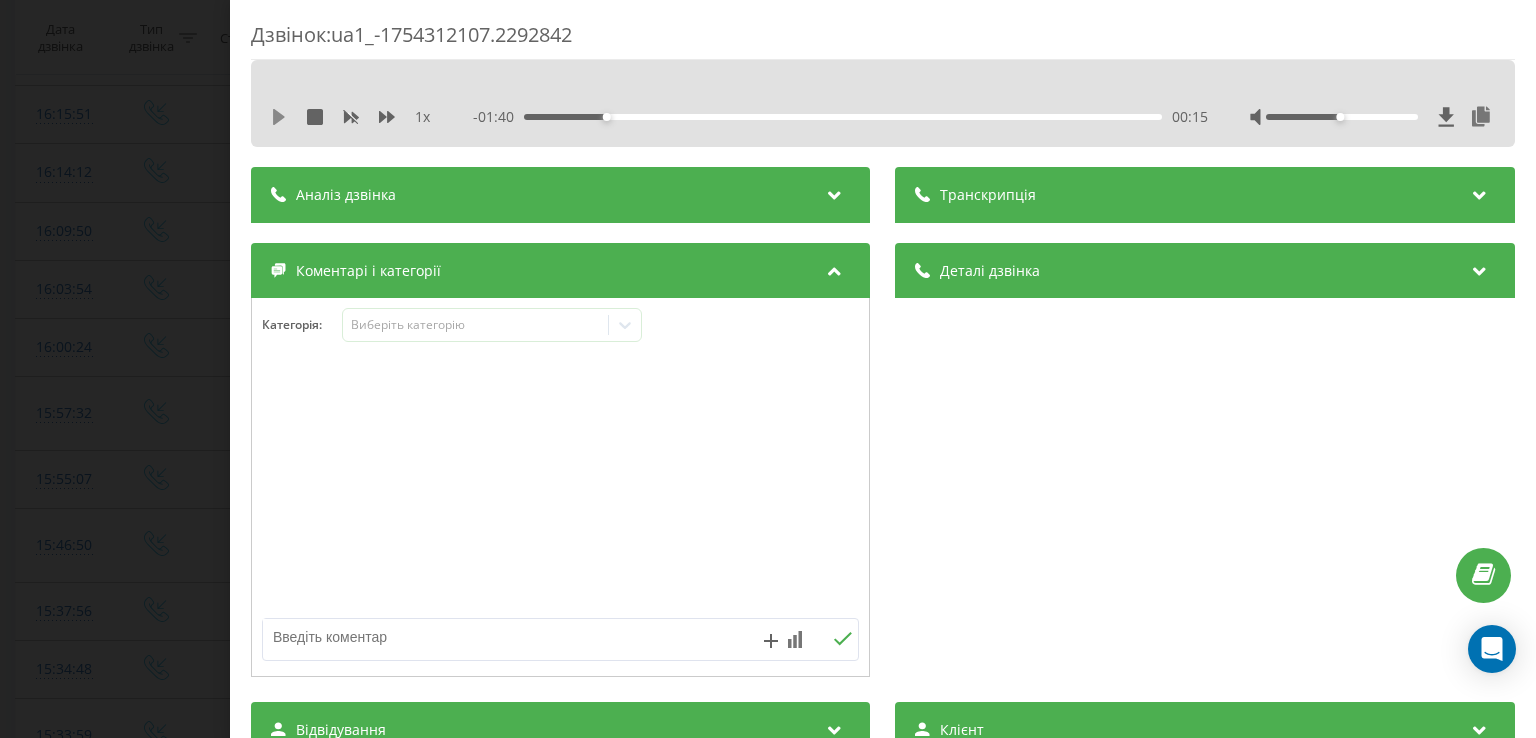 click 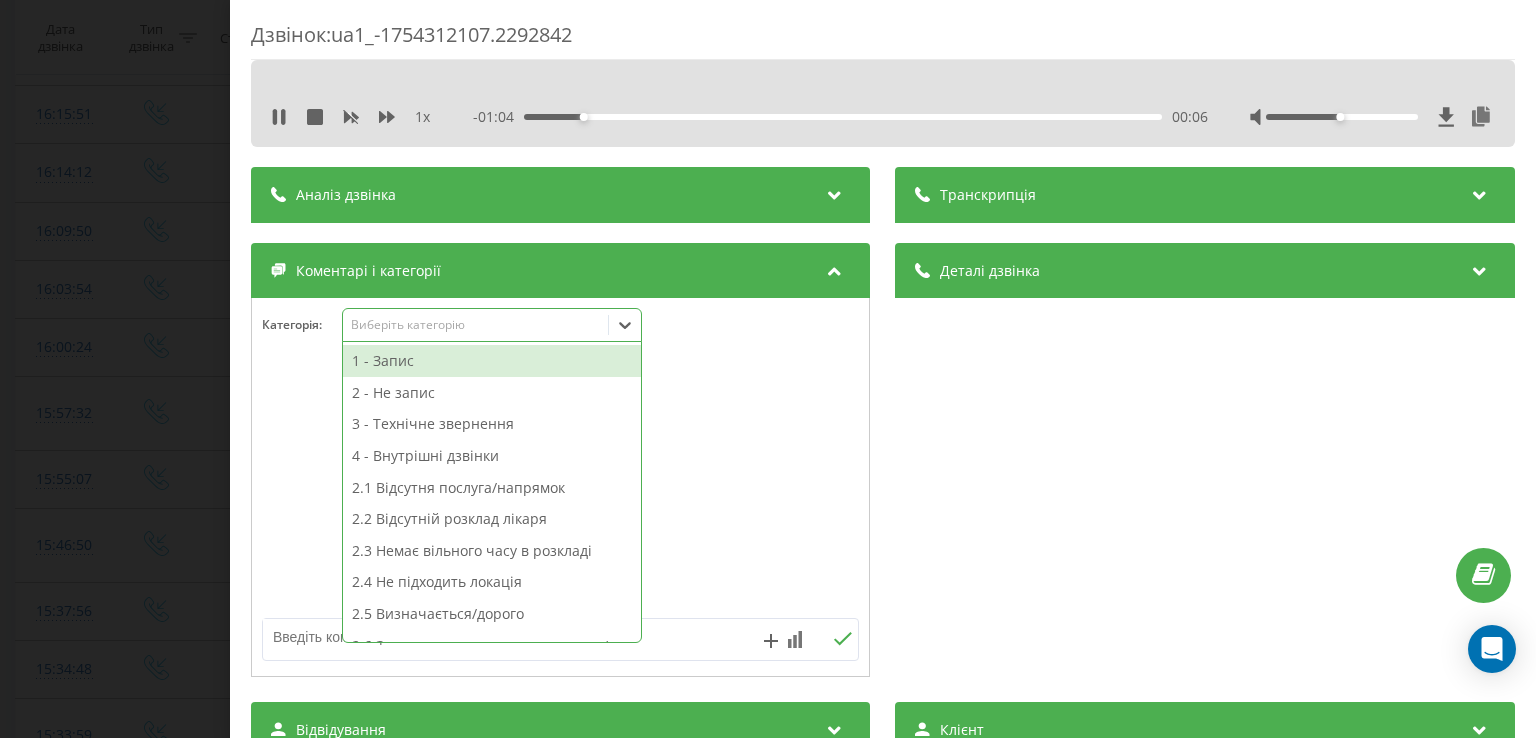 click on "Виберіть категорію" at bounding box center [476, 325] 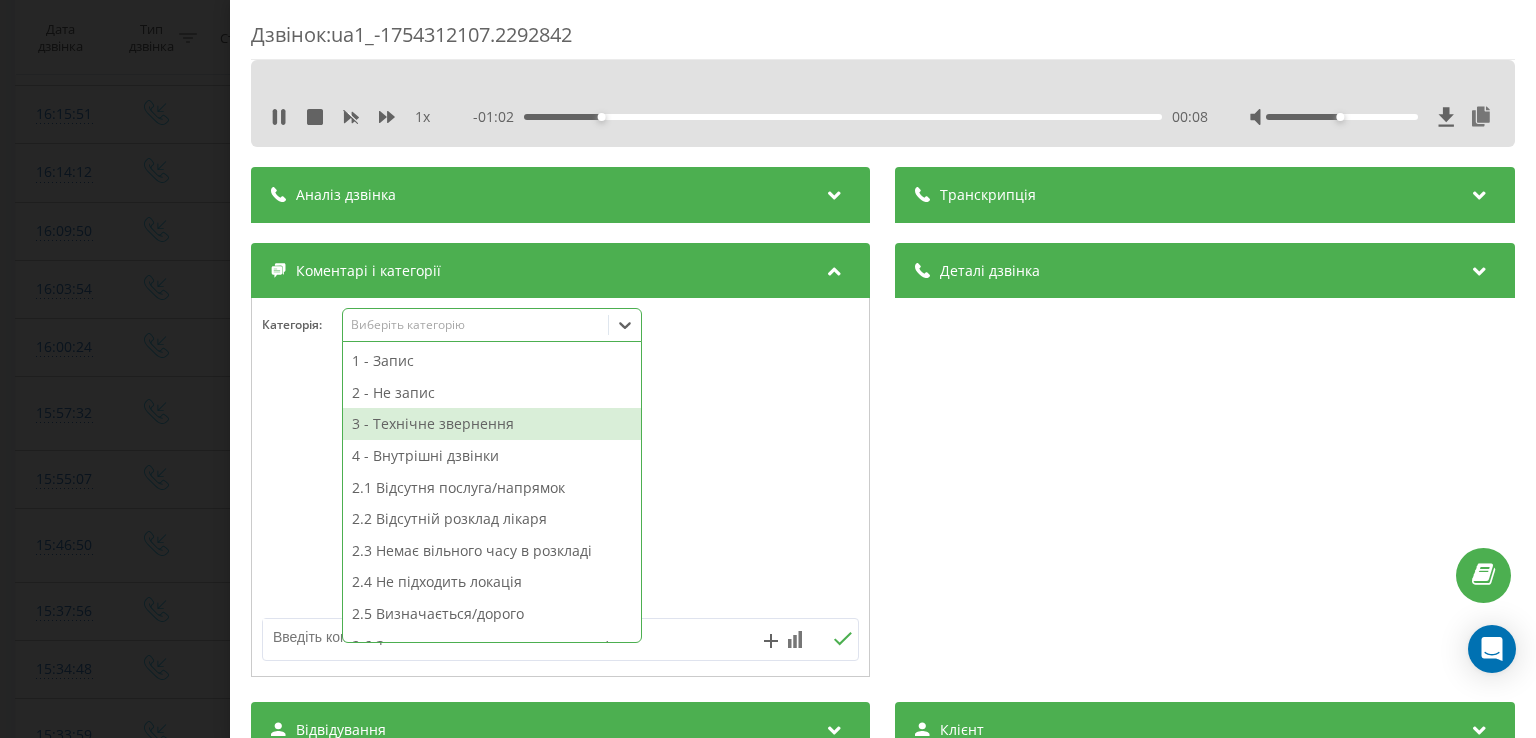 click on "3 - Технічне звернення" at bounding box center [492, 424] 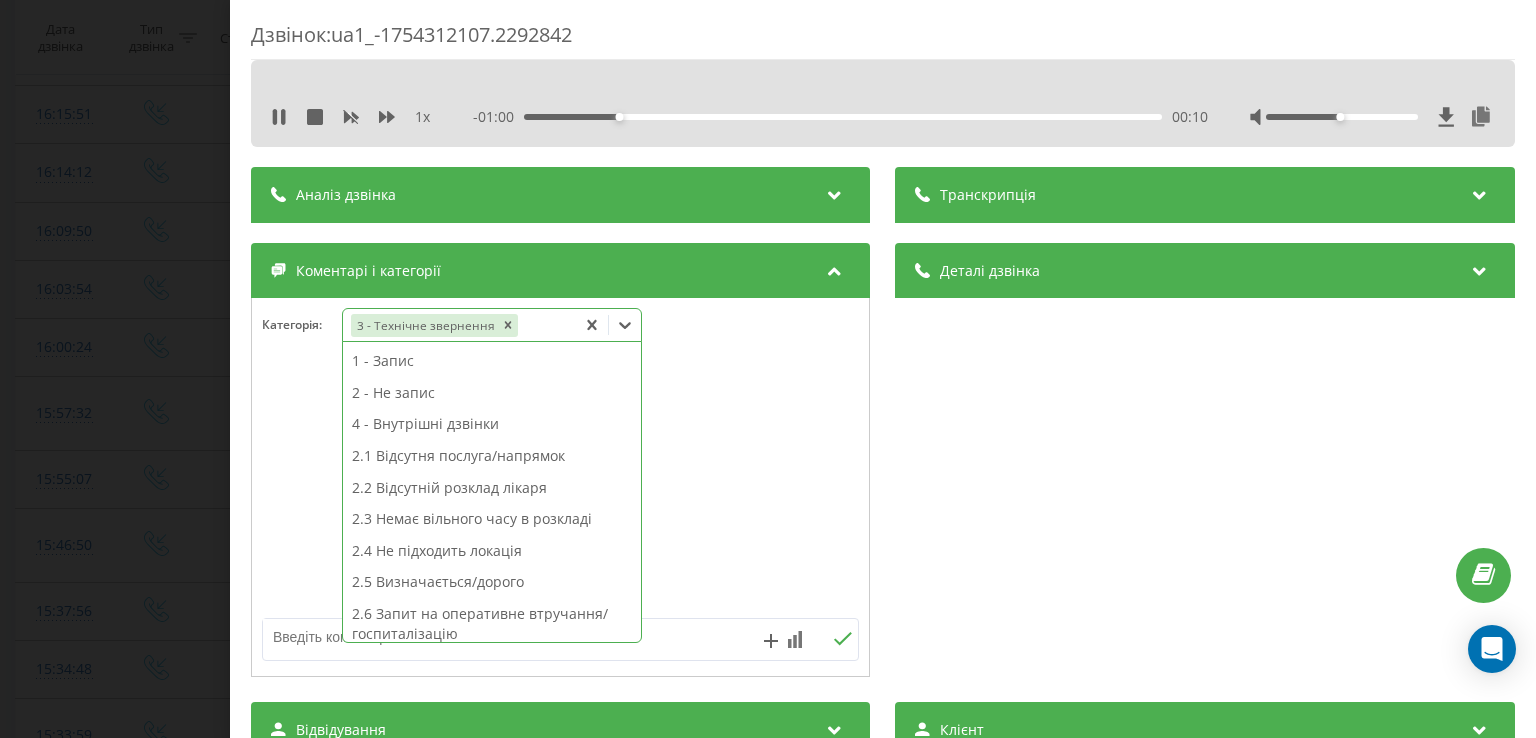 scroll, scrollTop: 314, scrollLeft: 0, axis: vertical 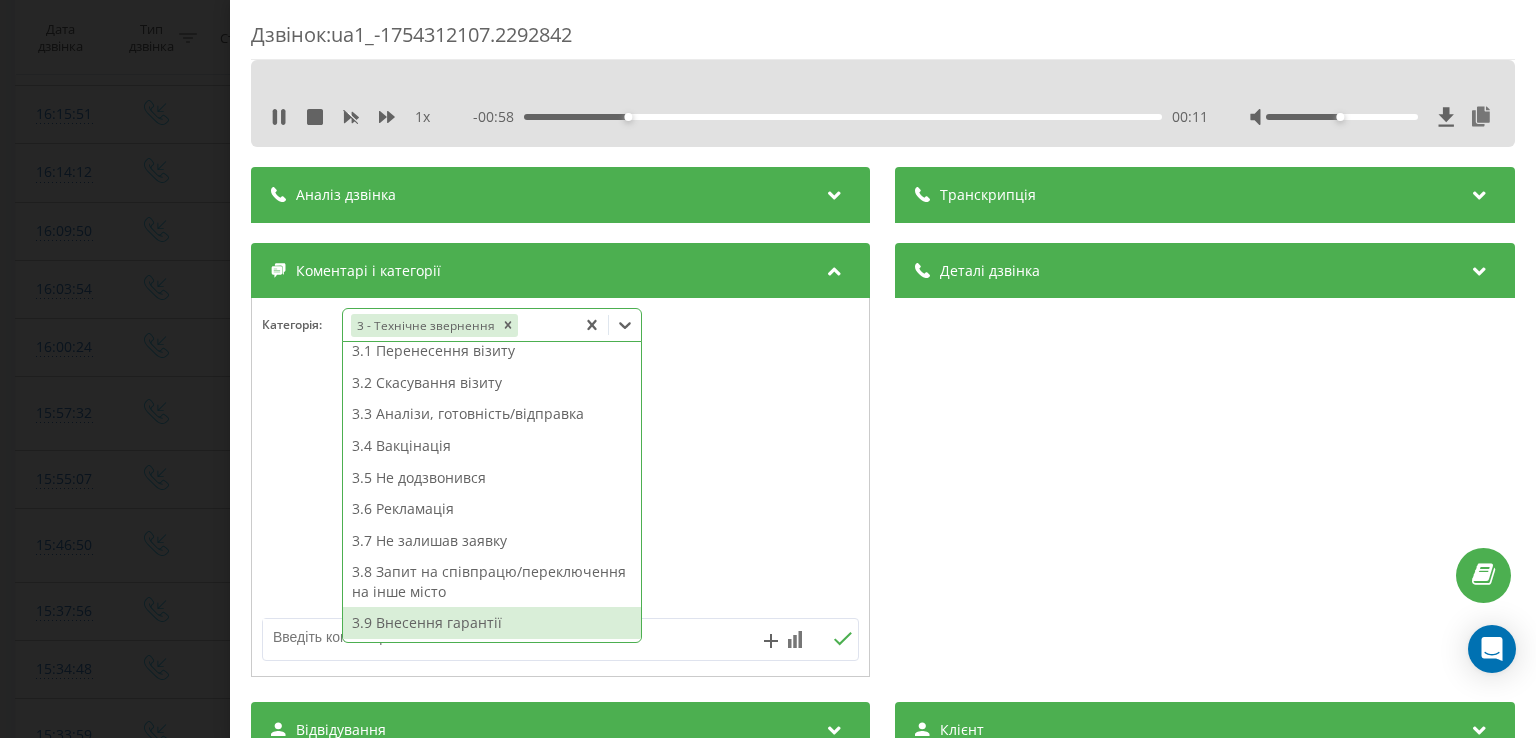 click on "3.9 Внесення гарантії" at bounding box center [492, 623] 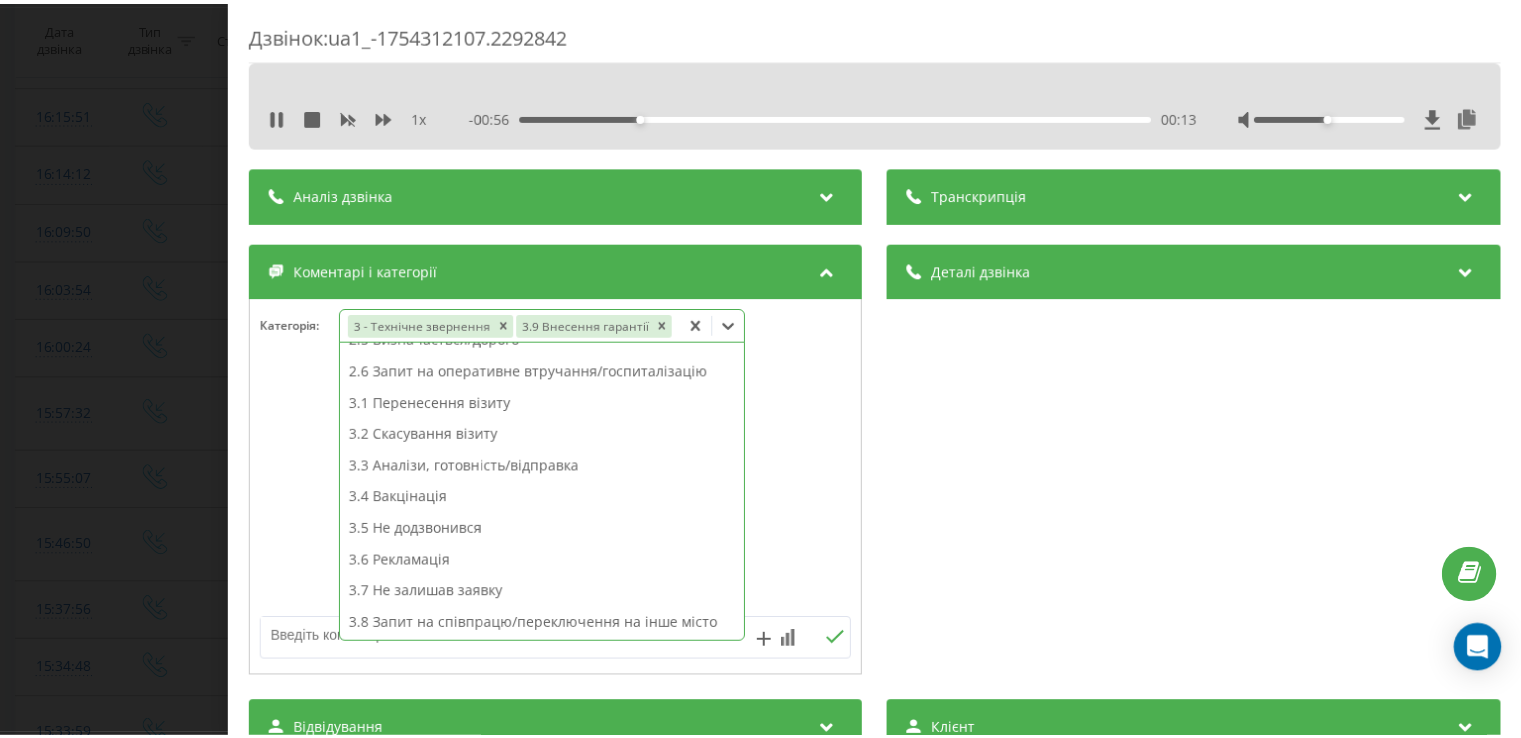 scroll, scrollTop: 243, scrollLeft: 0, axis: vertical 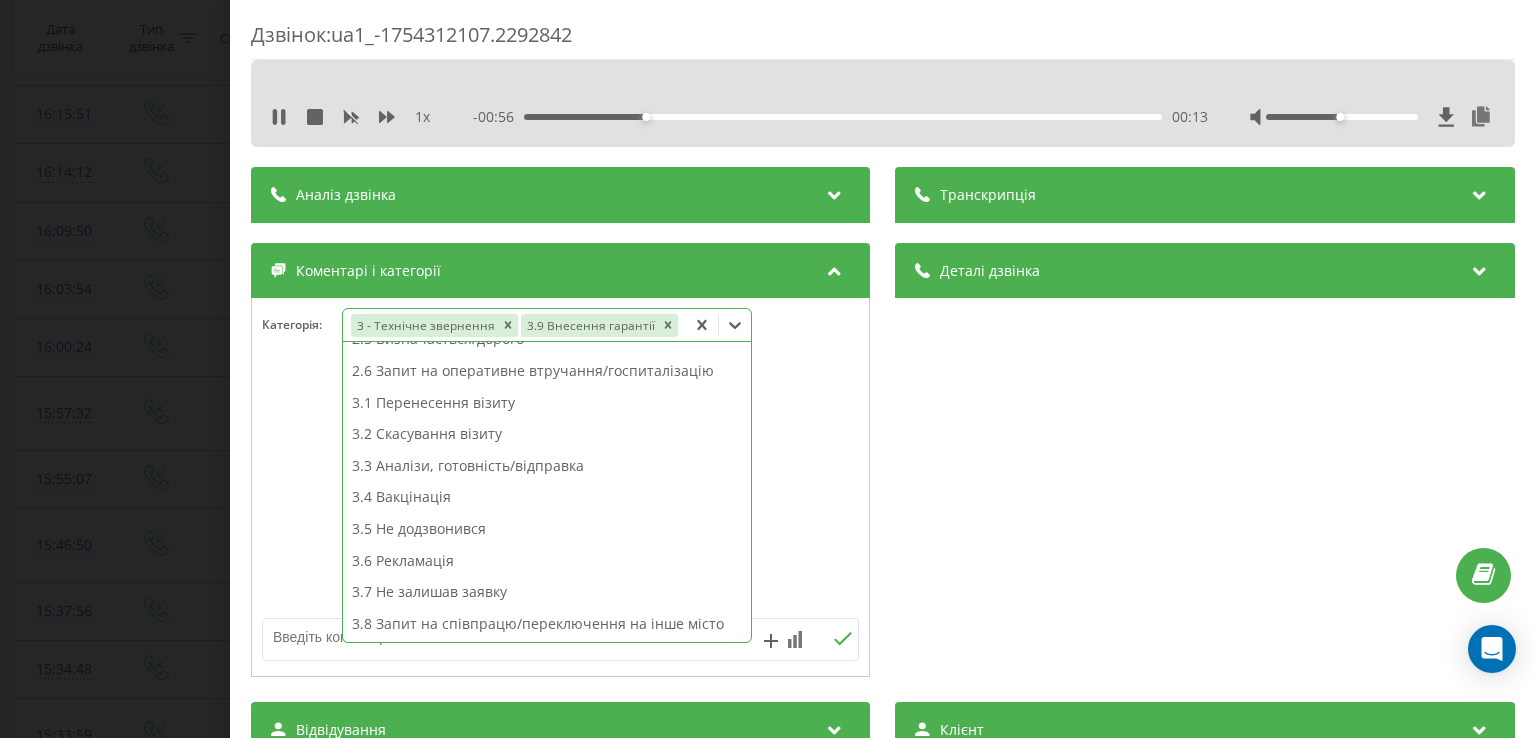 click on "Дзвінок :  ua1_-1754312107.2292842   1 x  - 00:56 00:13   00:13   Транскрипція Для AI-аналізу майбутніх дзвінків  налаштуйте та активуйте профіль на сторінці . Якщо профіль вже є і дзвінок відповідає його умовам, оновіть сторінку через 10 хвилин - AI аналізує поточний дзвінок. Аналіз дзвінка Для AI-аналізу майбутніх дзвінків  налаштуйте та активуйте профіль на сторінці . Якщо профіль вже є і дзвінок відповідає його умовам, оновіть сторінку через 10 хвилин - AI аналізує поточний дзвінок. Деталі дзвінка Загальне Дата дзвінка 2025-08-04 15:55:07 Тип дзвінка Вхідний Статус дзвінка Повторний 380443901135" at bounding box center (768, 369) 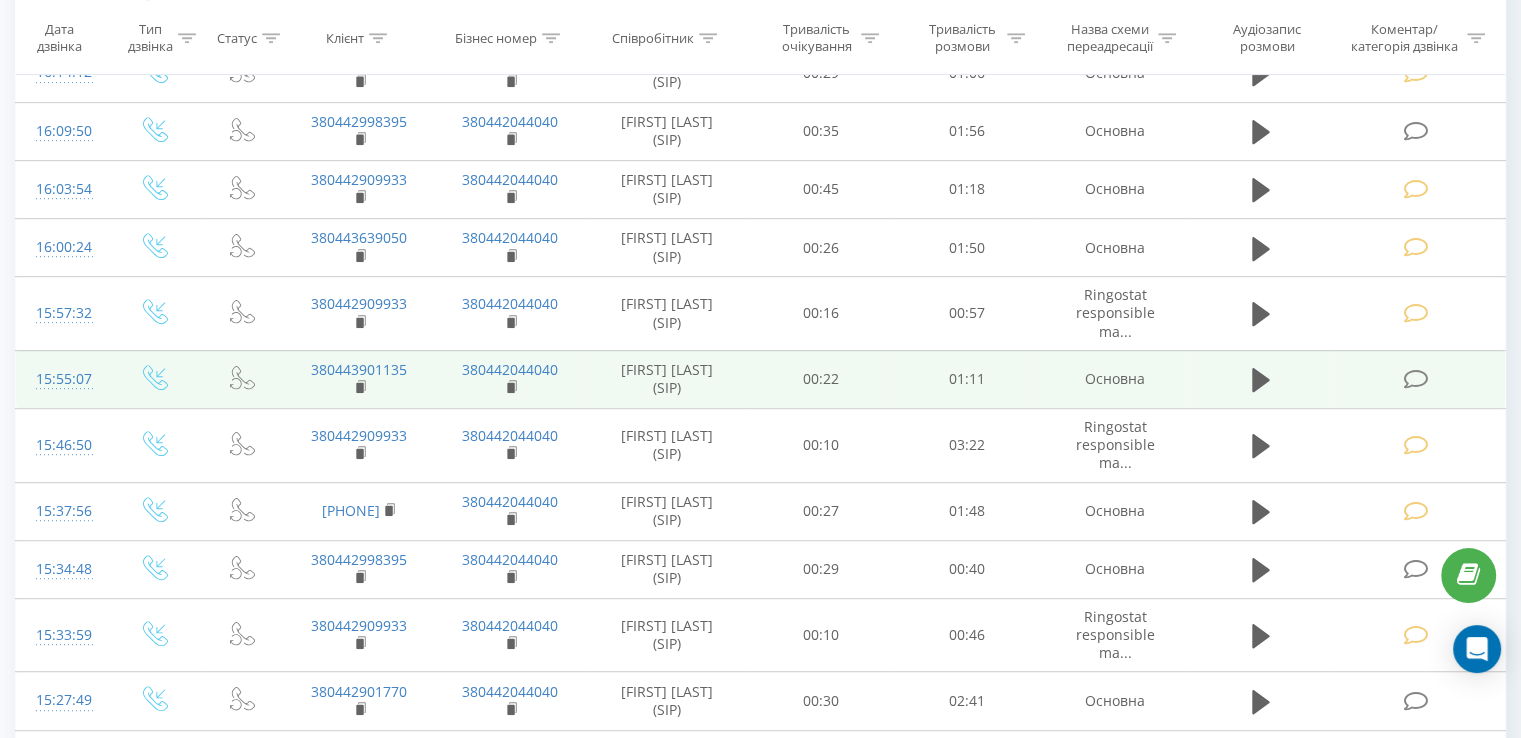 scroll, scrollTop: 1152, scrollLeft: 0, axis: vertical 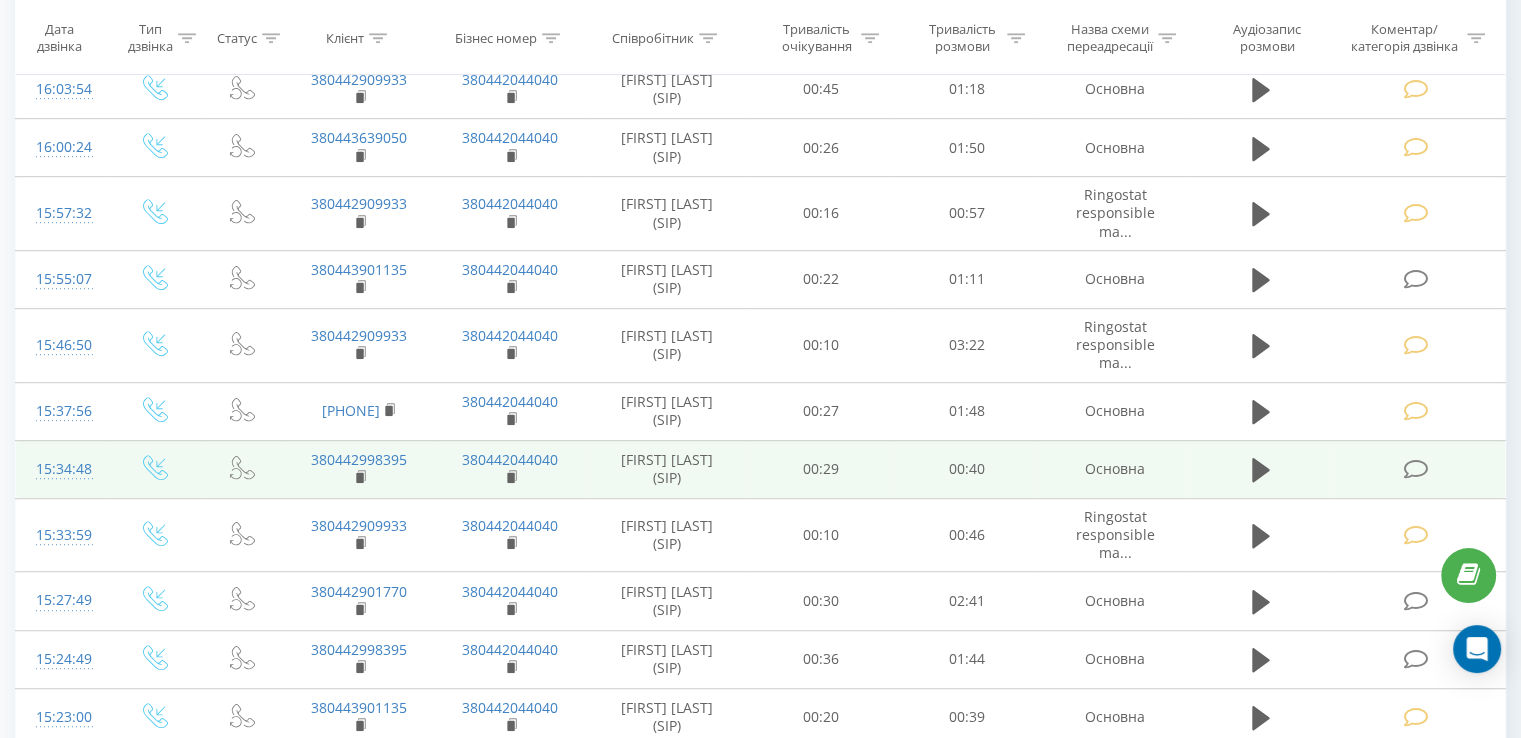 click at bounding box center (1415, 469) 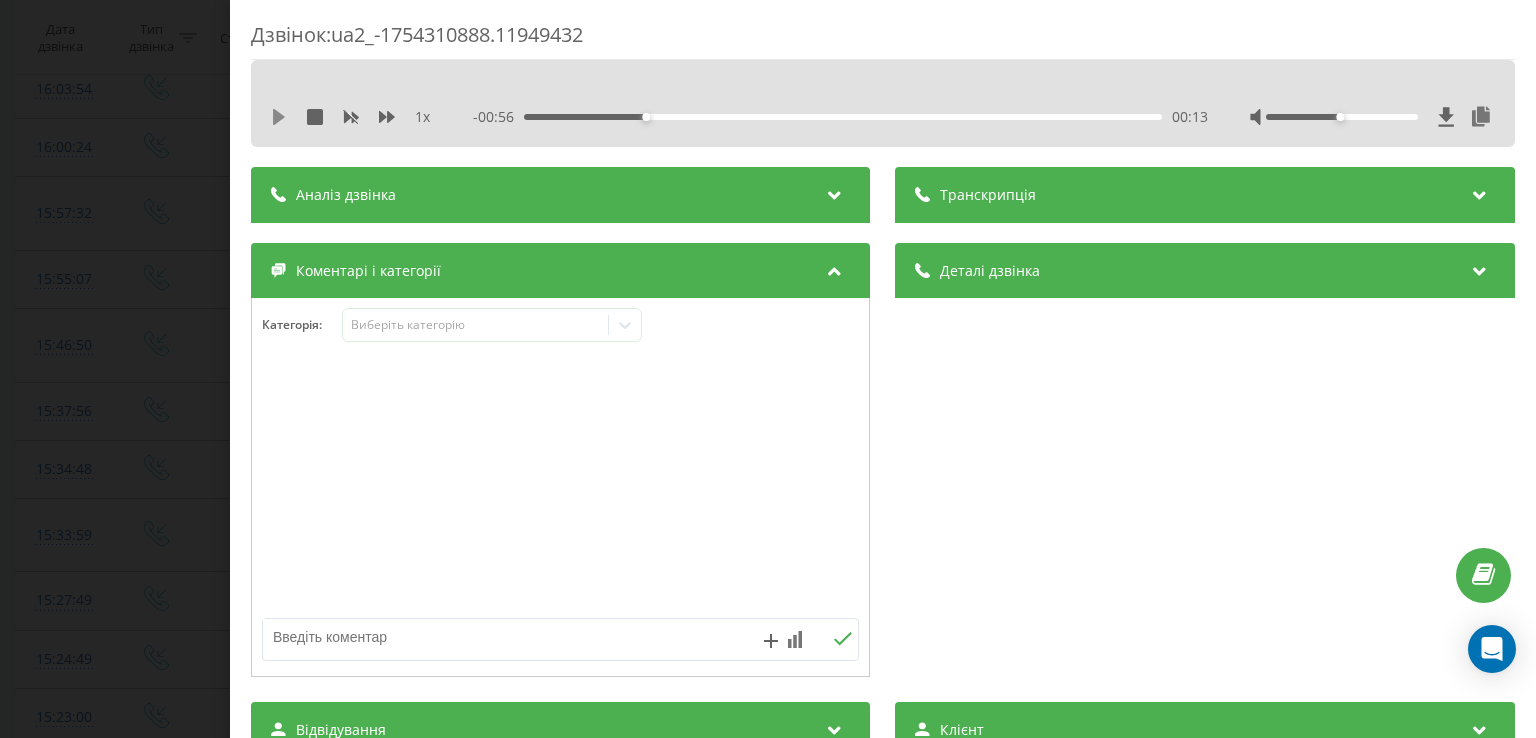 click 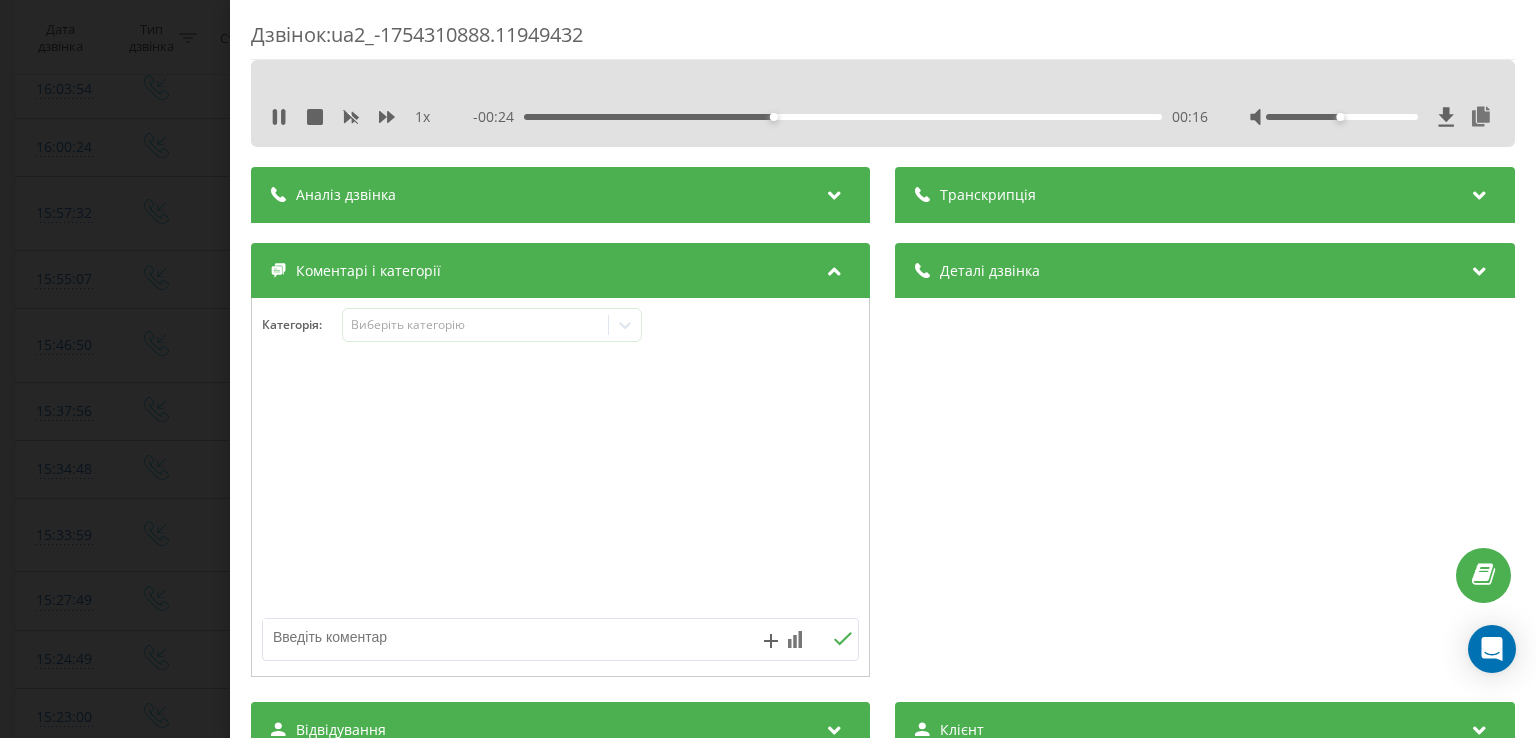 click on "Дзвінок :  ua2_-1754310888.11949432   1 x  - 00:24 00:16   00:16   Транскрипція Для AI-аналізу майбутніх дзвінків  налаштуйте та активуйте профіль на сторінці . Якщо профіль вже є і дзвінок відповідає його умовам, оновіть сторінку через 10 хвилин - AI аналізує поточний дзвінок. Аналіз дзвінка Для AI-аналізу майбутніх дзвінків  налаштуйте та активуйте профіль на сторінці . Якщо профіль вже є і дзвінок відповідає його умовам, оновіть сторінку через 10 хвилин - AI аналізує поточний дзвінок. Деталі дзвінка Загальне Дата дзвінка 2025-08-04 15:34:48 Тип дзвінка Вхідний Статус дзвінка Повторний 380442998395" at bounding box center [768, 369] 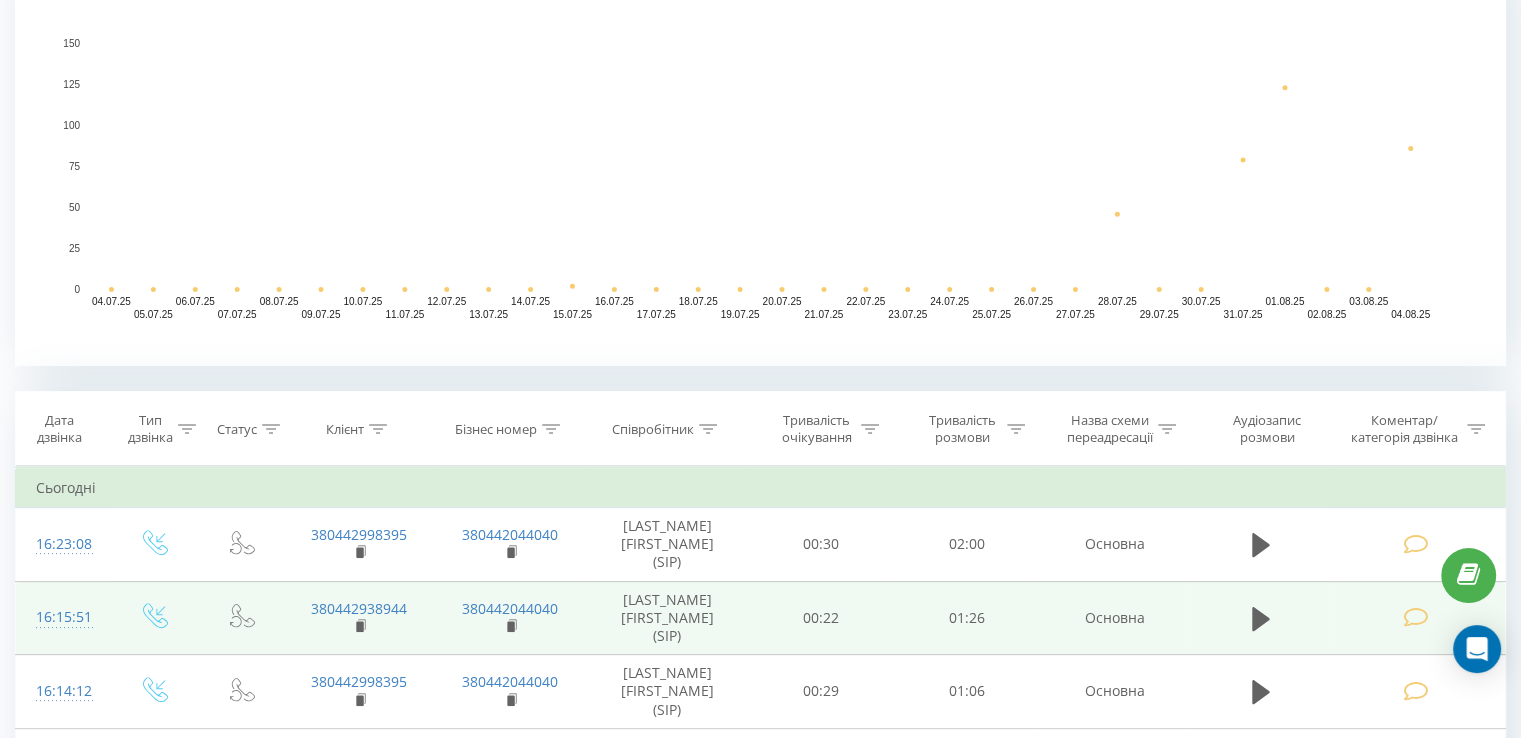 scroll, scrollTop: 772, scrollLeft: 0, axis: vertical 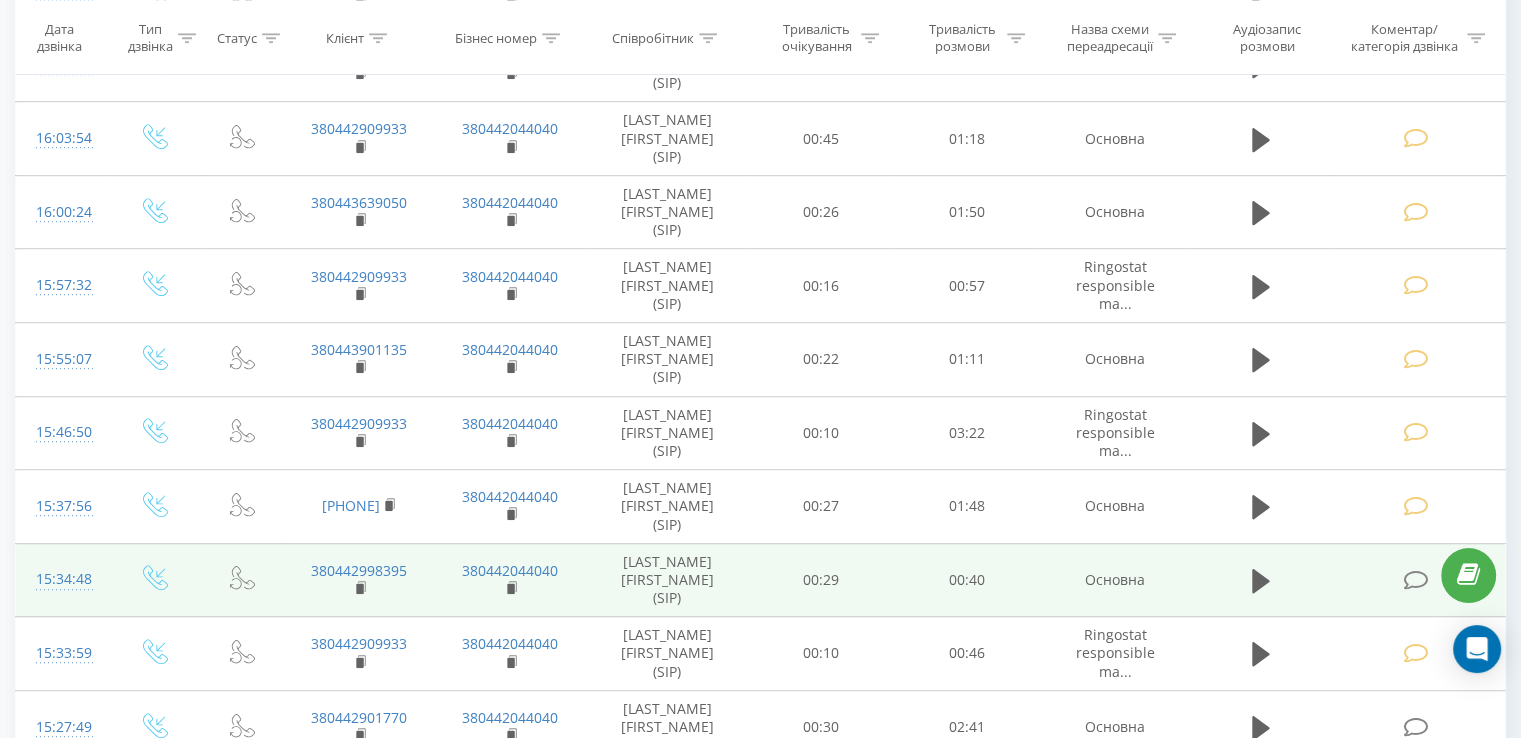 click at bounding box center (1417, 580) 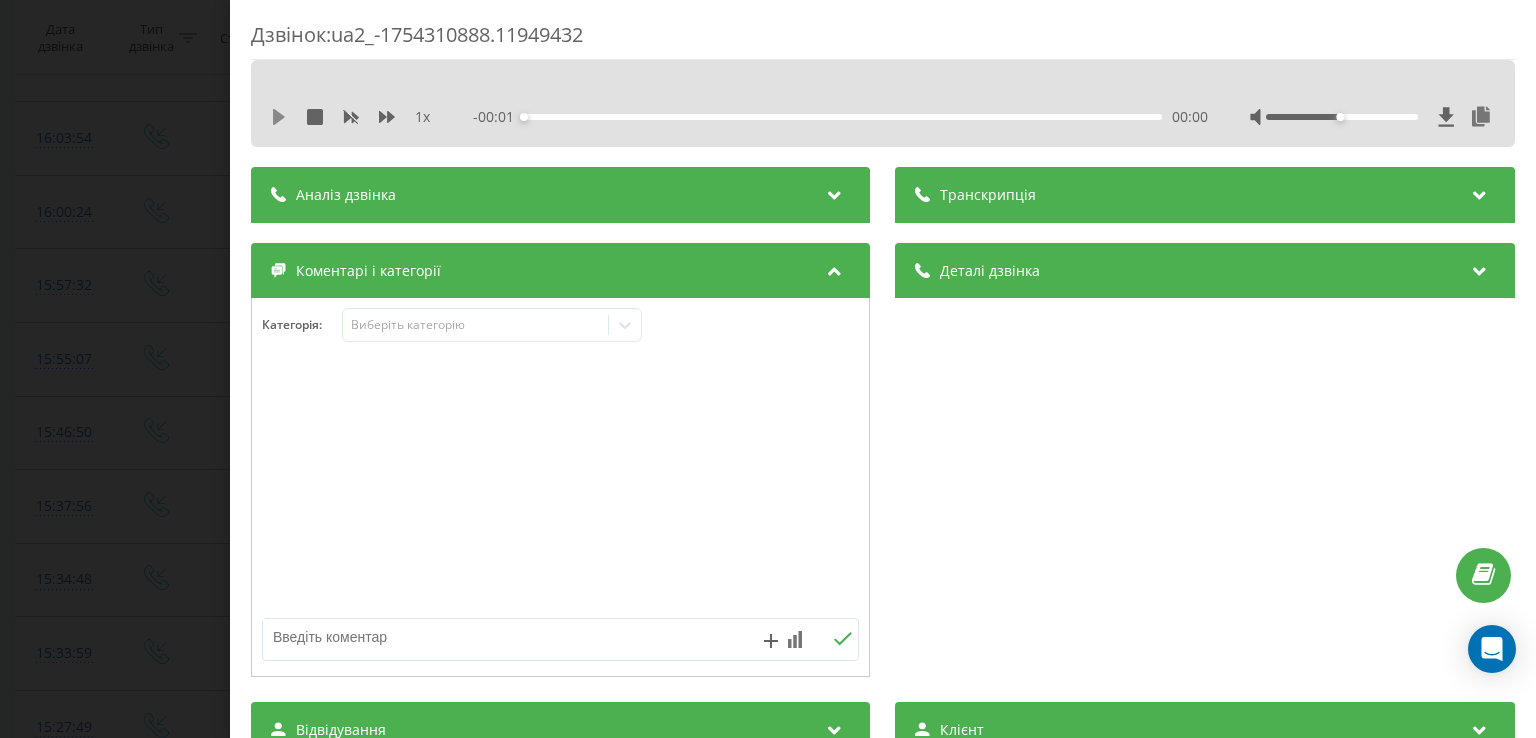 click 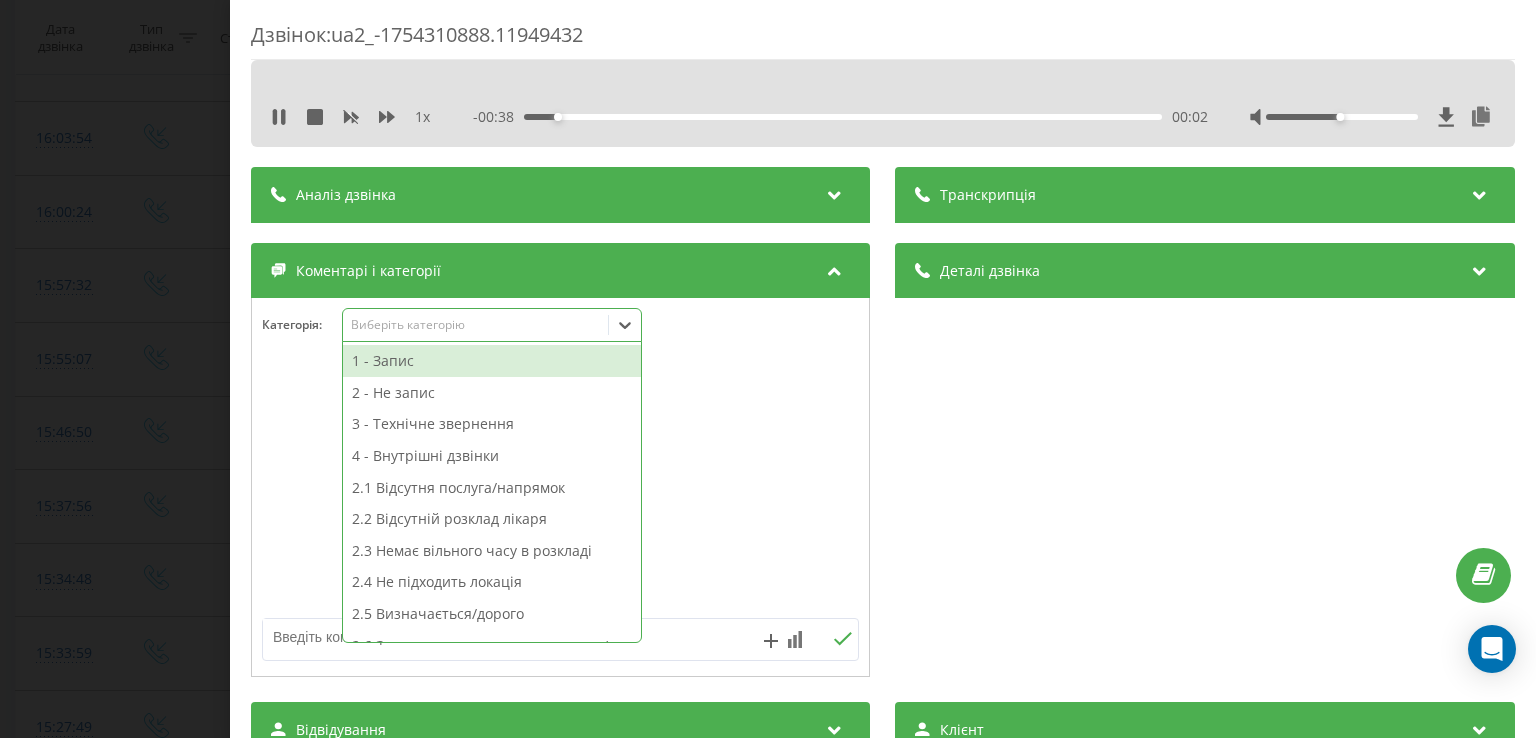 click on "Виберіть категорію" at bounding box center [476, 325] 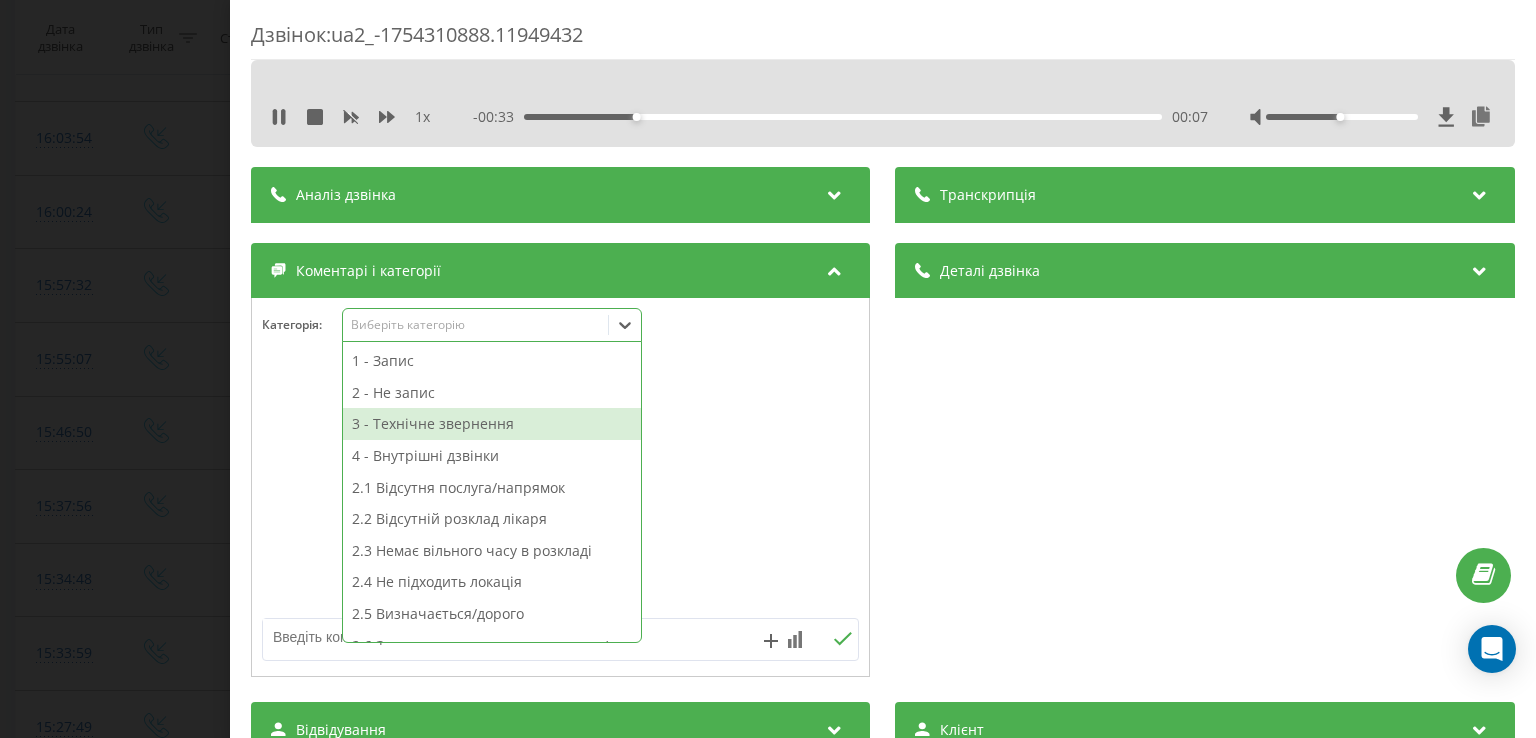 click on "3 - Технічне звернення" at bounding box center (492, 424) 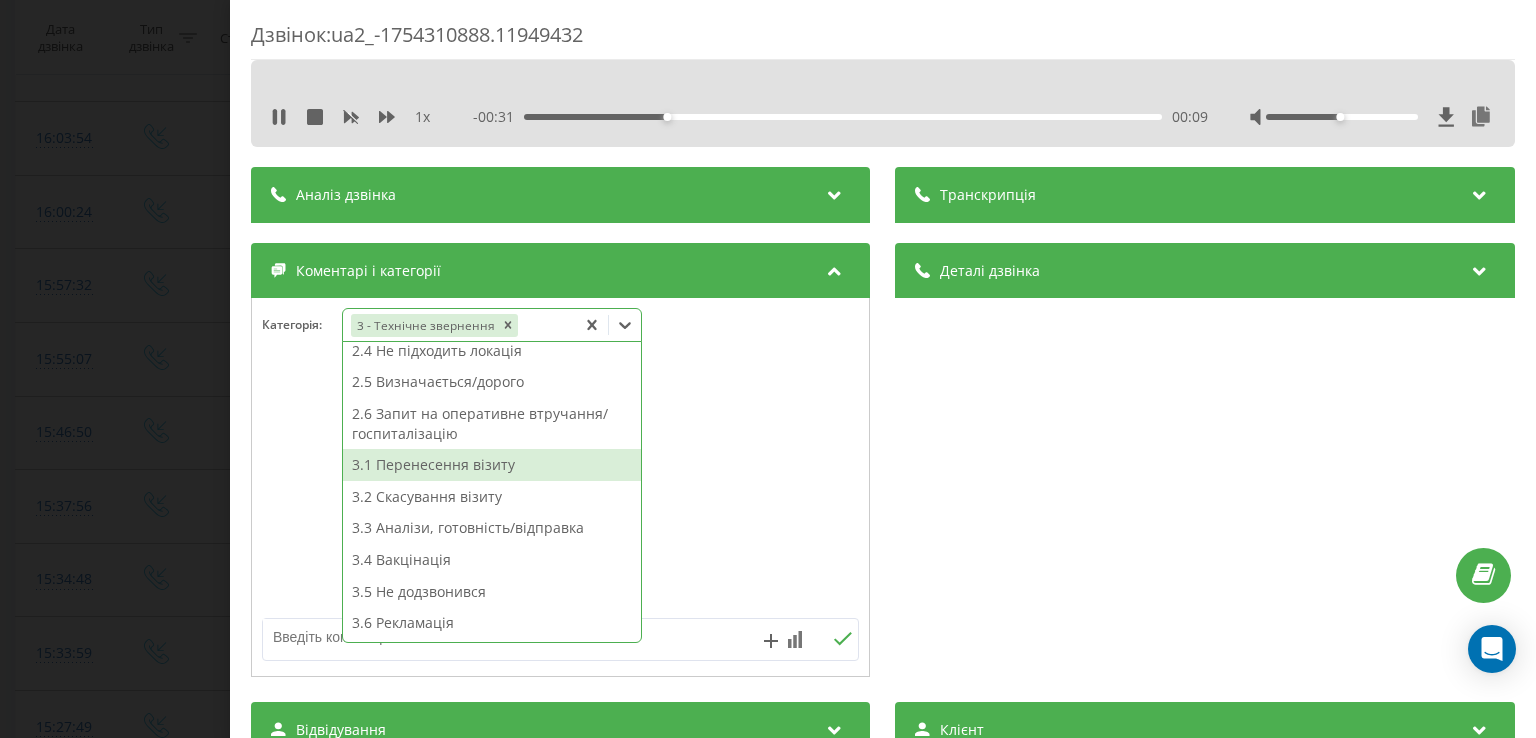 scroll, scrollTop: 314, scrollLeft: 0, axis: vertical 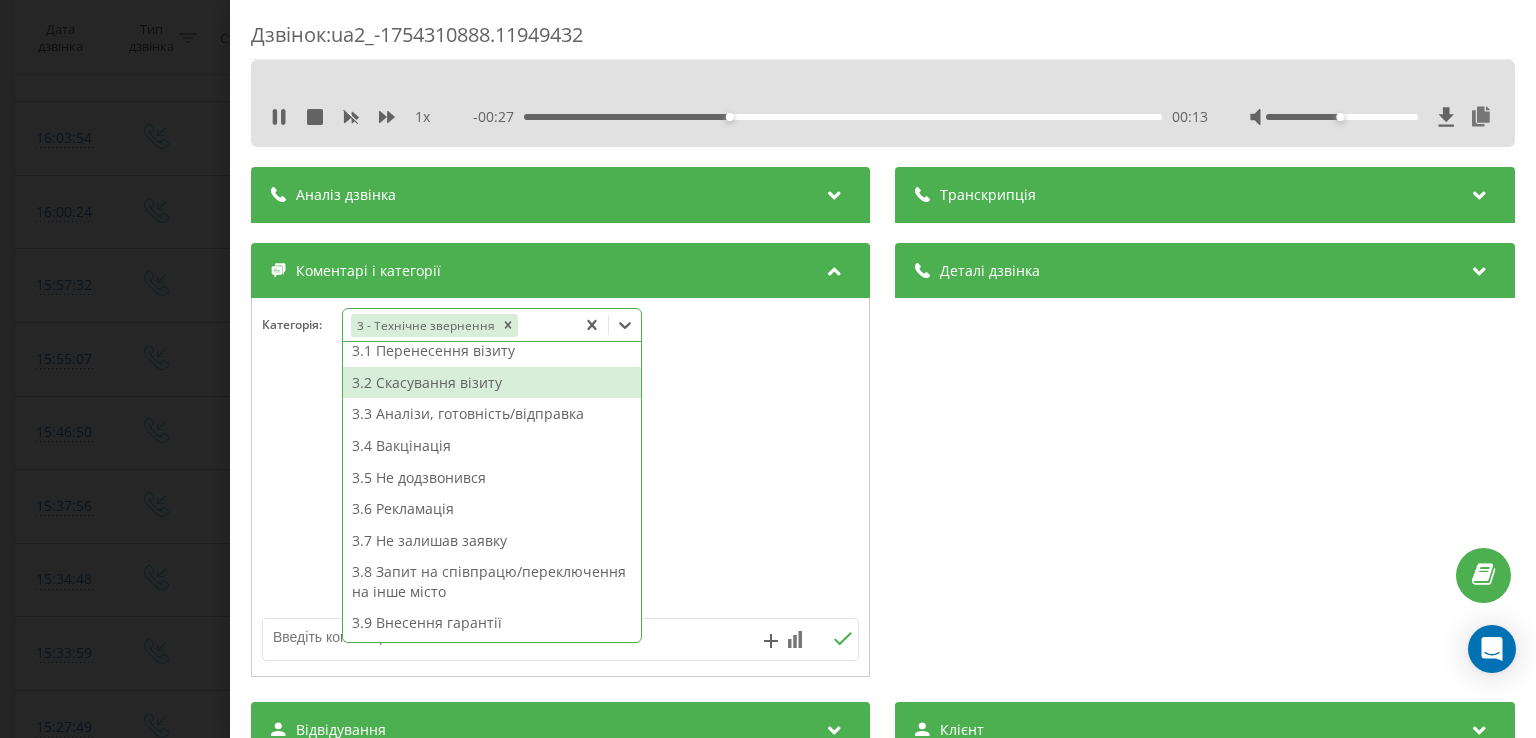 click on "3.2 Скасування візиту" at bounding box center (492, 383) 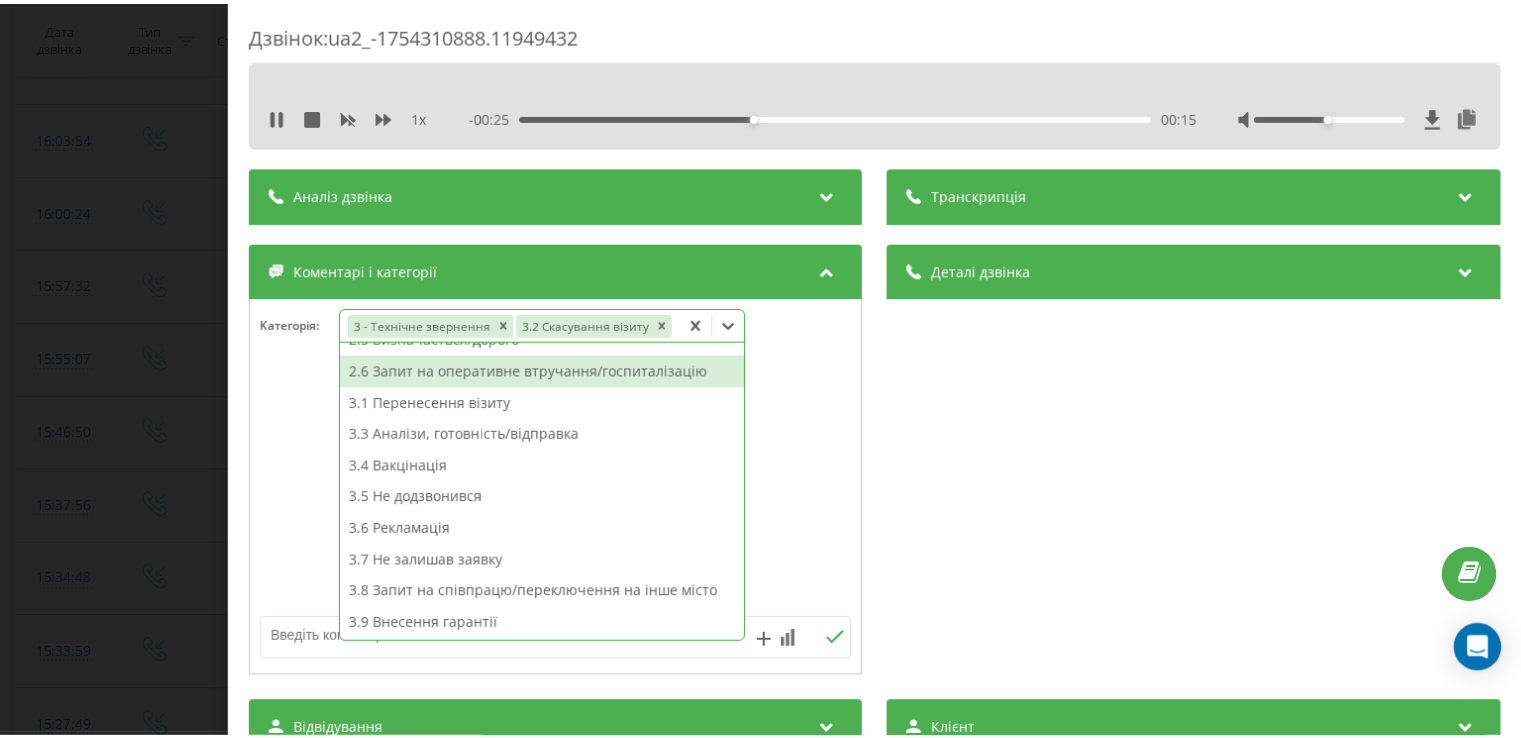scroll, scrollTop: 243, scrollLeft: 0, axis: vertical 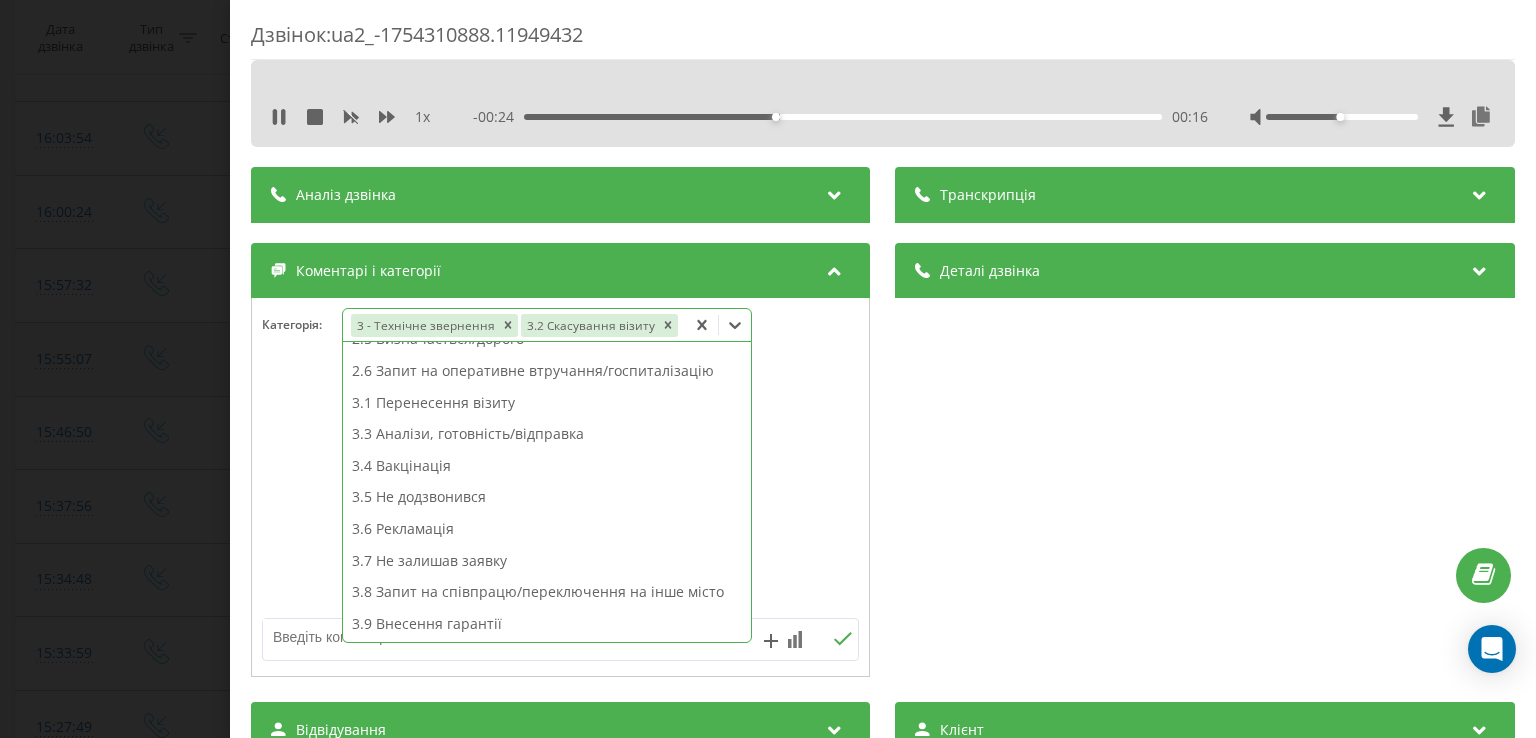 click on "Дзвінок :  ua2_-1754310888.11949432   1 x  - 00:24 00:16   00:16   Транскрипція Для AI-аналізу майбутніх дзвінків  налаштуйте та активуйте профіль на сторінці . Якщо профіль вже є і дзвінок відповідає його умовам, оновіть сторінку через 10 хвилин - AI аналізує поточний дзвінок. Аналіз дзвінка Для AI-аналізу майбутніх дзвінків  налаштуйте та активуйте профіль на сторінці . Якщо профіль вже є і дзвінок відповідає його умовам, оновіть сторінку через 10 хвилин - AI аналізує поточний дзвінок. Деталі дзвінка Загальне Дата дзвінка 2025-08-04 15:34:48 Тип дзвінка Вхідний Статус дзвінка Повторний 380442998395" at bounding box center (768, 369) 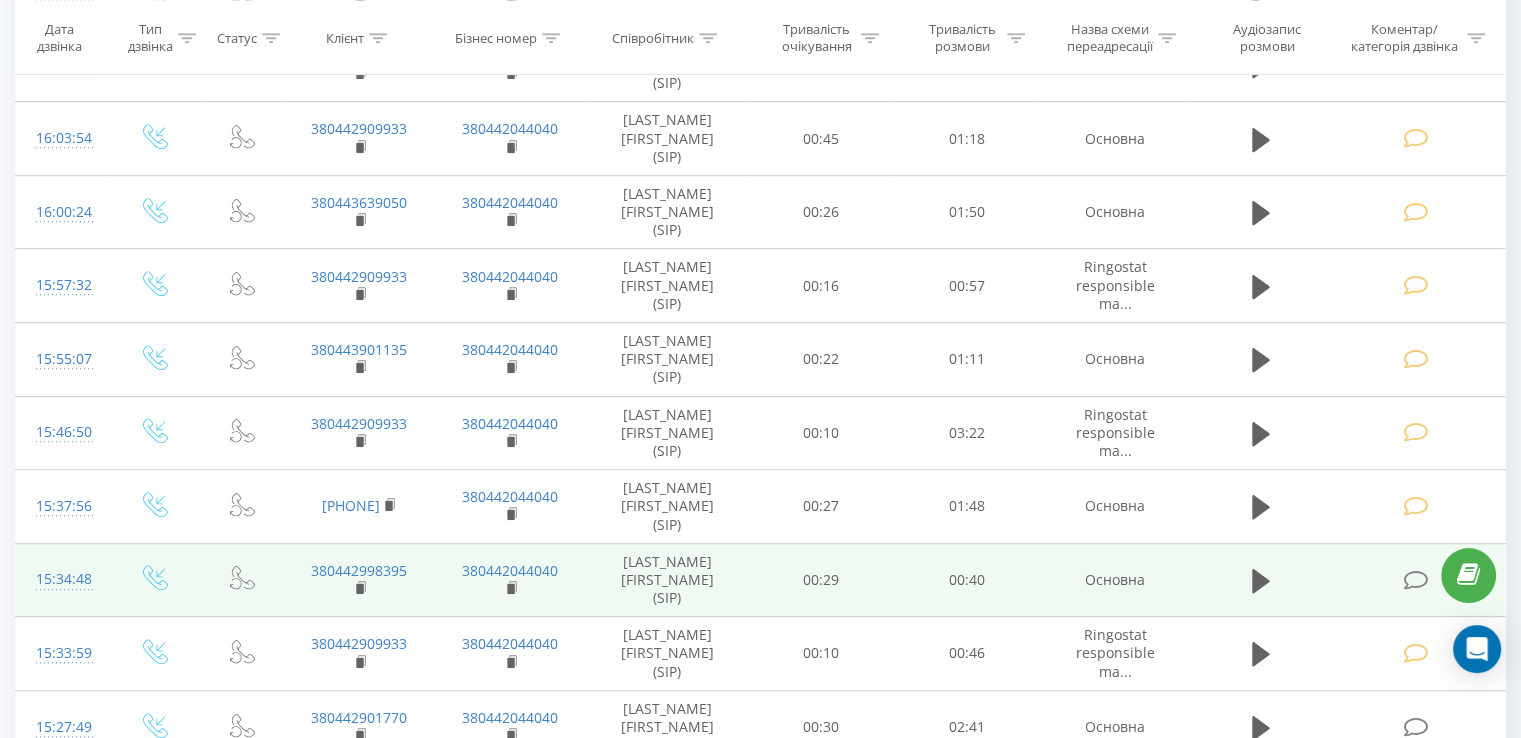 scroll, scrollTop: 1372, scrollLeft: 0, axis: vertical 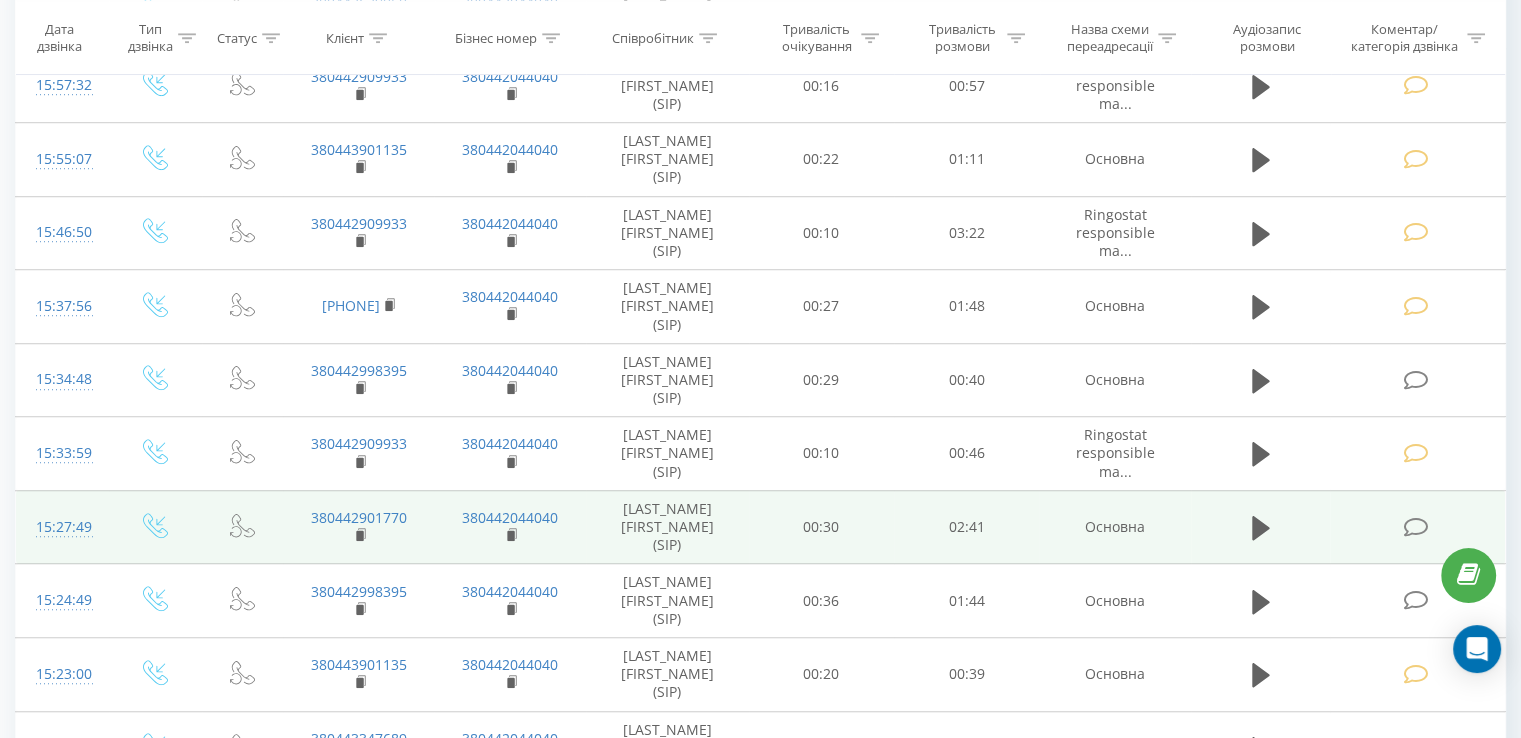 click at bounding box center [1415, 527] 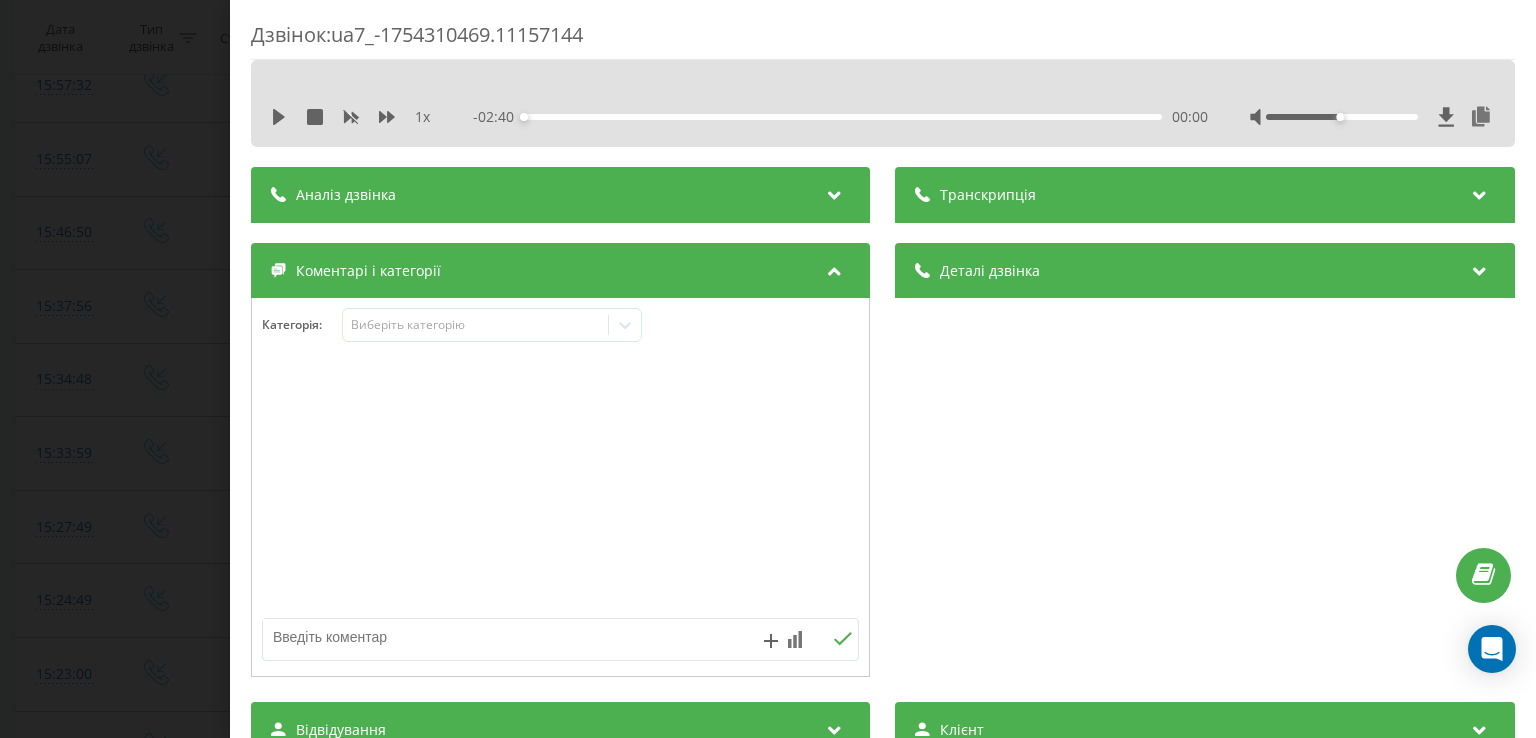 click on "1 x" at bounding box center (361, 117) 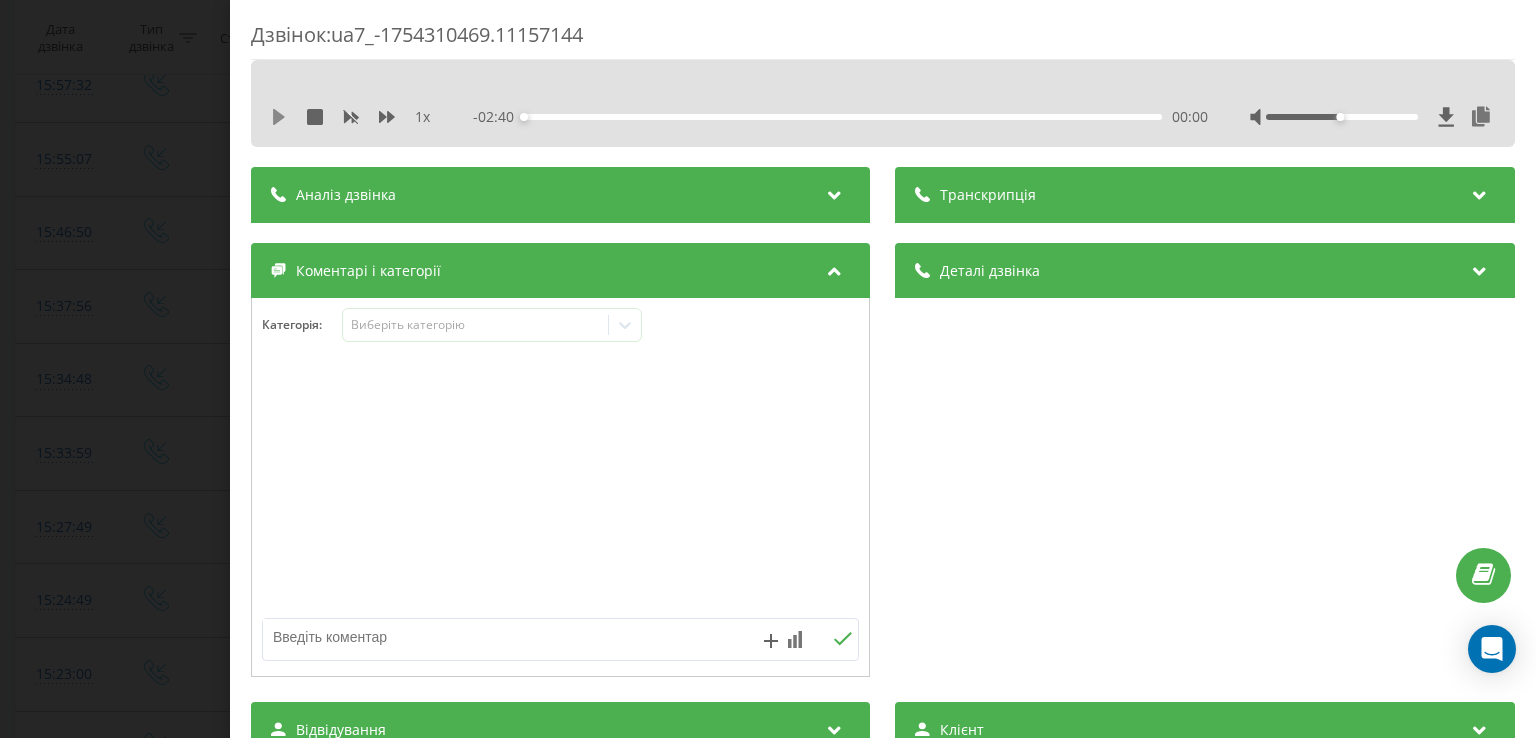 click 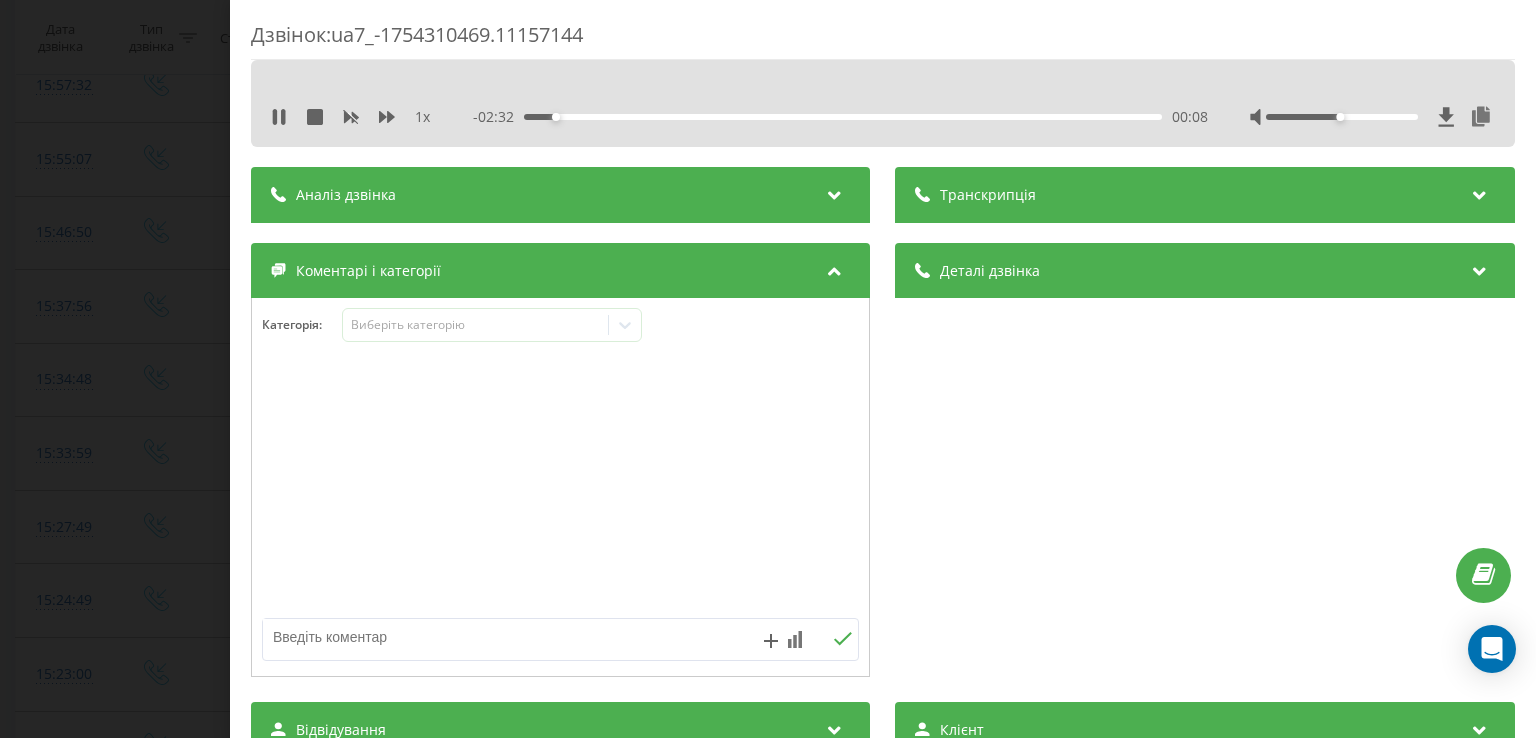 click on "Категорія : Виберіть категорію" at bounding box center [560, 338] 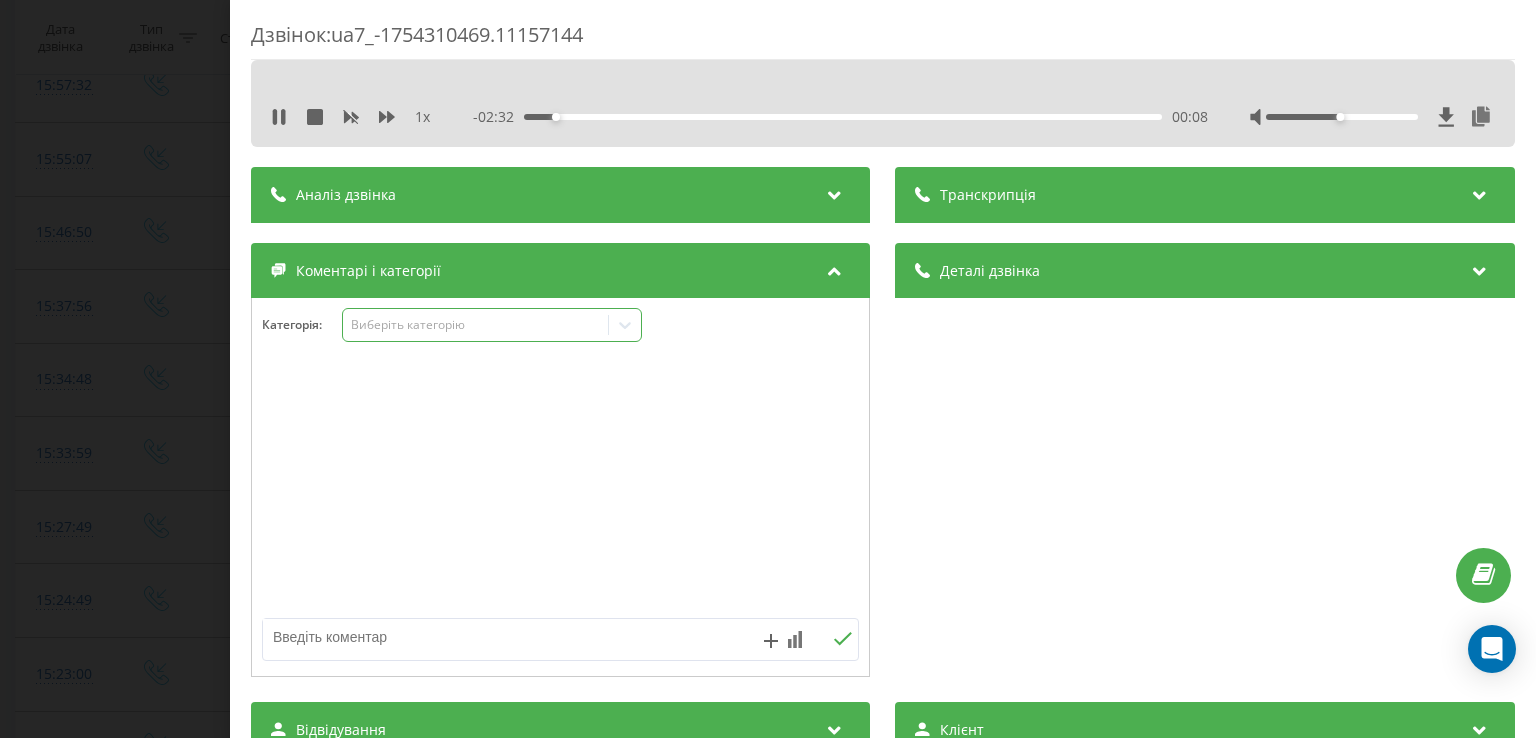 click on "Виберіть категорію" at bounding box center (492, 325) 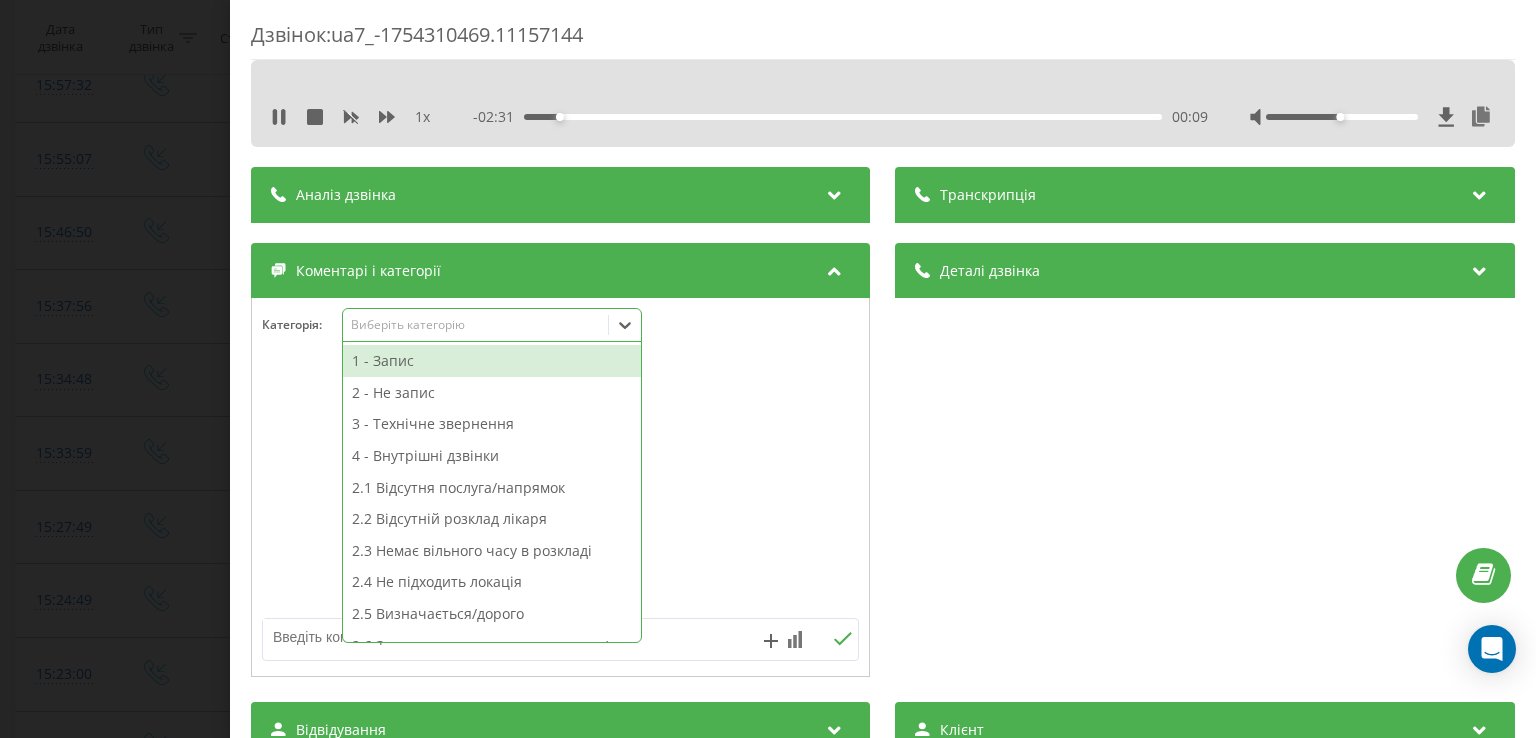 click on "1 - Запис" at bounding box center [492, 361] 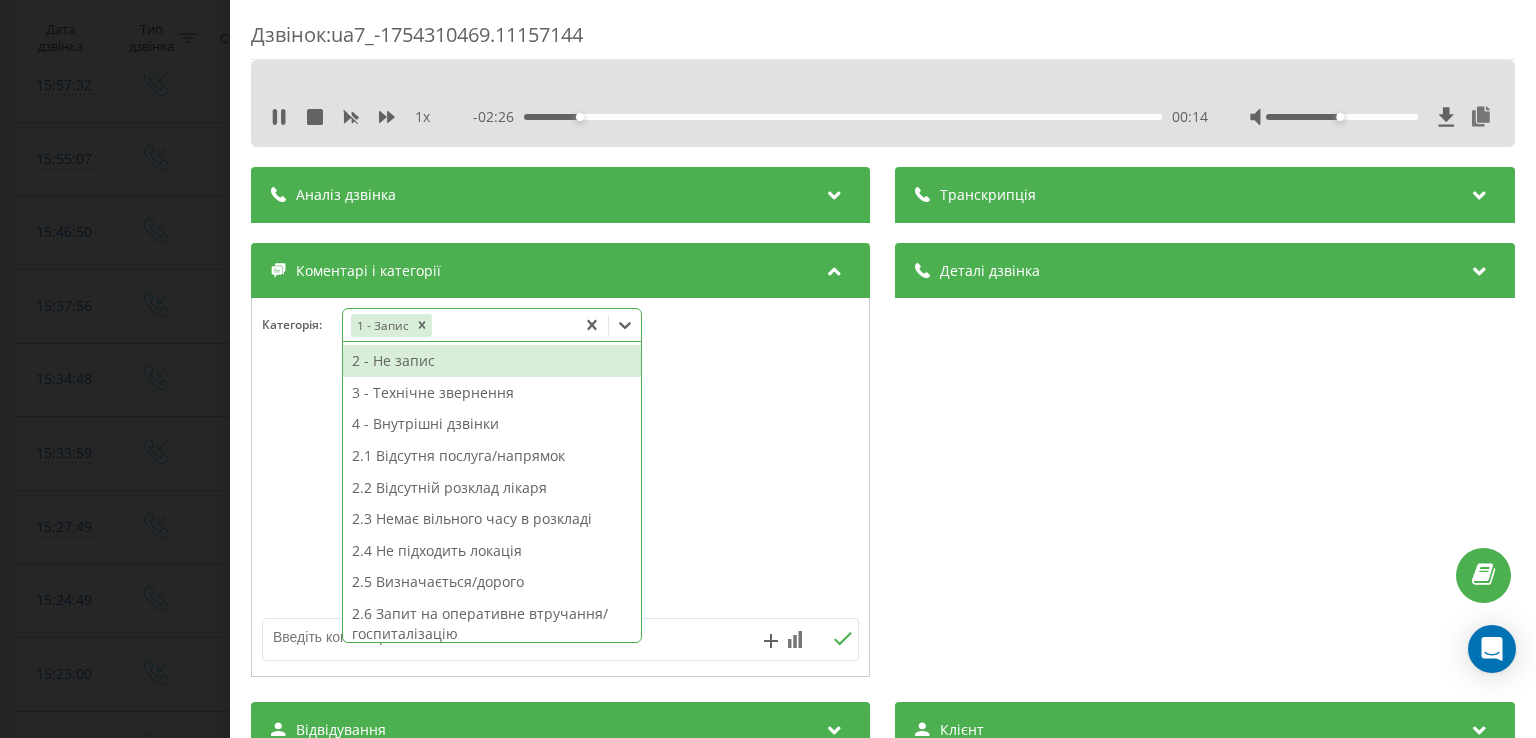 click on "Дзвінок :  ua7_-1754310469.11157144   1 x  - 02:26 00:14   00:14   Транскрипція Для AI-аналізу майбутніх дзвінків  налаштуйте та активуйте профіль на сторінці . Якщо профіль вже є і дзвінок відповідає його умовам, оновіть сторінку через 10 хвилин - AI аналізує поточний дзвінок. Аналіз дзвінка Для AI-аналізу майбутніх дзвінків  налаштуйте та активуйте профіль на сторінці . Якщо профіль вже є і дзвінок відповідає його умовам, оновіть сторінку через 10 хвилин - AI аналізує поточний дзвінок. Деталі дзвінка Загальне Дата дзвінка 2025-08-04 15:27:49 Тип дзвінка Вхідний Статус дзвінка Повторний 380442901770" at bounding box center [768, 369] 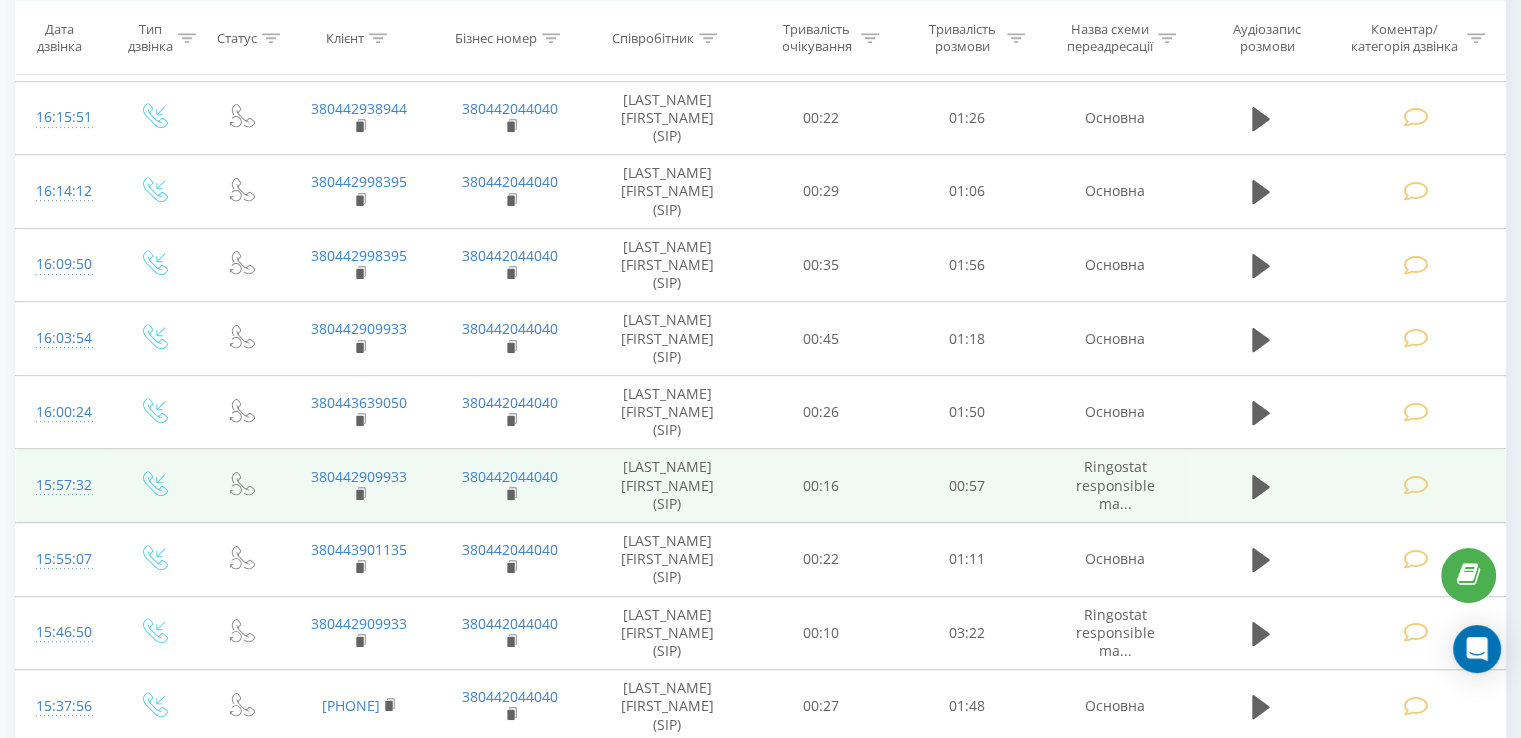 scroll, scrollTop: 1372, scrollLeft: 0, axis: vertical 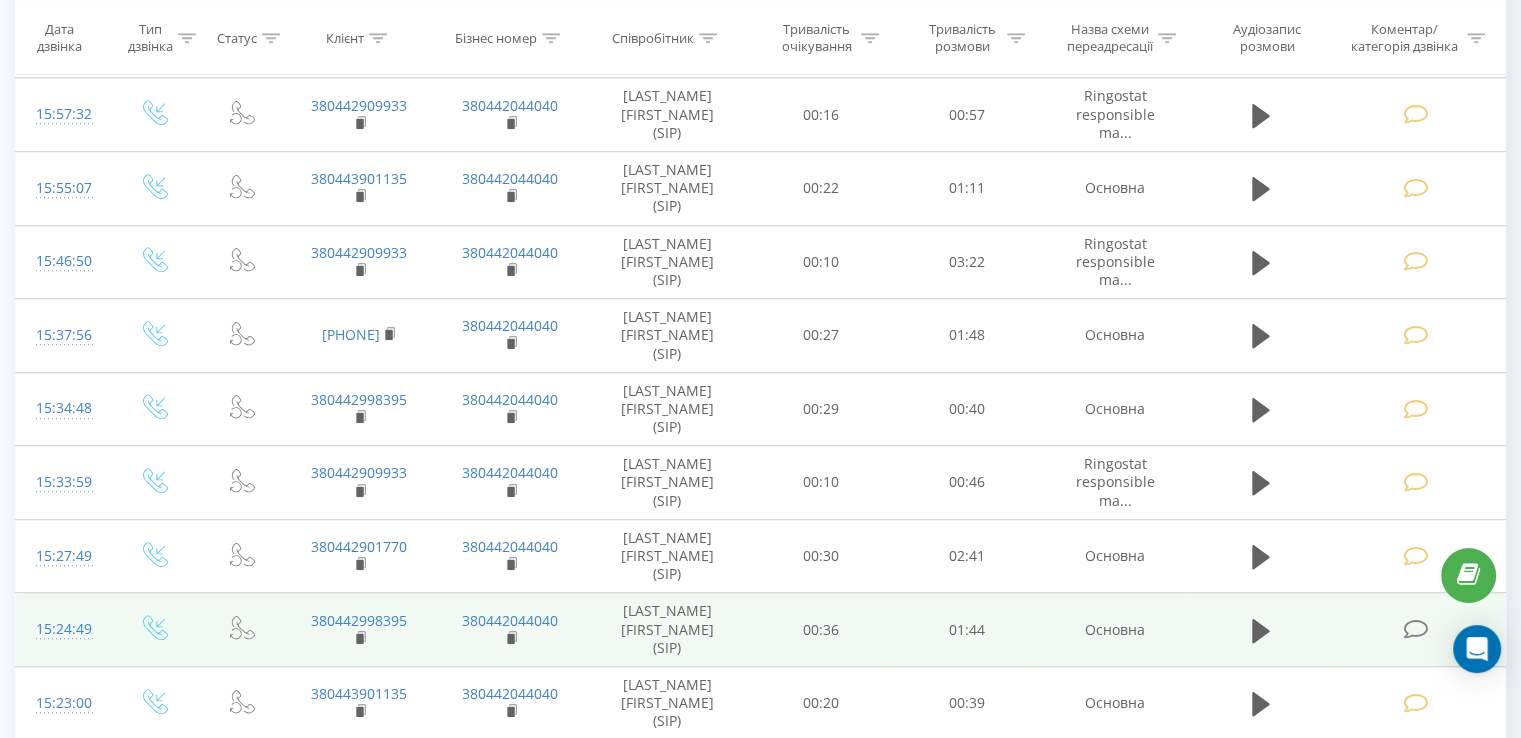click at bounding box center (1417, 630) 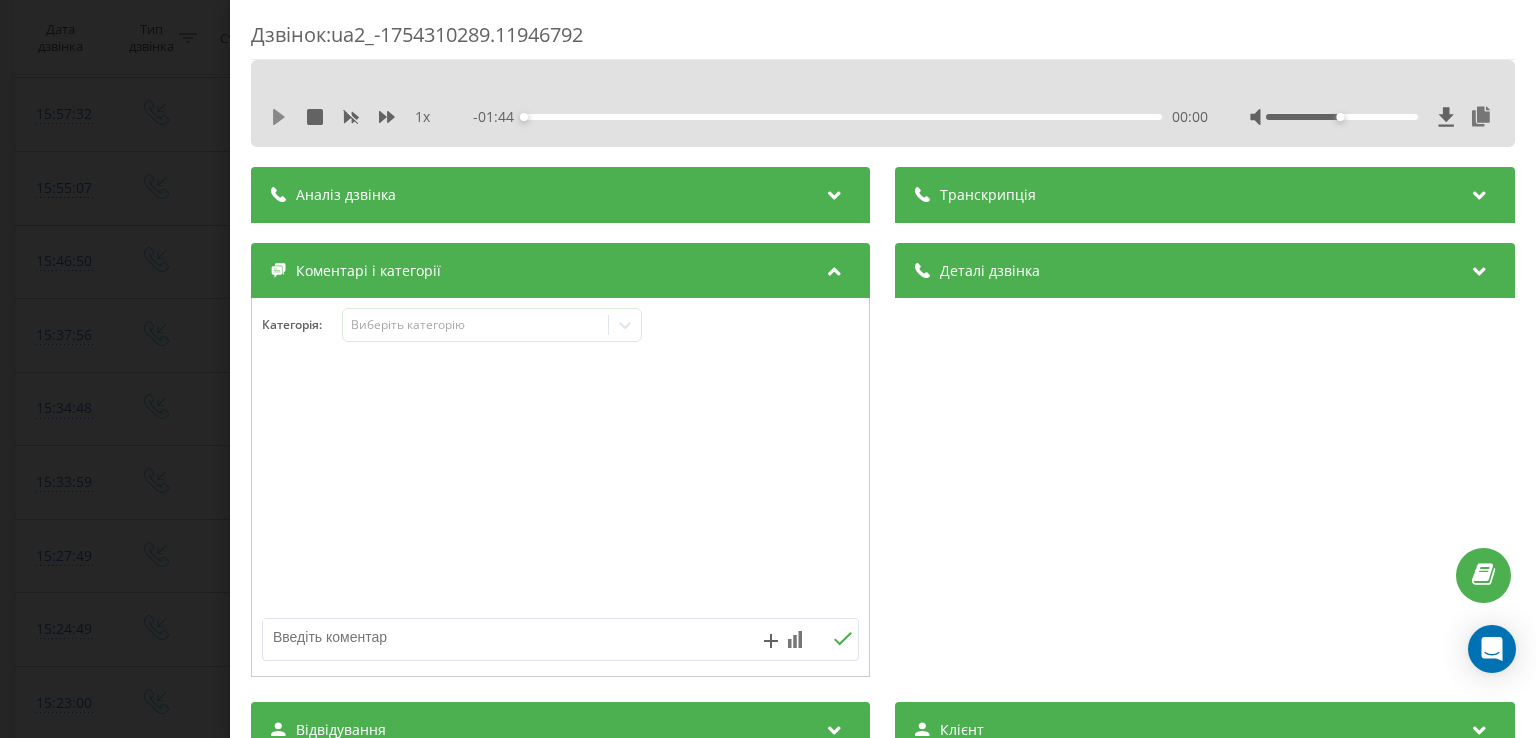 click 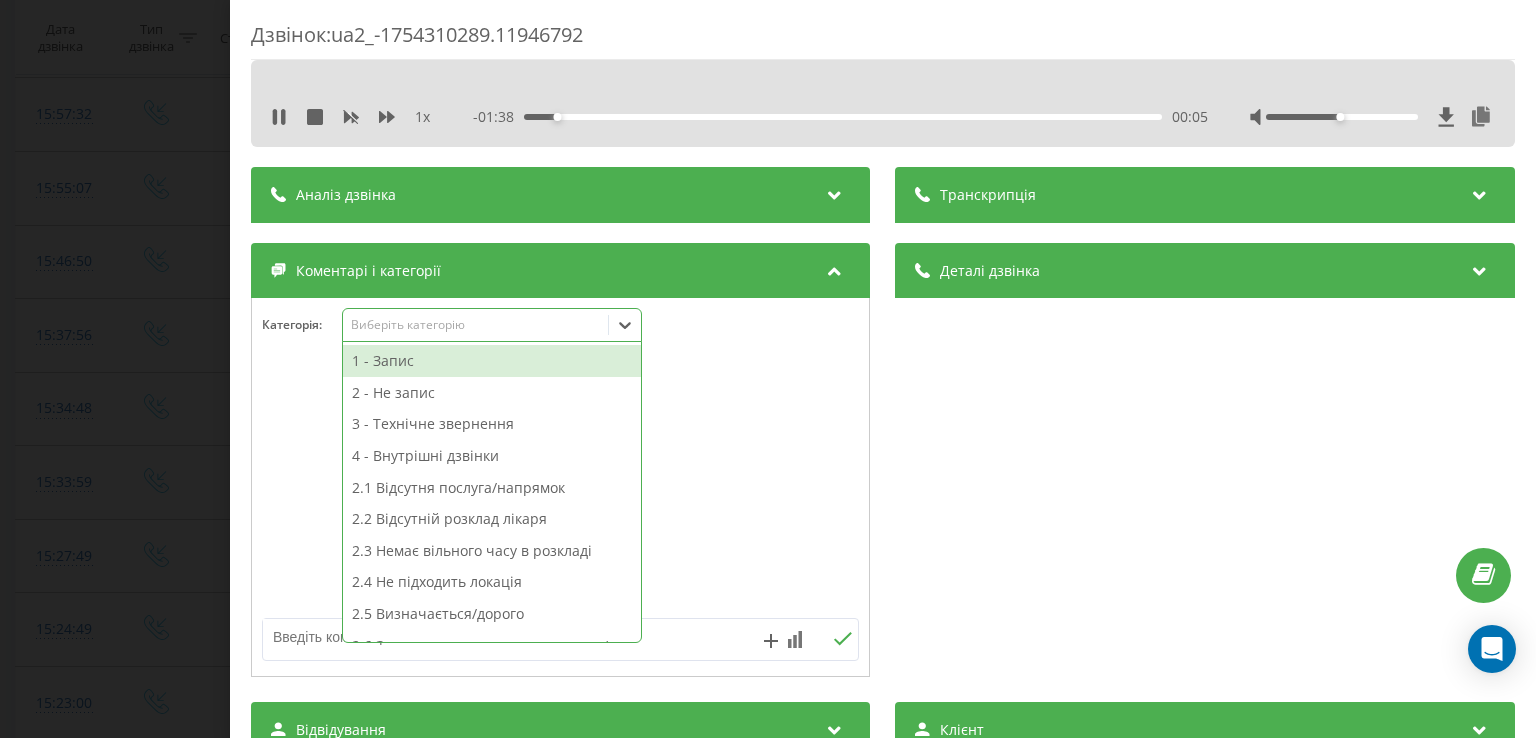 click on "Виберіть категорію" at bounding box center (476, 325) 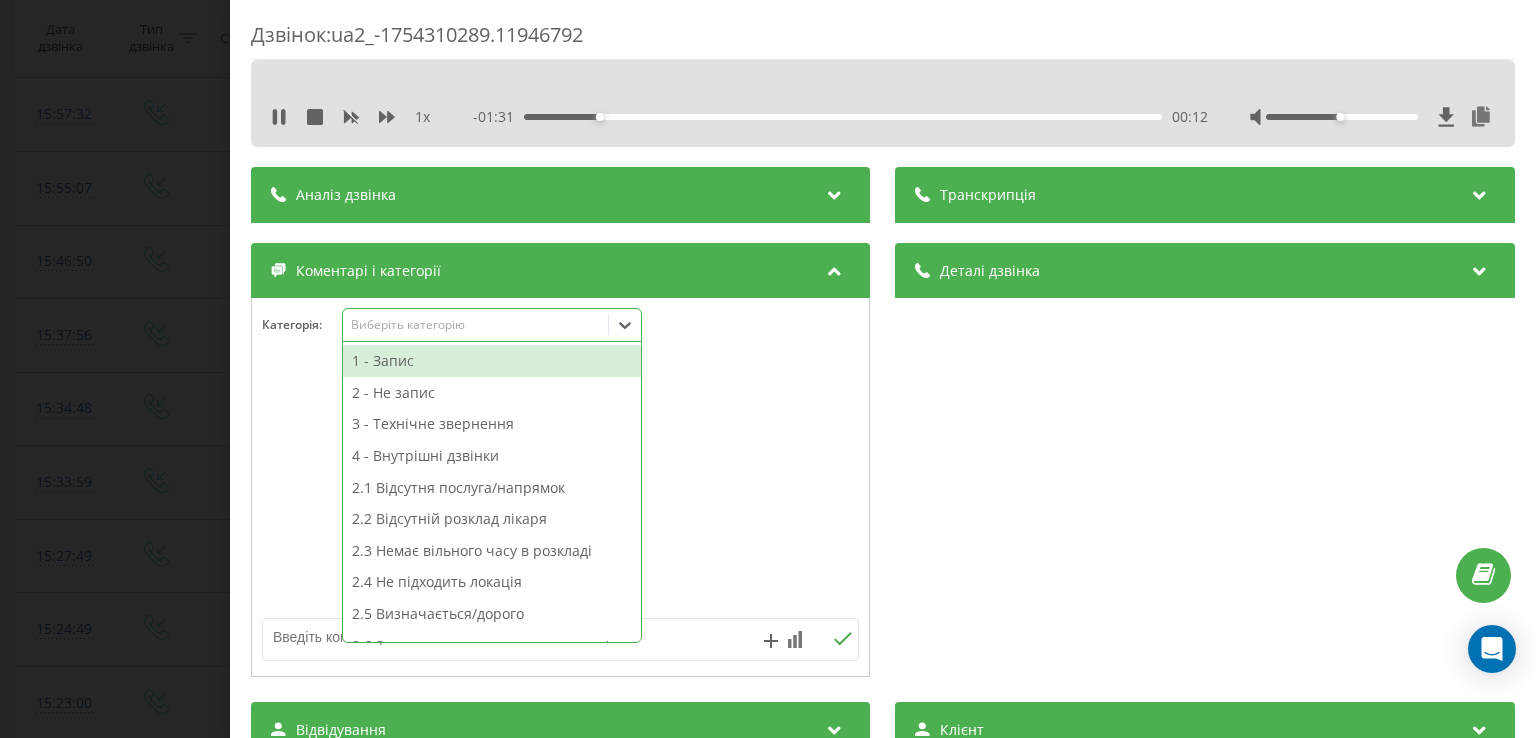 click on "- 01:31 00:12 00:12" at bounding box center (841, 117) 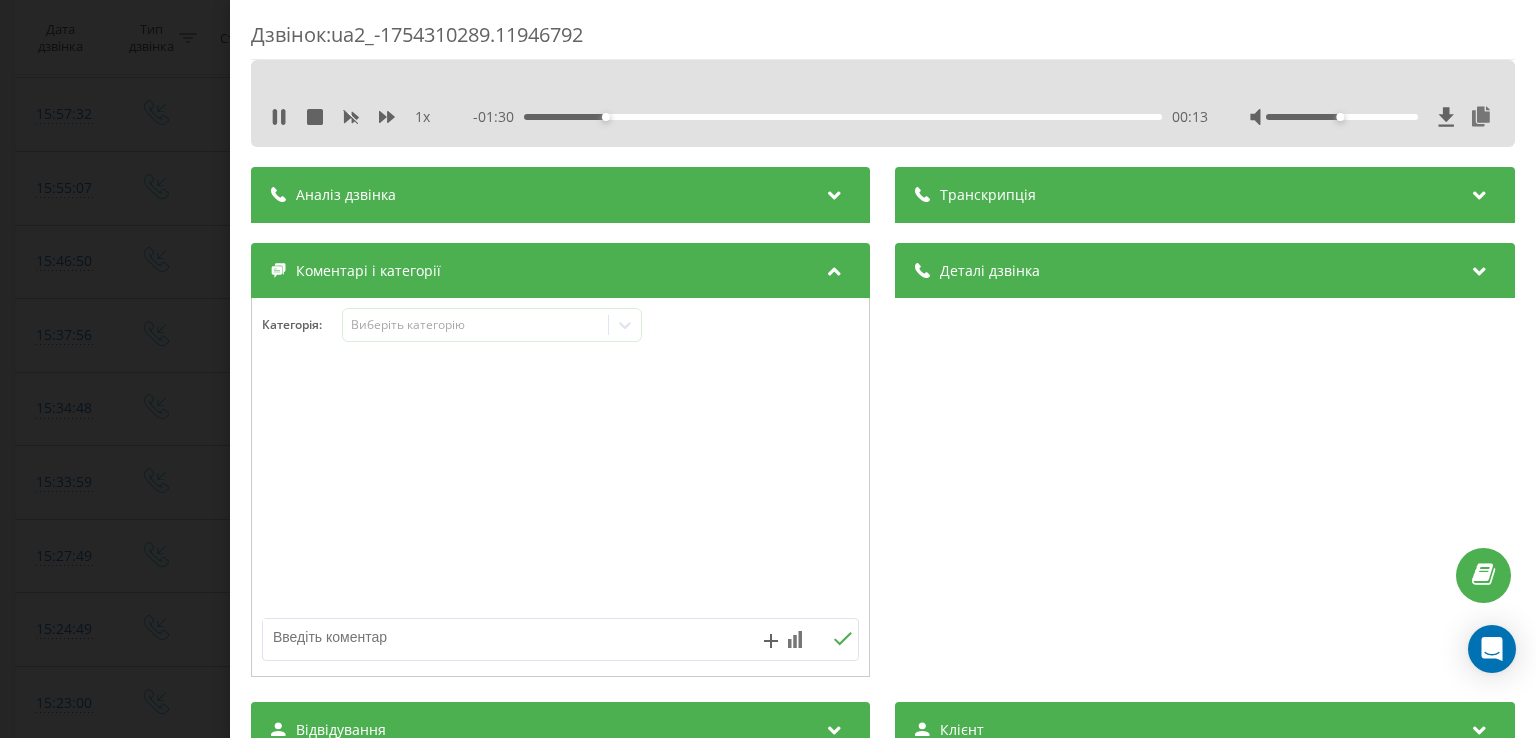 click on "00:13" at bounding box center (843, 117) 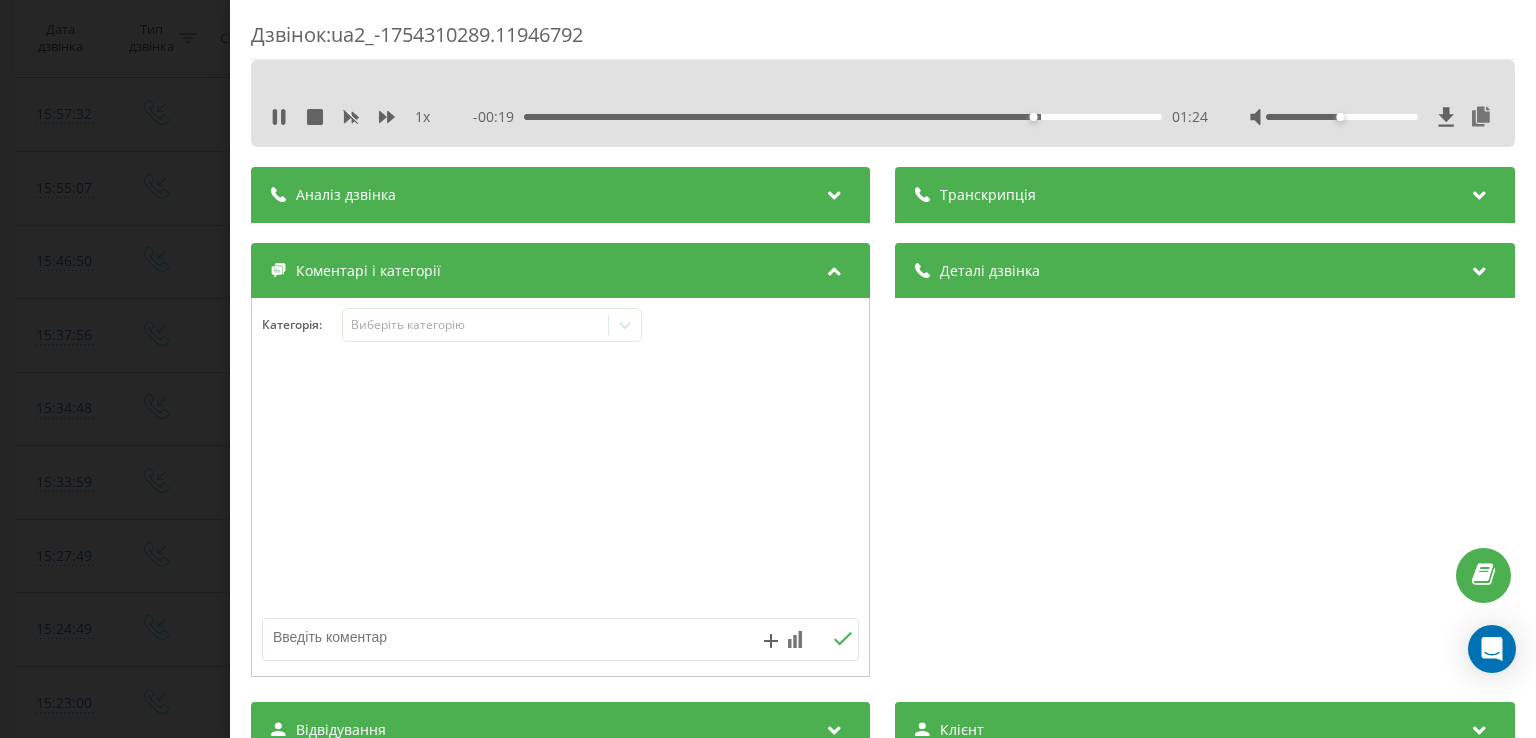 click on "- 00:19 01:24   01:24" at bounding box center [841, 117] 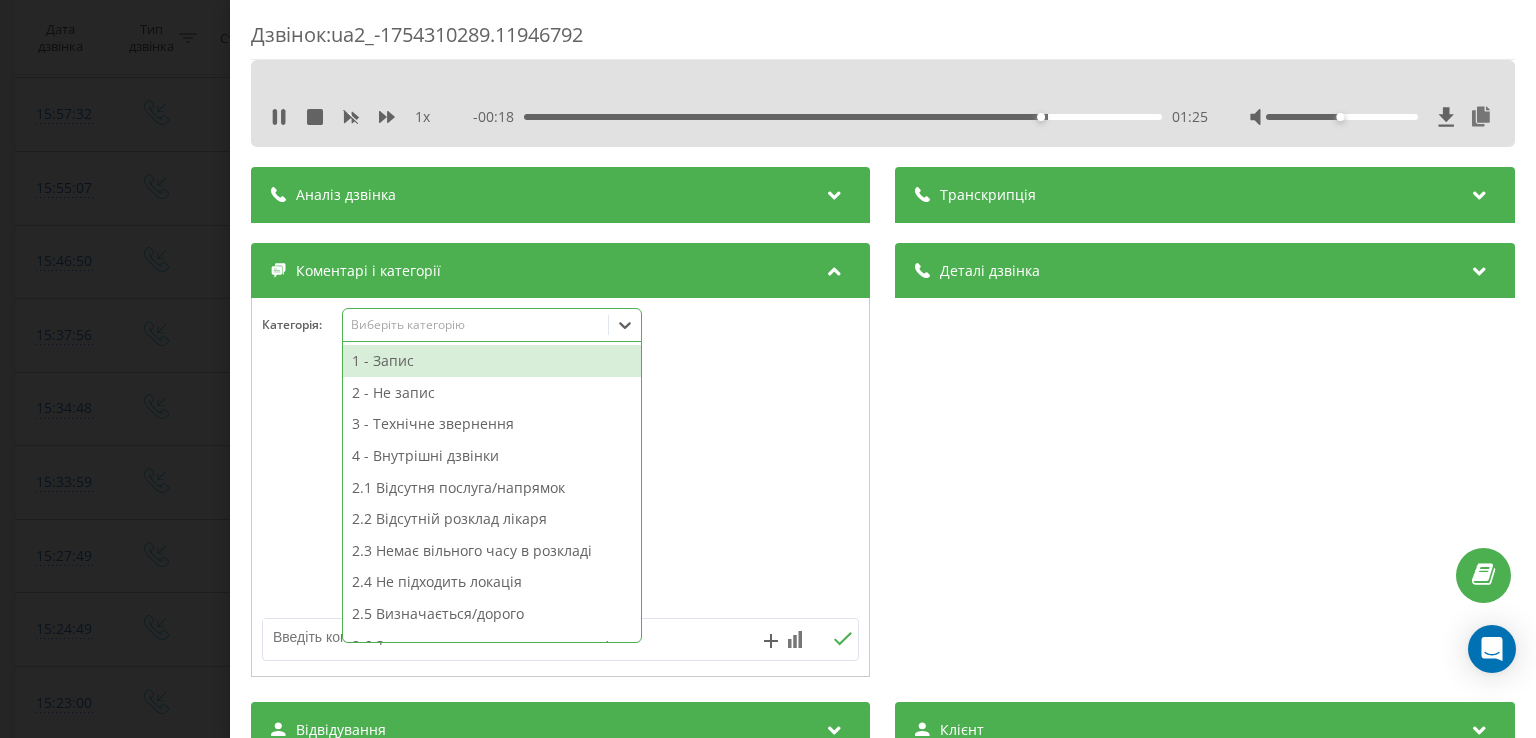 click on "Виберіть категорію" at bounding box center (476, 325) 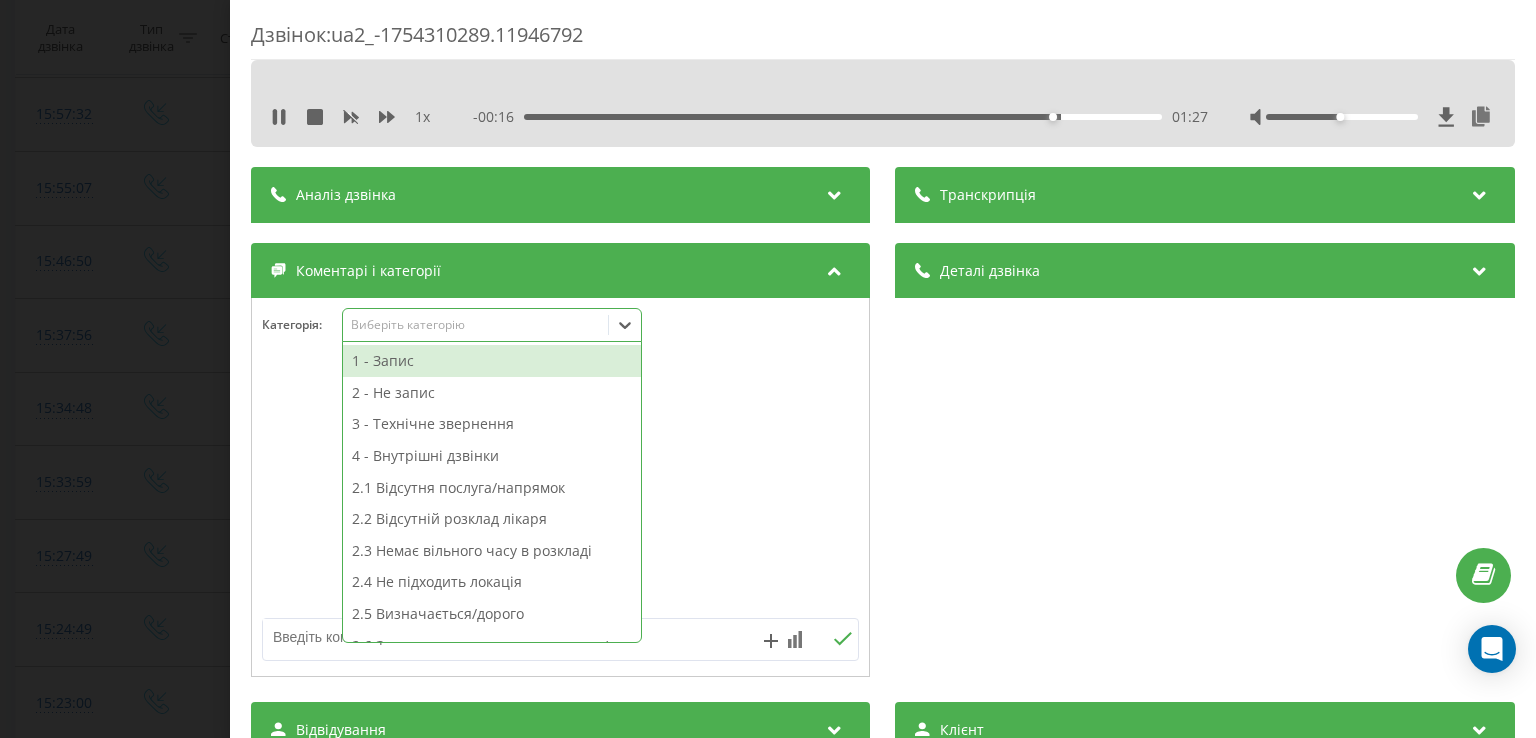click on "1 - Запис" at bounding box center [492, 361] 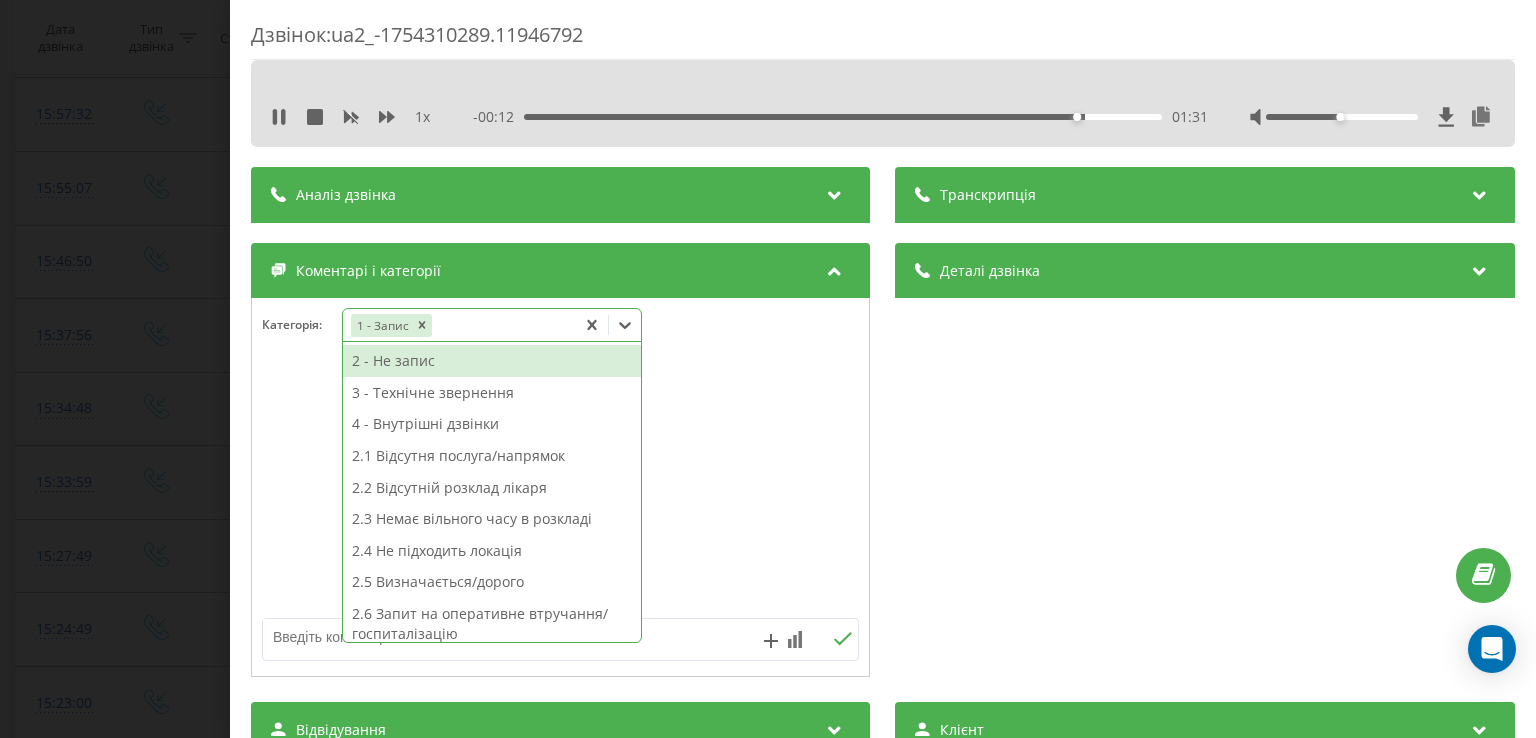 click on "Дзвінок :  ua2_-1754310289.11946792   1 x  - 00:12 01:31   01:31   Транскрипція Для AI-аналізу майбутніх дзвінків  налаштуйте та активуйте профіль на сторінці . Якщо профіль вже є і дзвінок відповідає його умовам, оновіть сторінку через 10 хвилин - AI аналізує поточний дзвінок. Аналіз дзвінка Для AI-аналізу майбутніх дзвінків  налаштуйте та активуйте профіль на сторінці . Якщо профіль вже є і дзвінок відповідає його умовам, оновіть сторінку через 10 хвилин - AI аналізує поточний дзвінок. Деталі дзвінка Загальне Дата дзвінка 2025-08-04 15:24:49 Тип дзвінка Вхідний Статус дзвінка Повторний 380442998395" at bounding box center [768, 369] 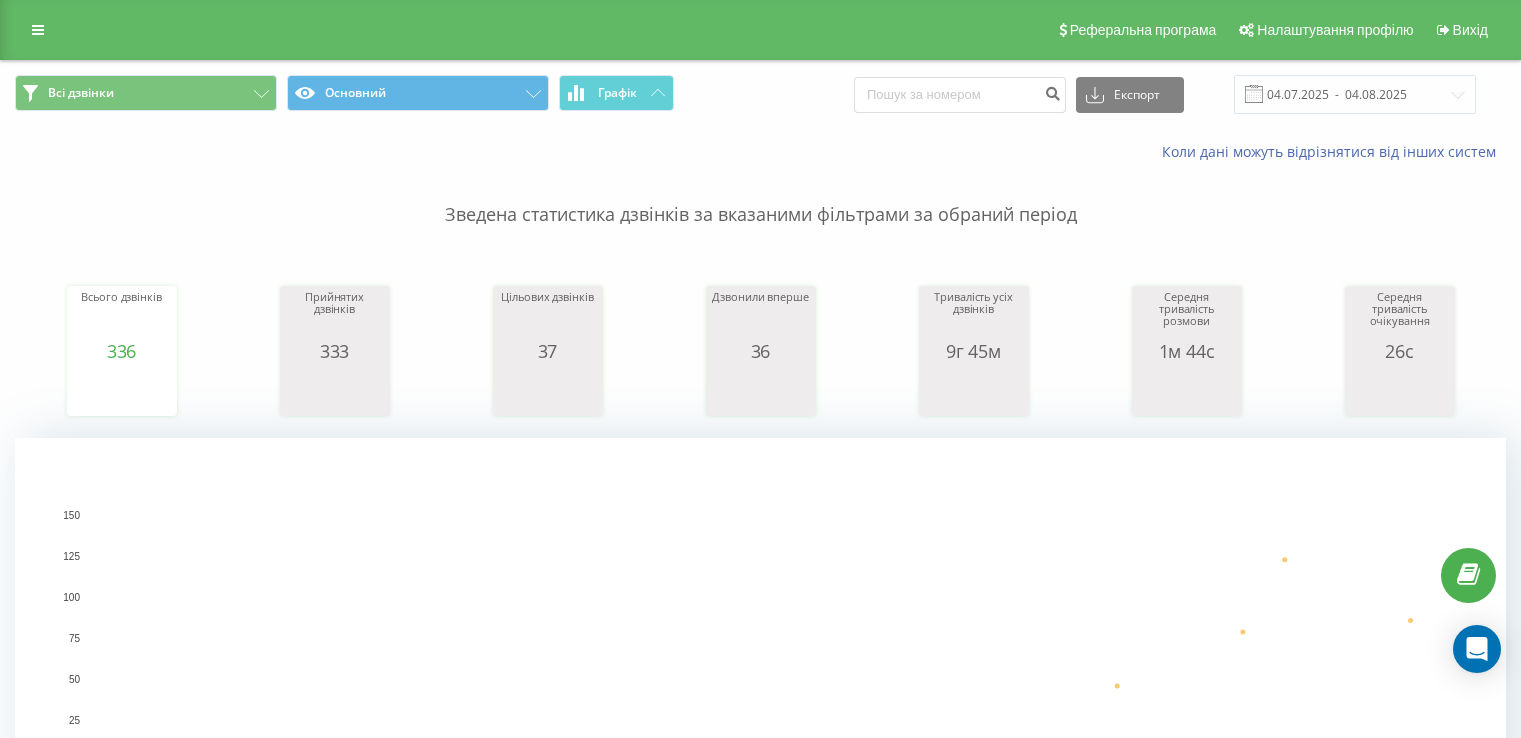 scroll, scrollTop: 0, scrollLeft: 0, axis: both 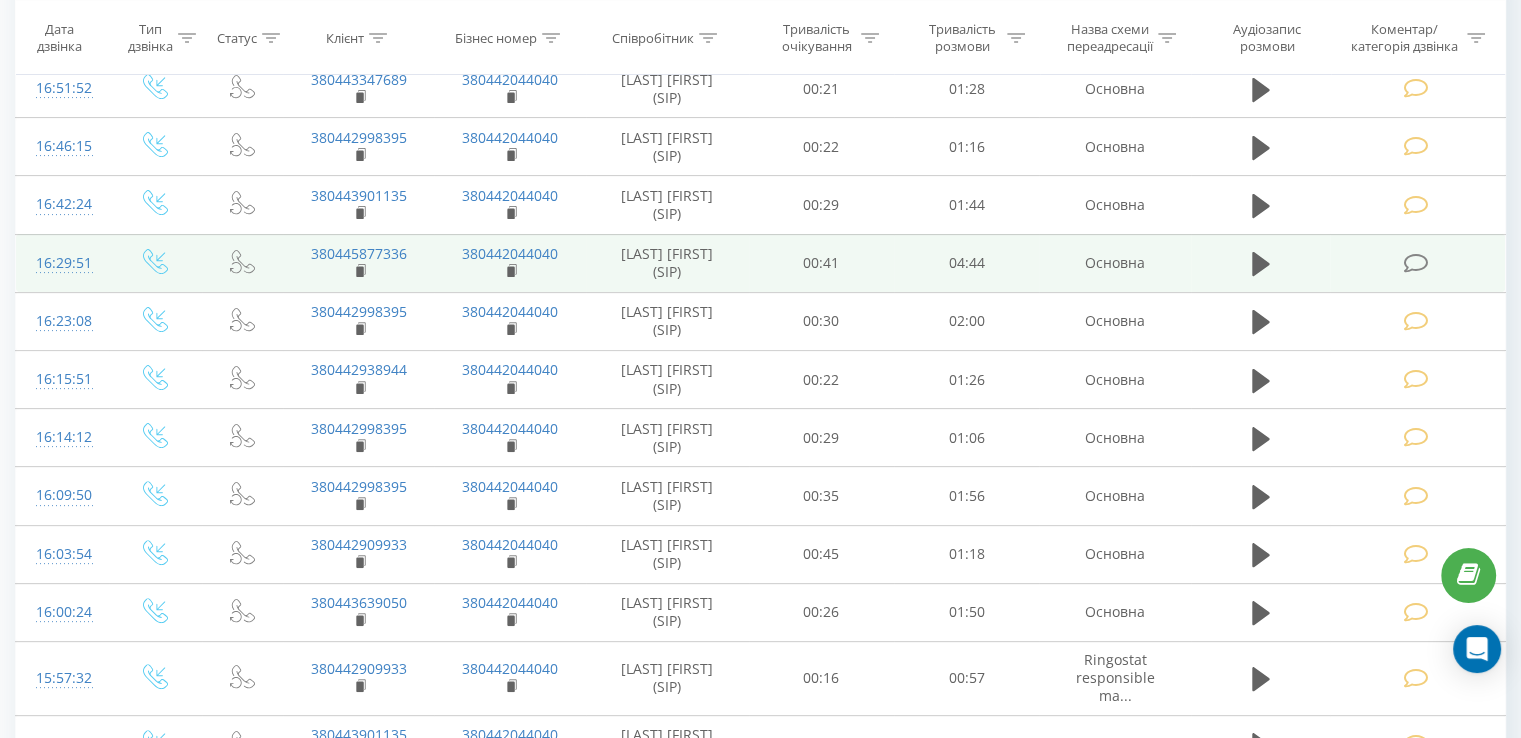 click at bounding box center [1417, 263] 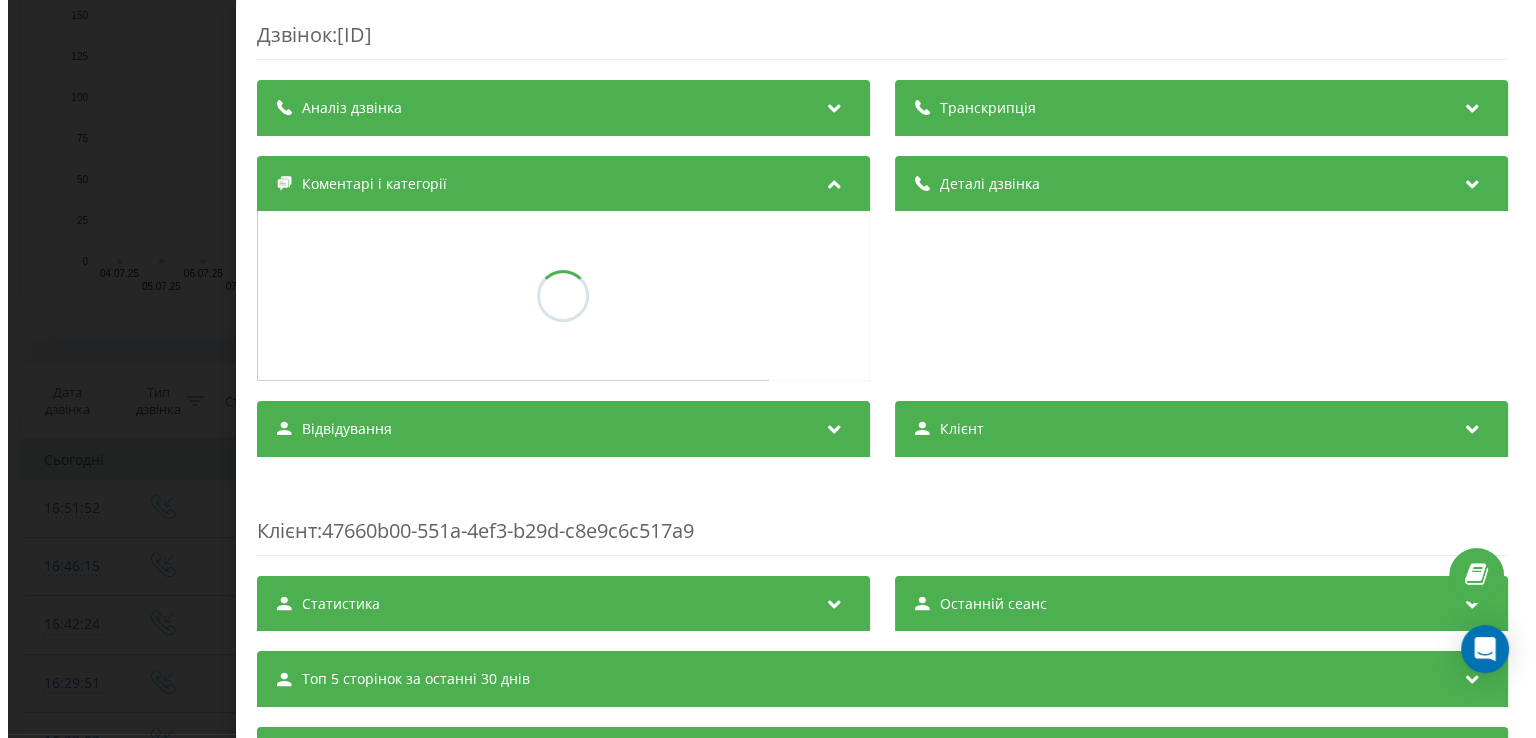 scroll, scrollTop: 920, scrollLeft: 0, axis: vertical 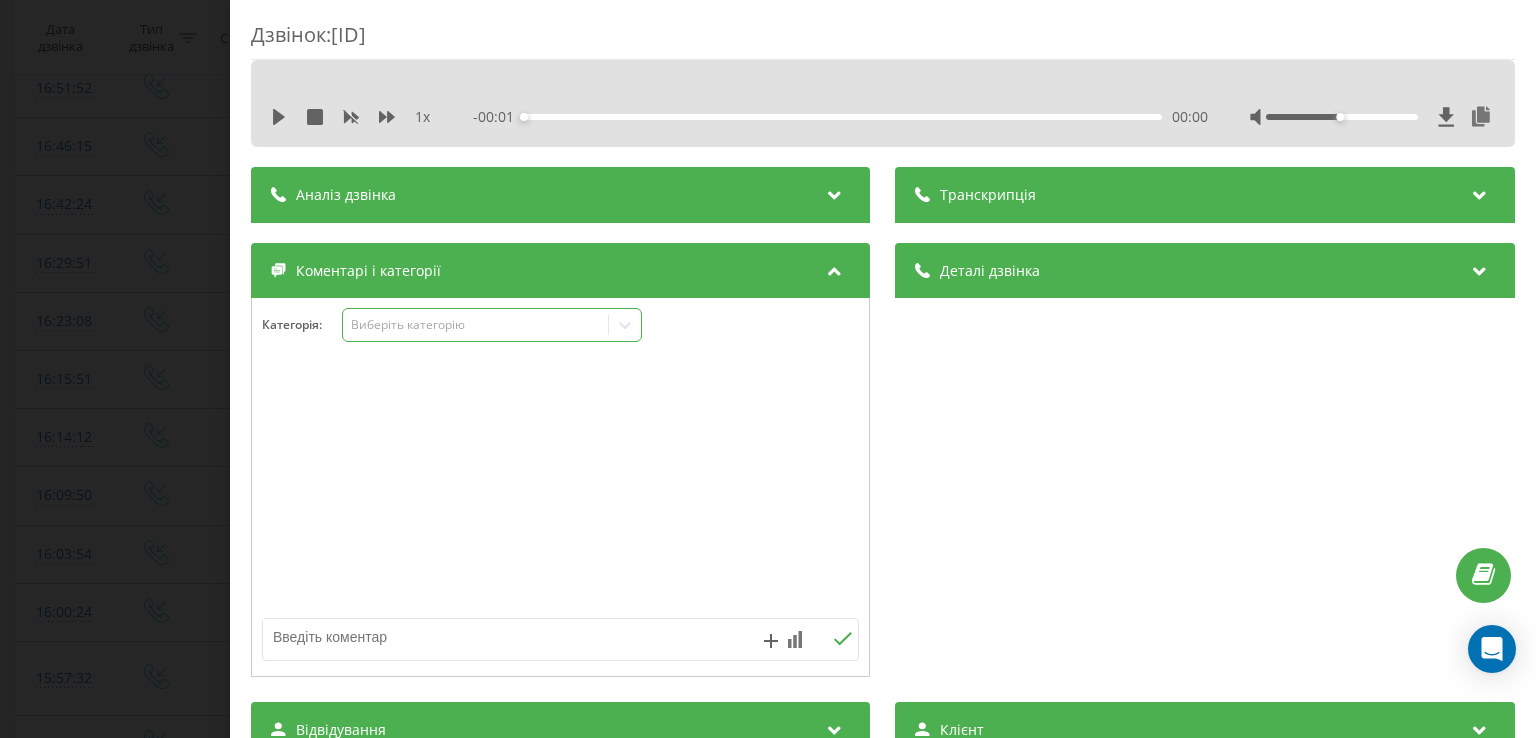 click on "Виберіть категорію" at bounding box center [476, 325] 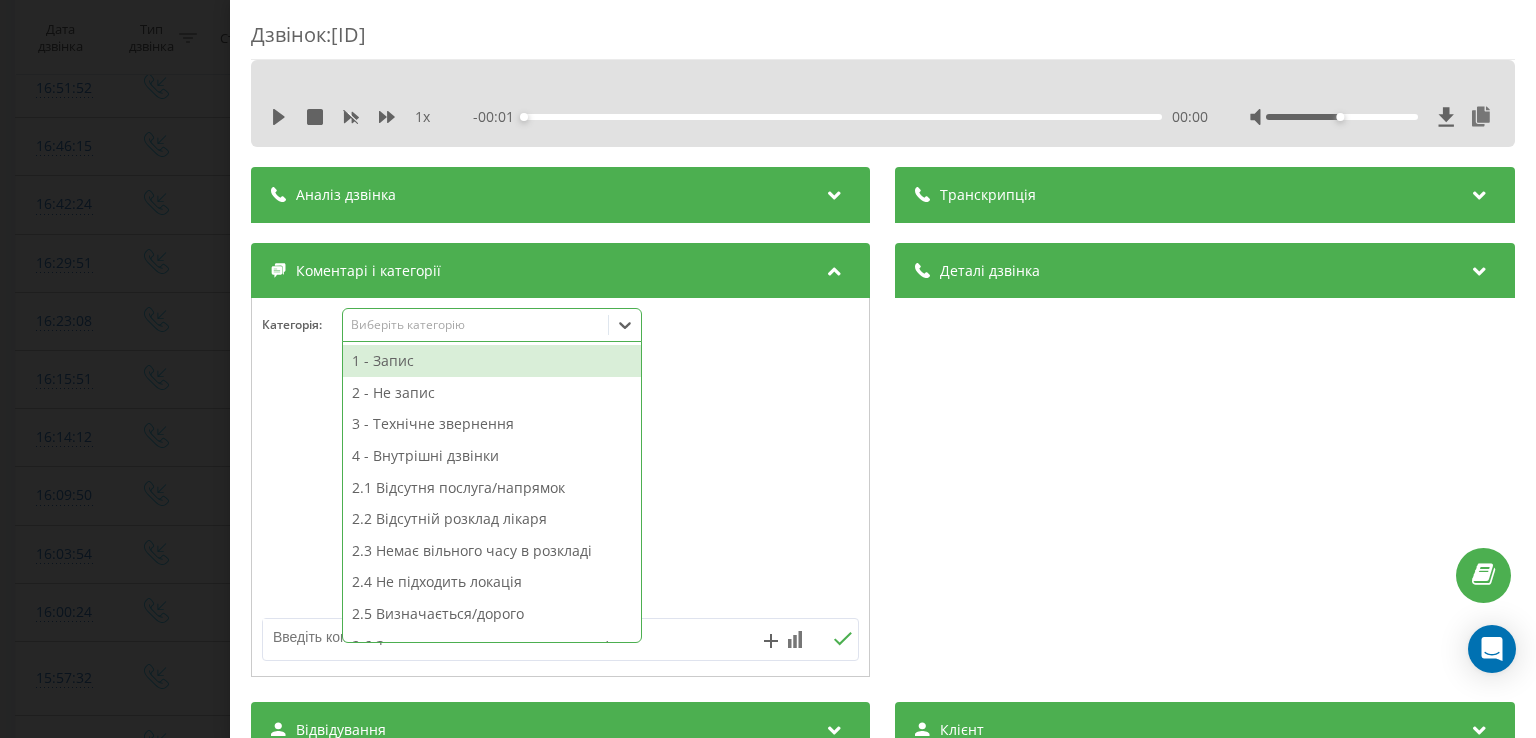 click on "1 - Запис" at bounding box center (492, 361) 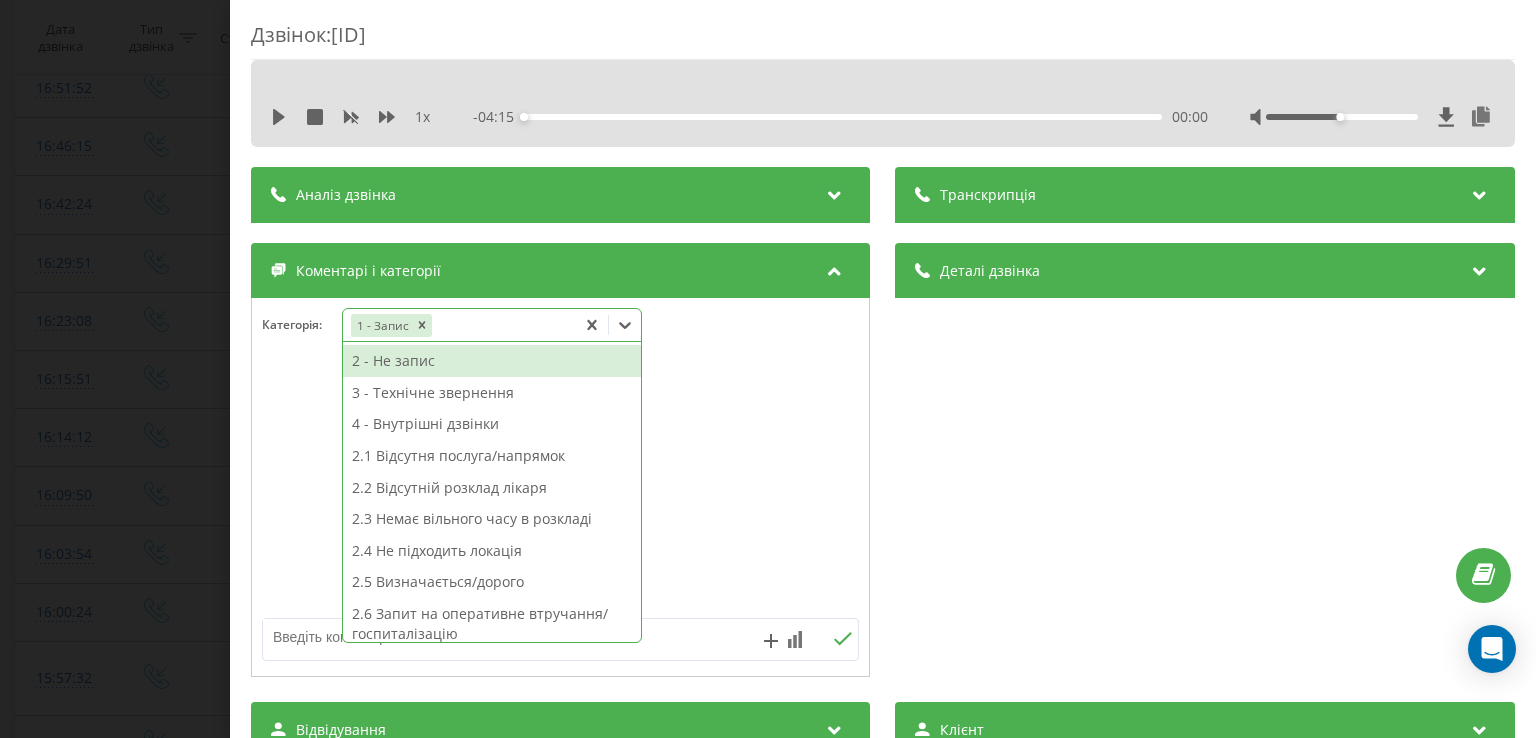 click on "2 - Не запис" at bounding box center (492, 361) 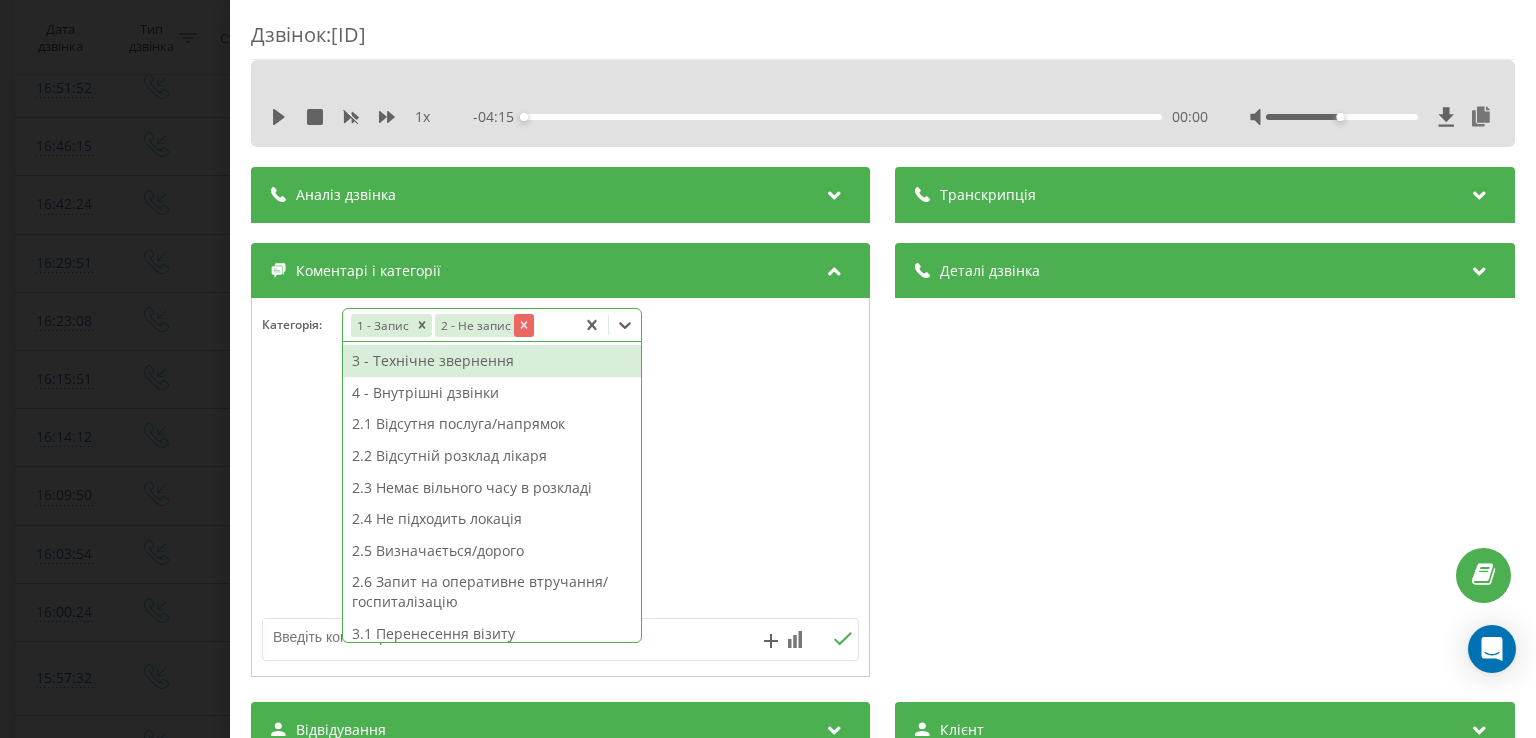 click 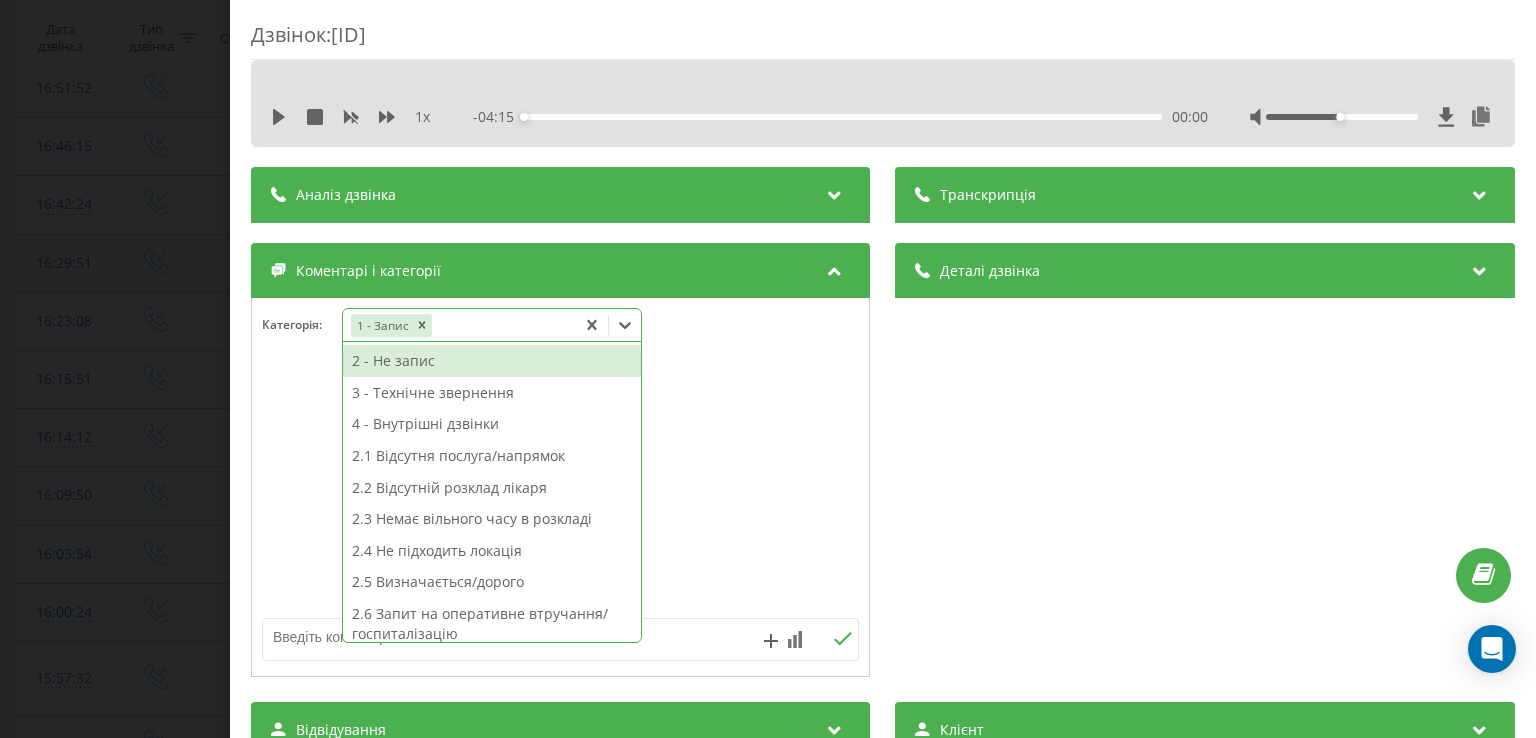 click on "Дзвінок :  ua3_-1754314191.12143035   1 x  - 04:15 00:00   00:00   Транскрипція Для AI-аналізу майбутніх дзвінків  налаштуйте та активуйте профіль на сторінці . Якщо профіль вже є і дзвінок відповідає його умовам, оновіть сторінку через 10 хвилин - AI аналізує поточний дзвінок. Аналіз дзвінка Для AI-аналізу майбутніх дзвінків  налаштуйте та активуйте профіль на сторінці . Якщо профіль вже є і дзвінок відповідає його умовам, оновіть сторінку через 10 хвилин - AI аналізує поточний дзвінок. Деталі дзвінка Загальне Дата дзвінка 2025-08-04 16:29:51 Тип дзвінка Вхідний Статус дзвінка Повторний 380445877336" at bounding box center [768, 369] 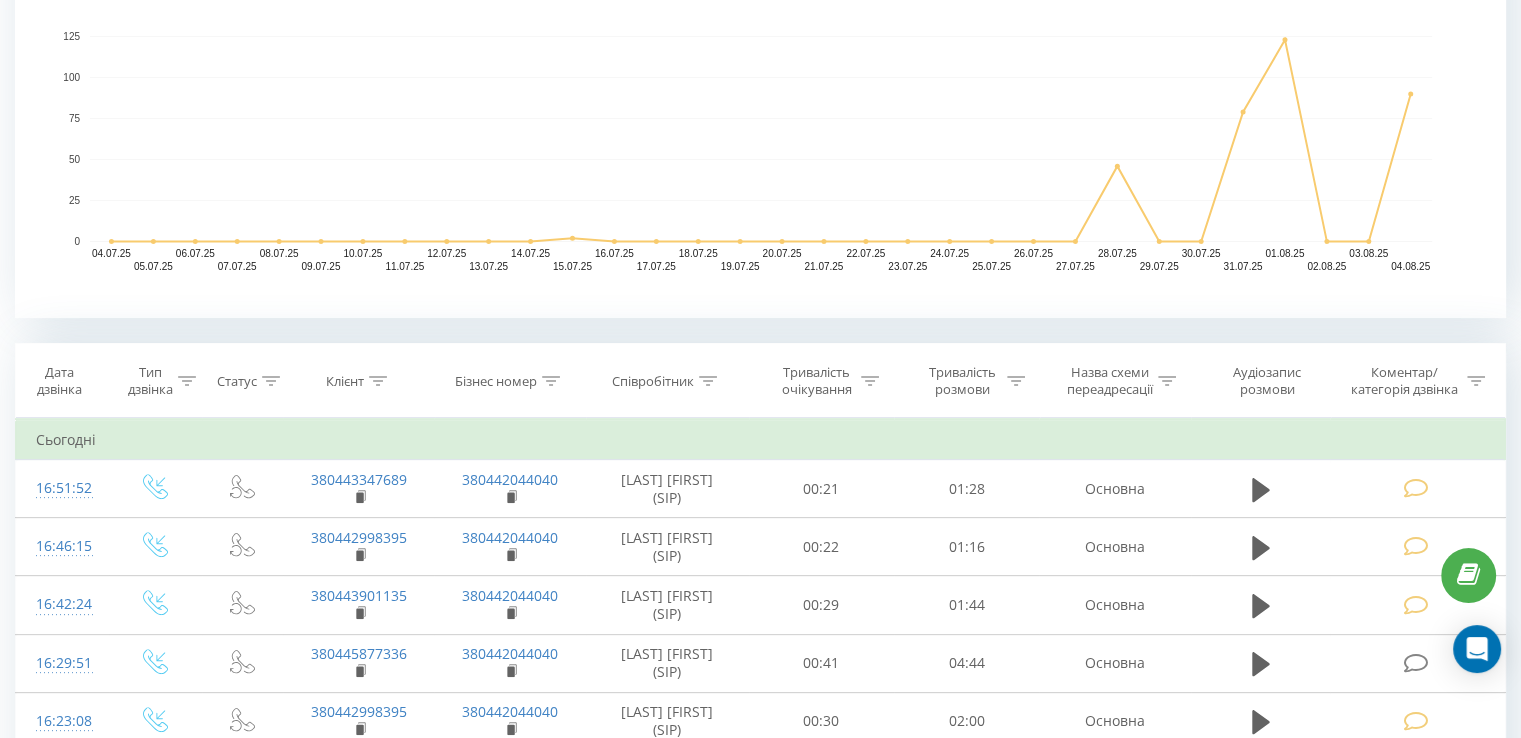scroll, scrollTop: 320, scrollLeft: 0, axis: vertical 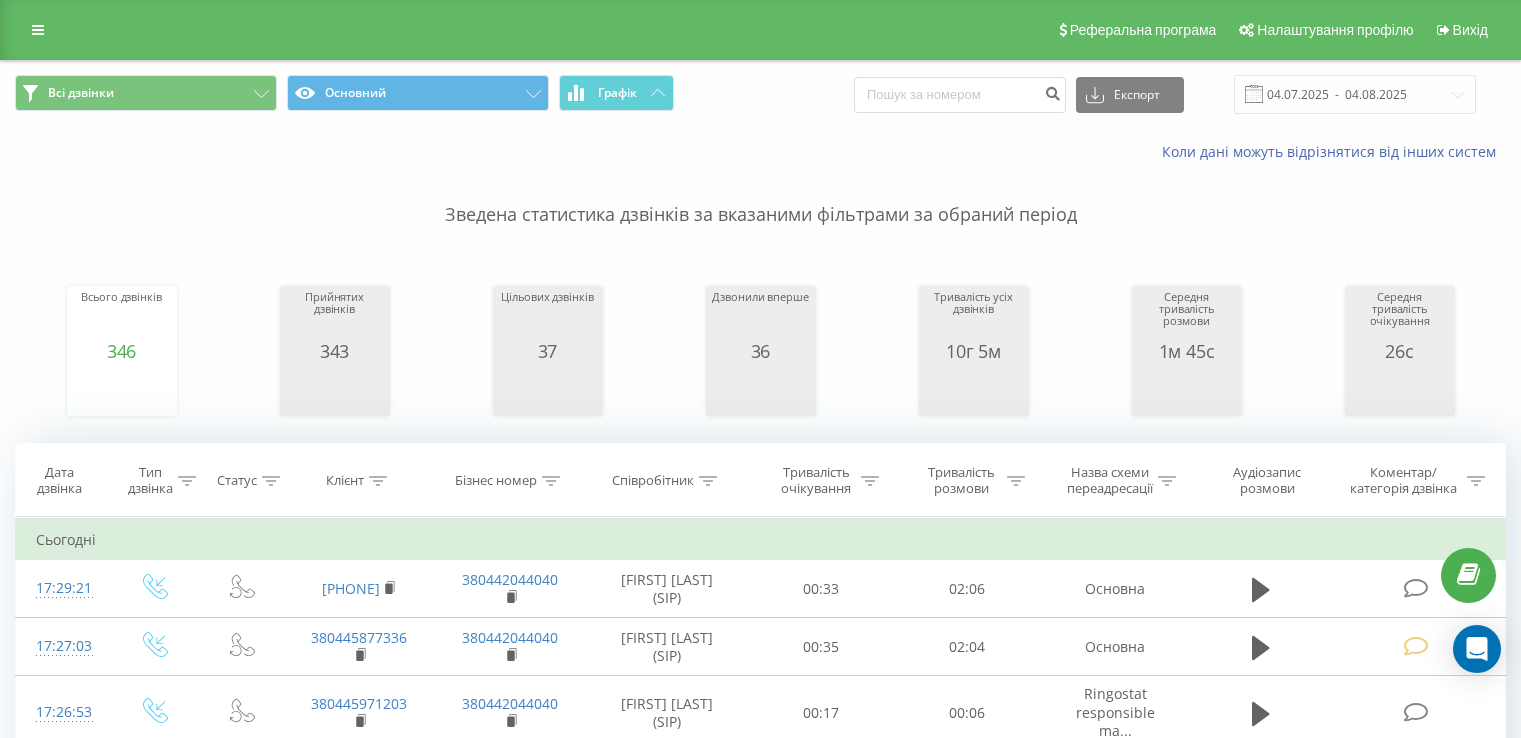 click on "Всі дзвінки Основний Графік Експорт .csv .xls .xlsx [DATE] - [DATE] Коли дані можуть відрізнятися вiд інших систем Зведена статистика дзвінків за вказаними фільтрами за обраний період Всього дзвінків 346 Прийнятих дзвінків 343 Цільових дзвінків 37 Дзвонили вперше 36 Тривалість усіх дзвінків 10г 5м Середня тривалість розмови 1м 45с Середня тривалість очікування 26с Дата дзвінка Тип дзвінка Статус Клієнт Бізнес номер Співробітник Тривалість очікування Тривалість розмови Назва схеми переадресації Аудіозапис розмови Коментар/категорія дзвінка Фільтрувати за умовою OK" at bounding box center (760, 1105) 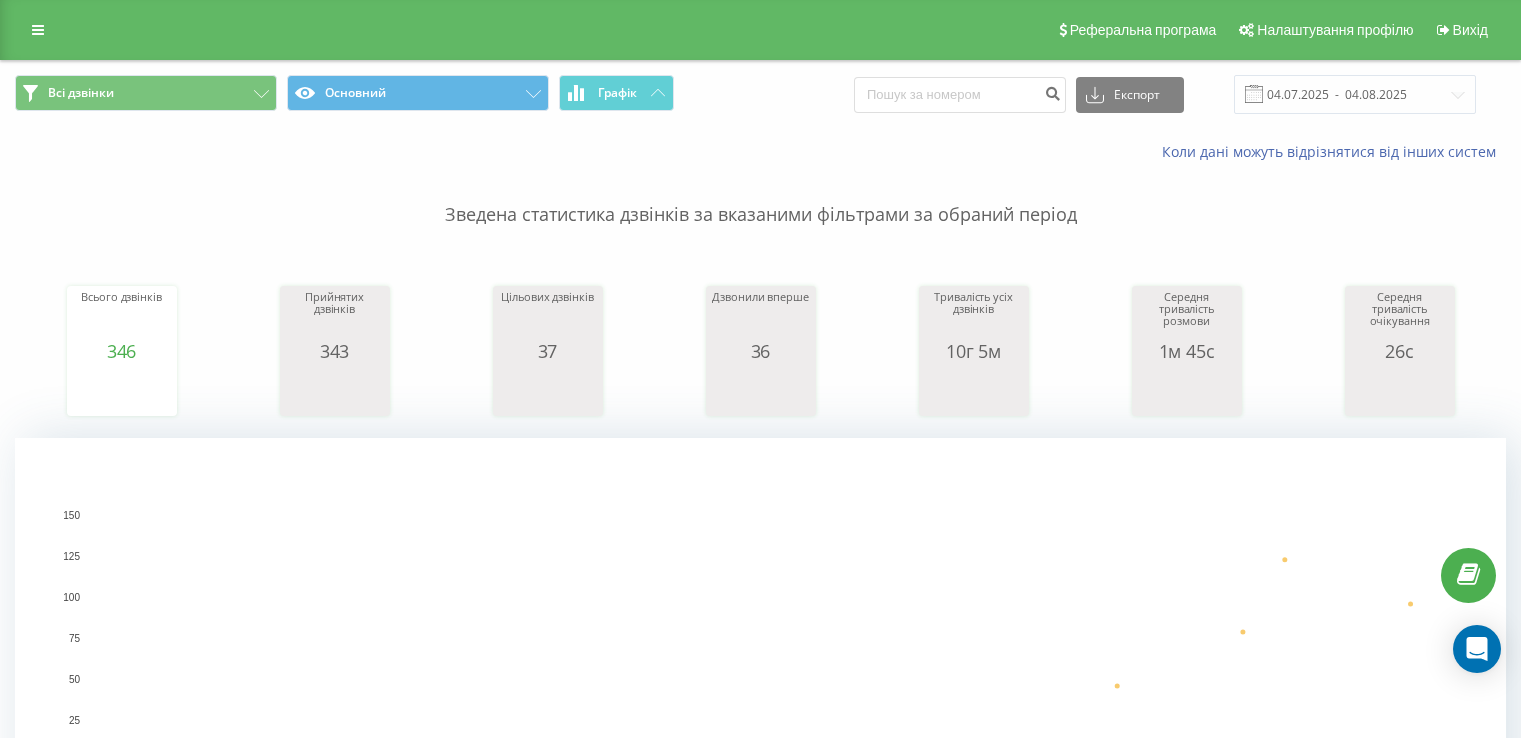 scroll, scrollTop: 0, scrollLeft: 0, axis: both 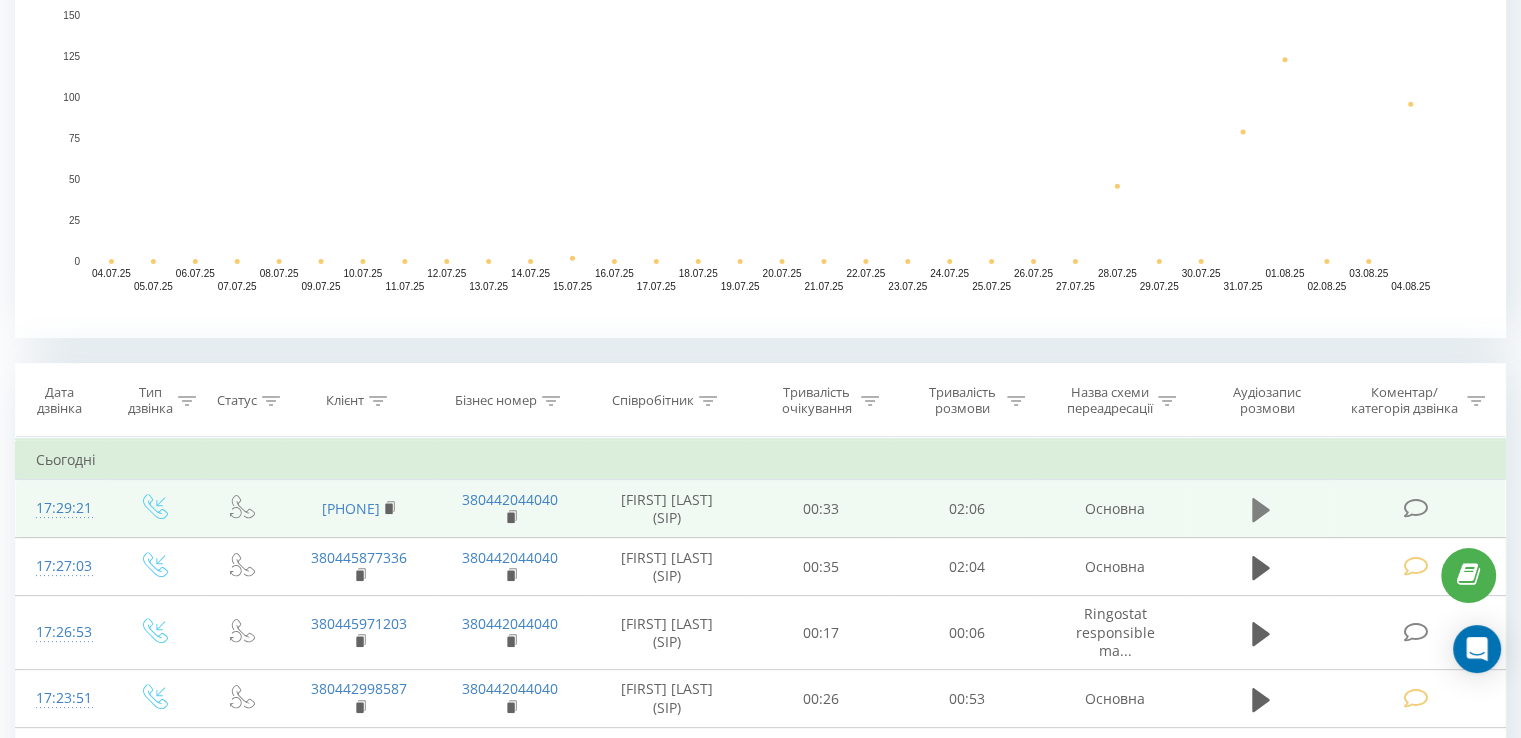 click 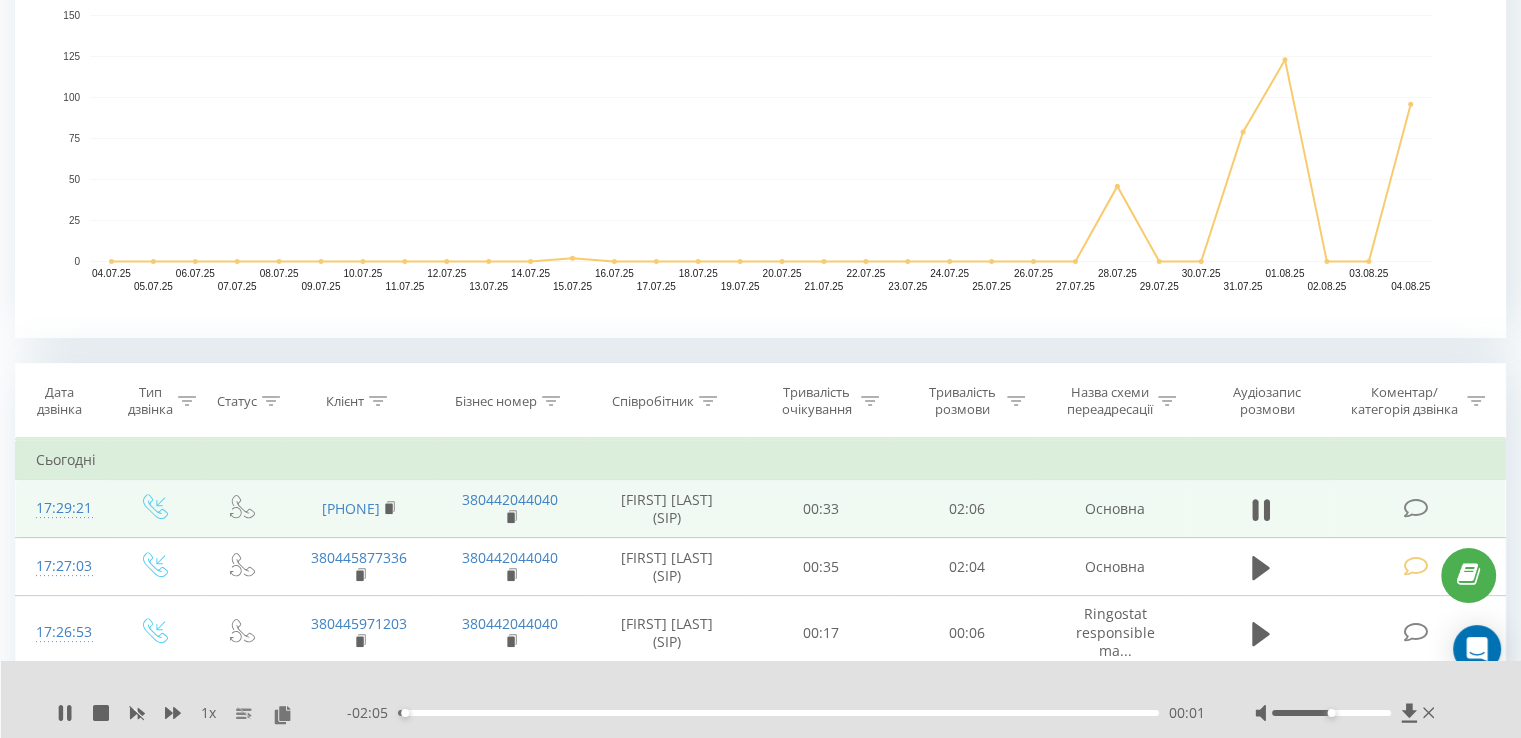 click on "- 02:05 00:01   00:01" at bounding box center [776, 713] 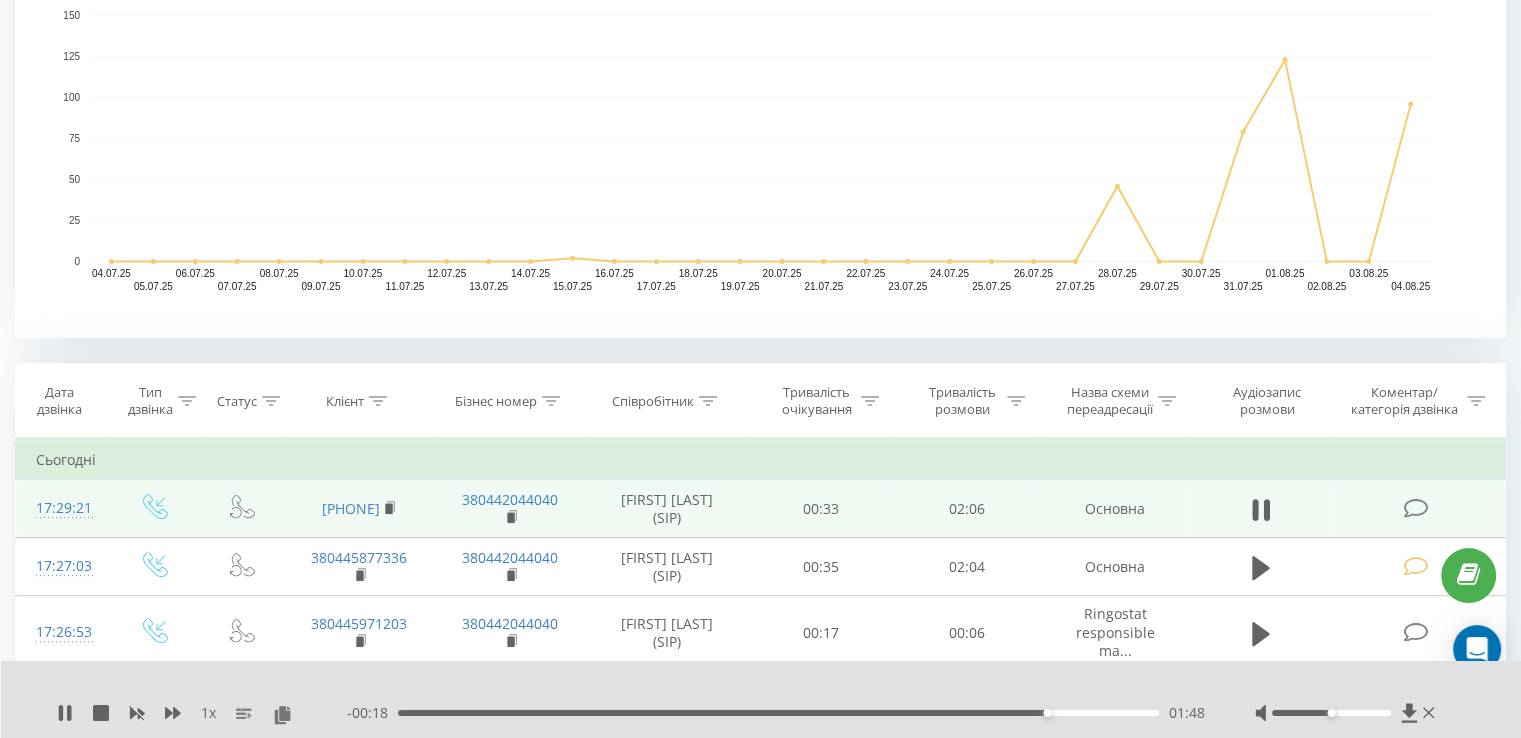 click on "01:48" at bounding box center (778, 713) 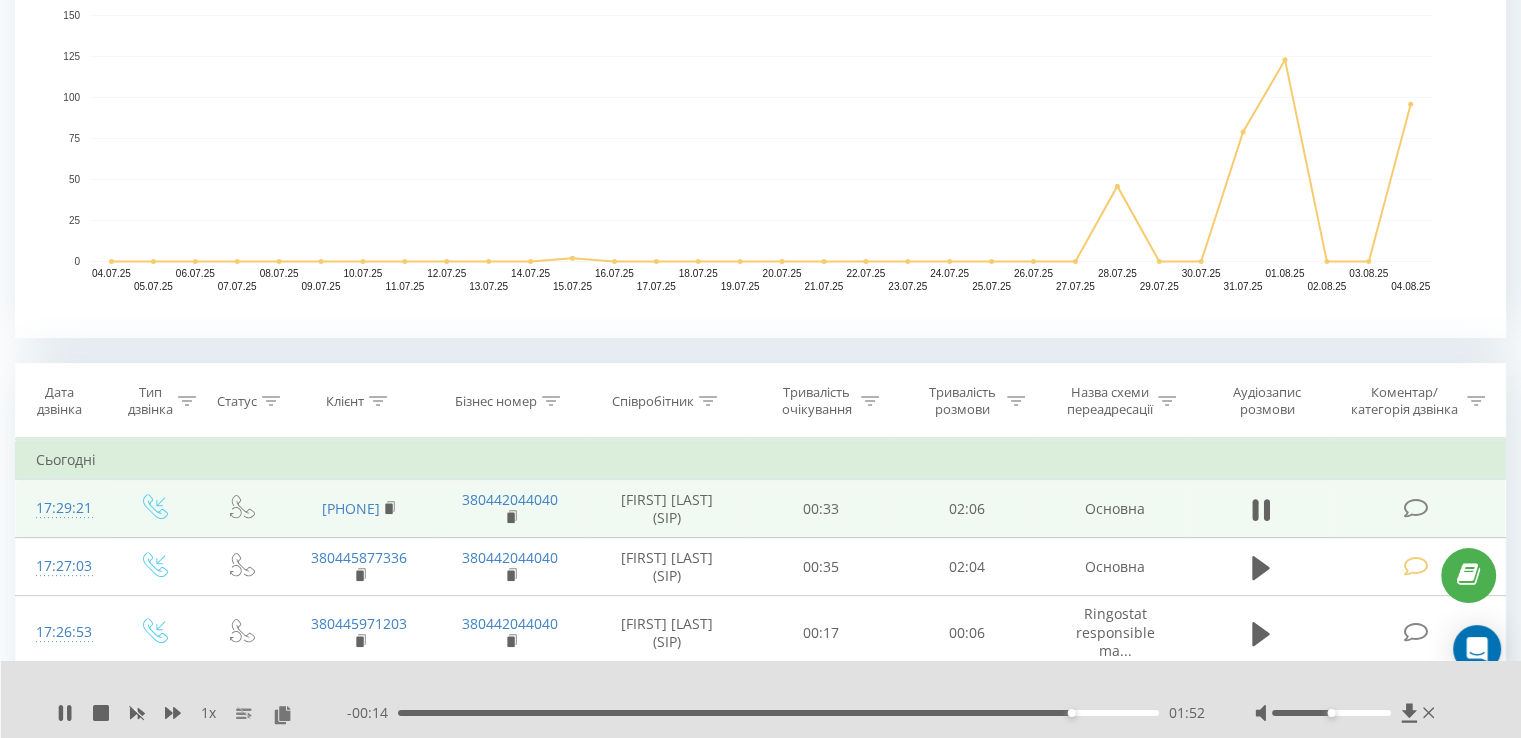click on "- 00:14 01:52   01:52" at bounding box center (776, 713) 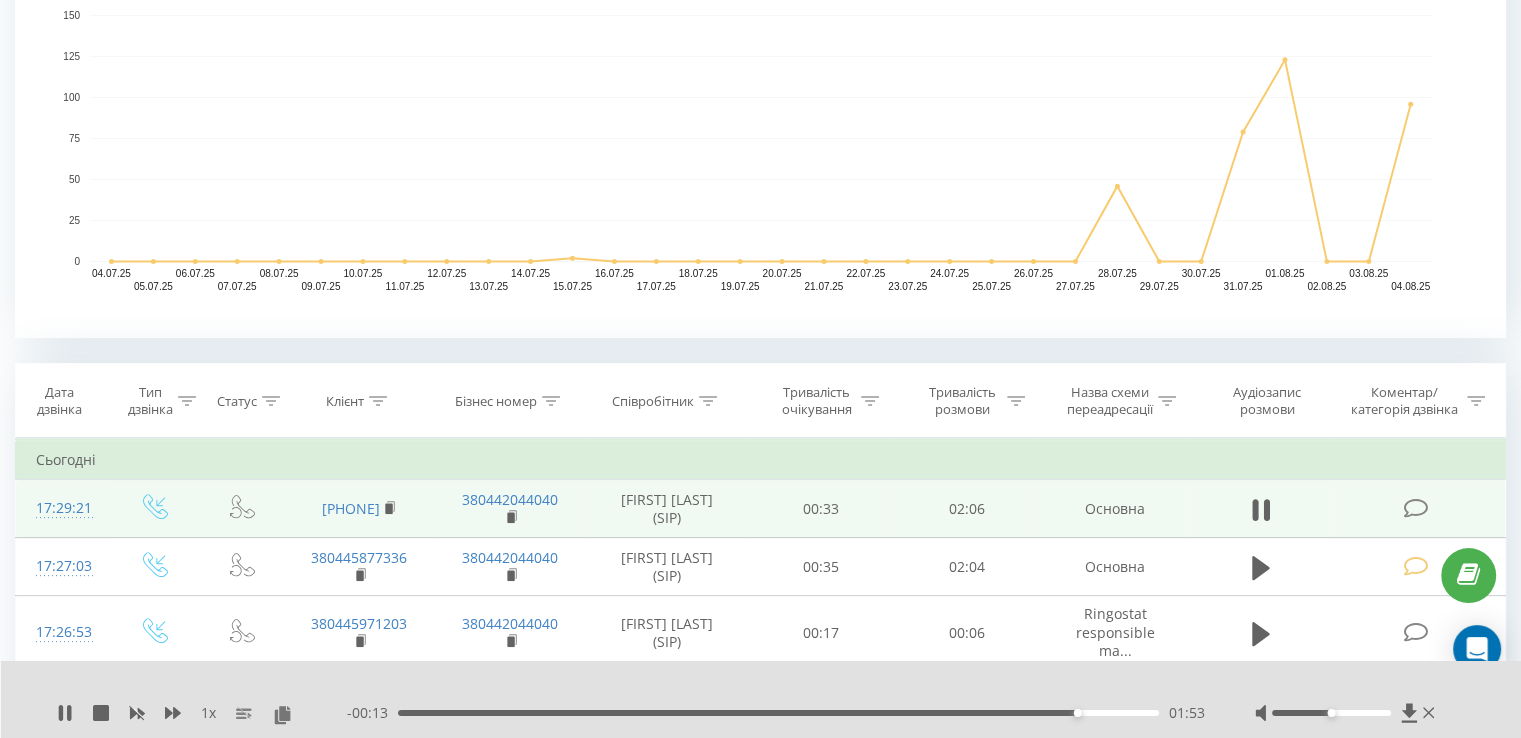 click on "- 00:13 01:53   01:53" at bounding box center [776, 713] 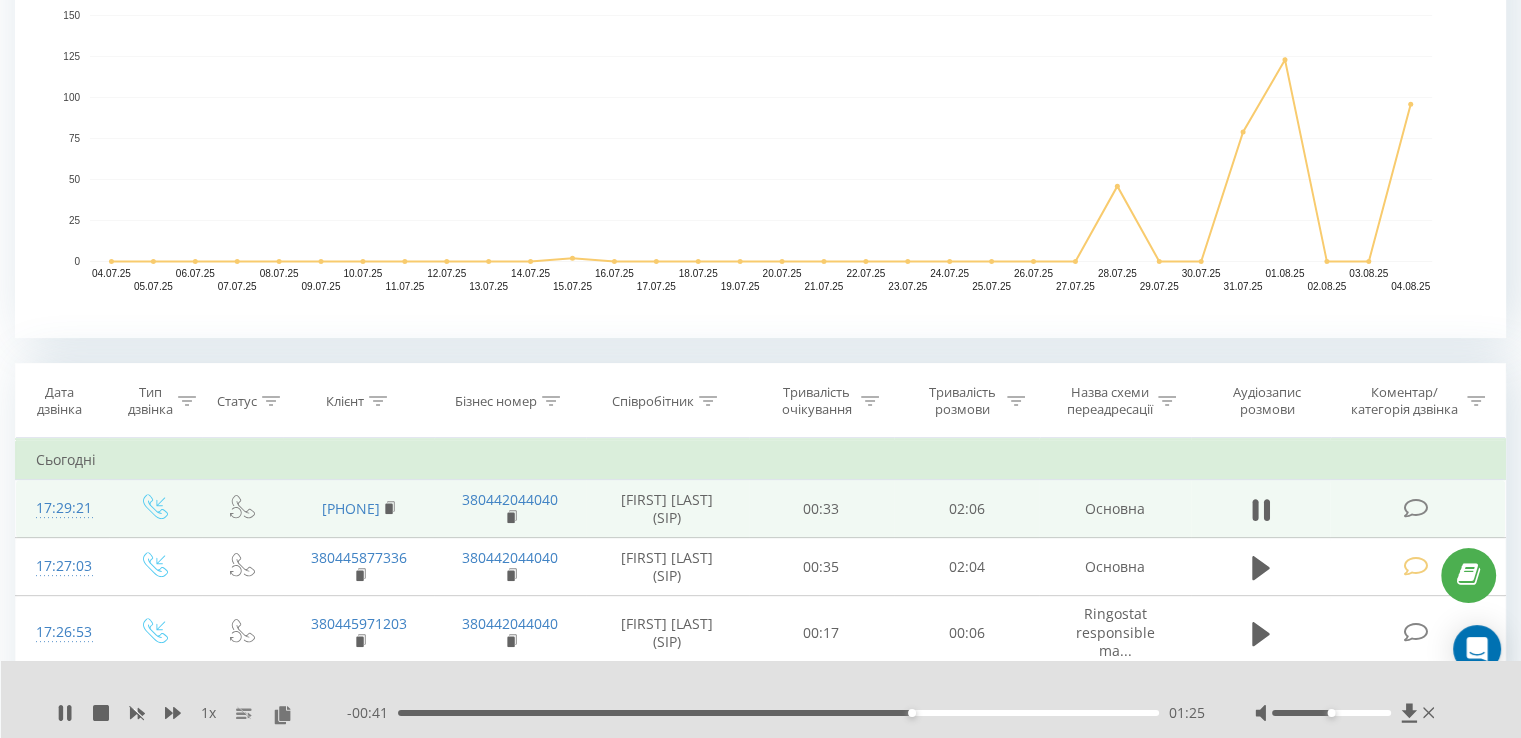 click on "- 00:41 01:25   01:25" at bounding box center (776, 713) 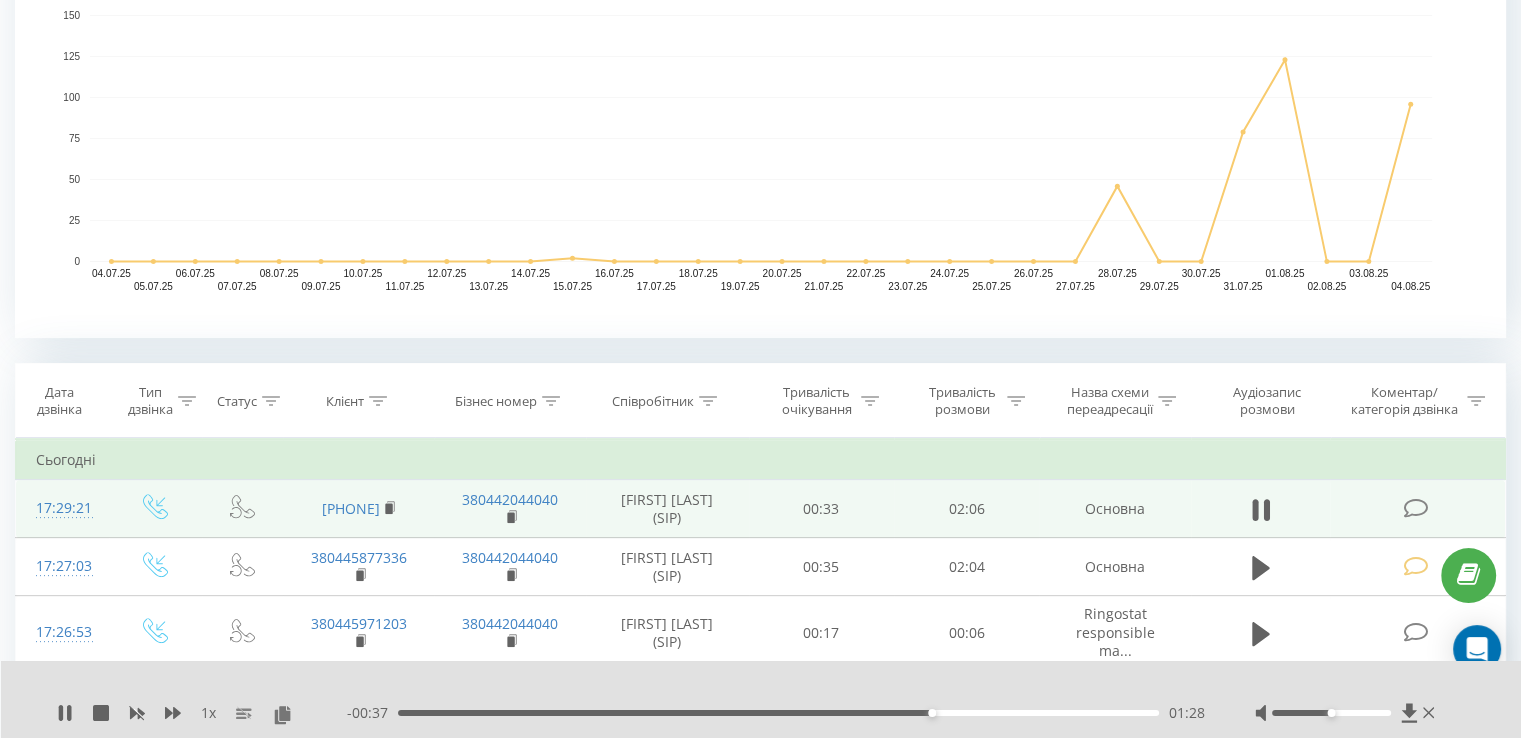 click on "- 00:37 01:28   01:28" at bounding box center (776, 713) 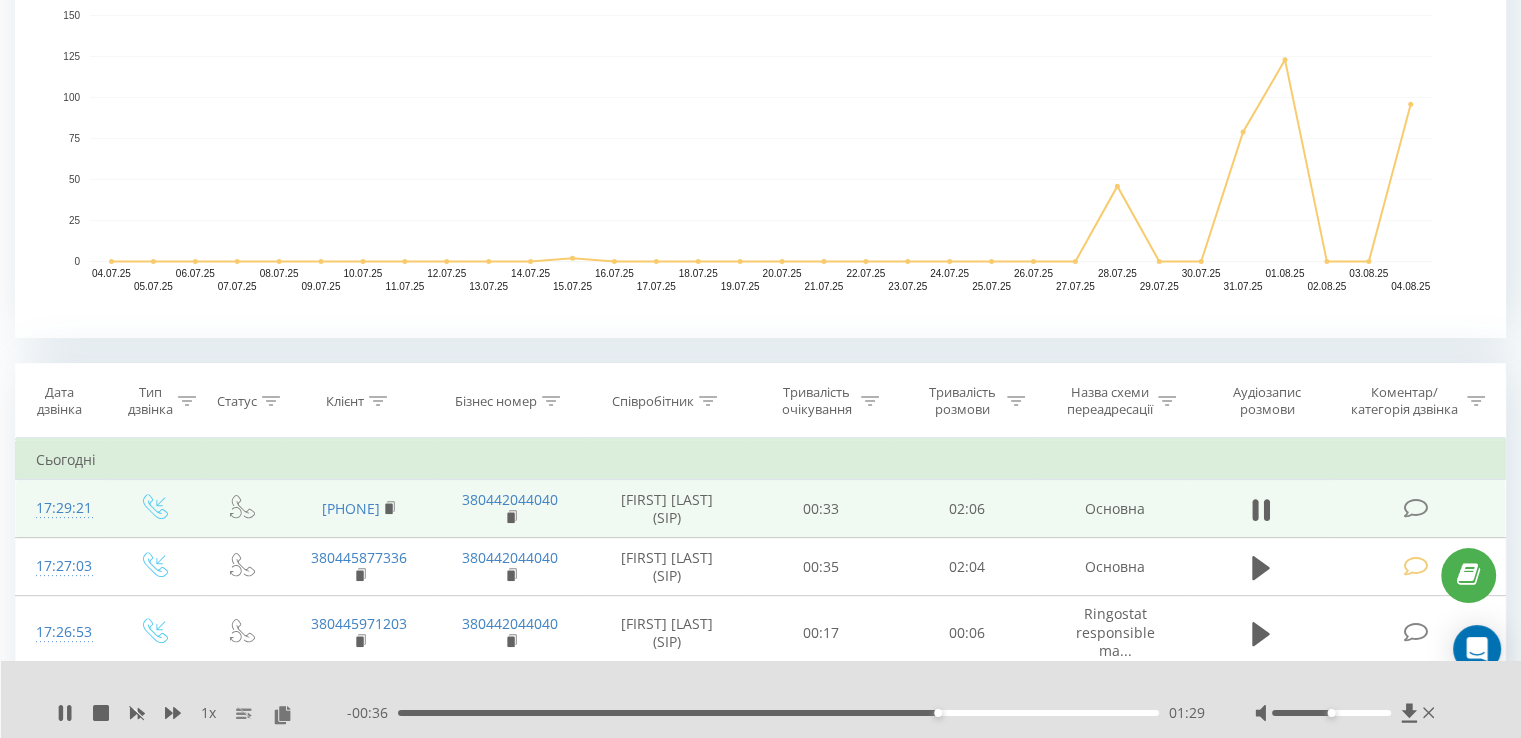 click on "01:29" at bounding box center (778, 713) 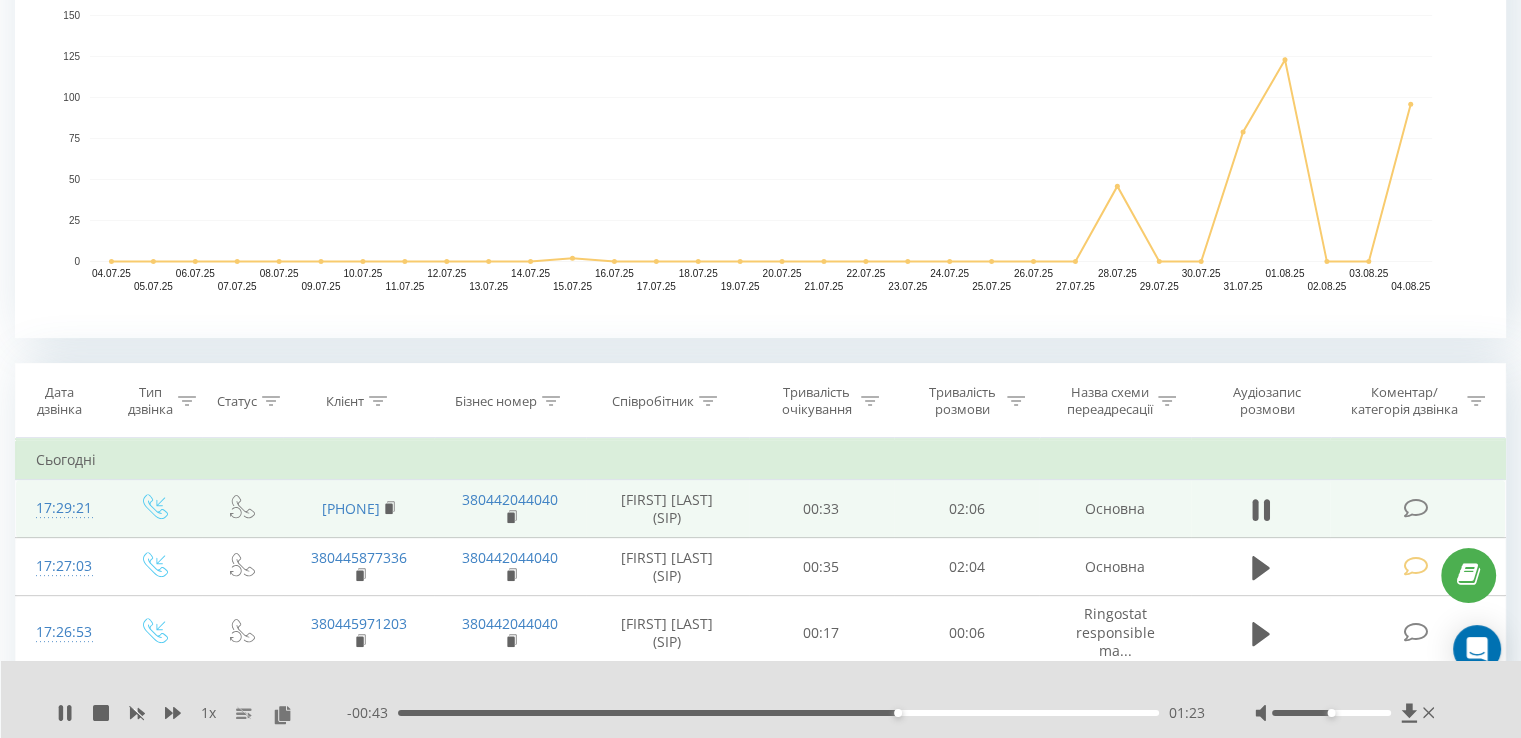 click on "1 x  - 00:43 01:23   01:23" at bounding box center [761, 699] 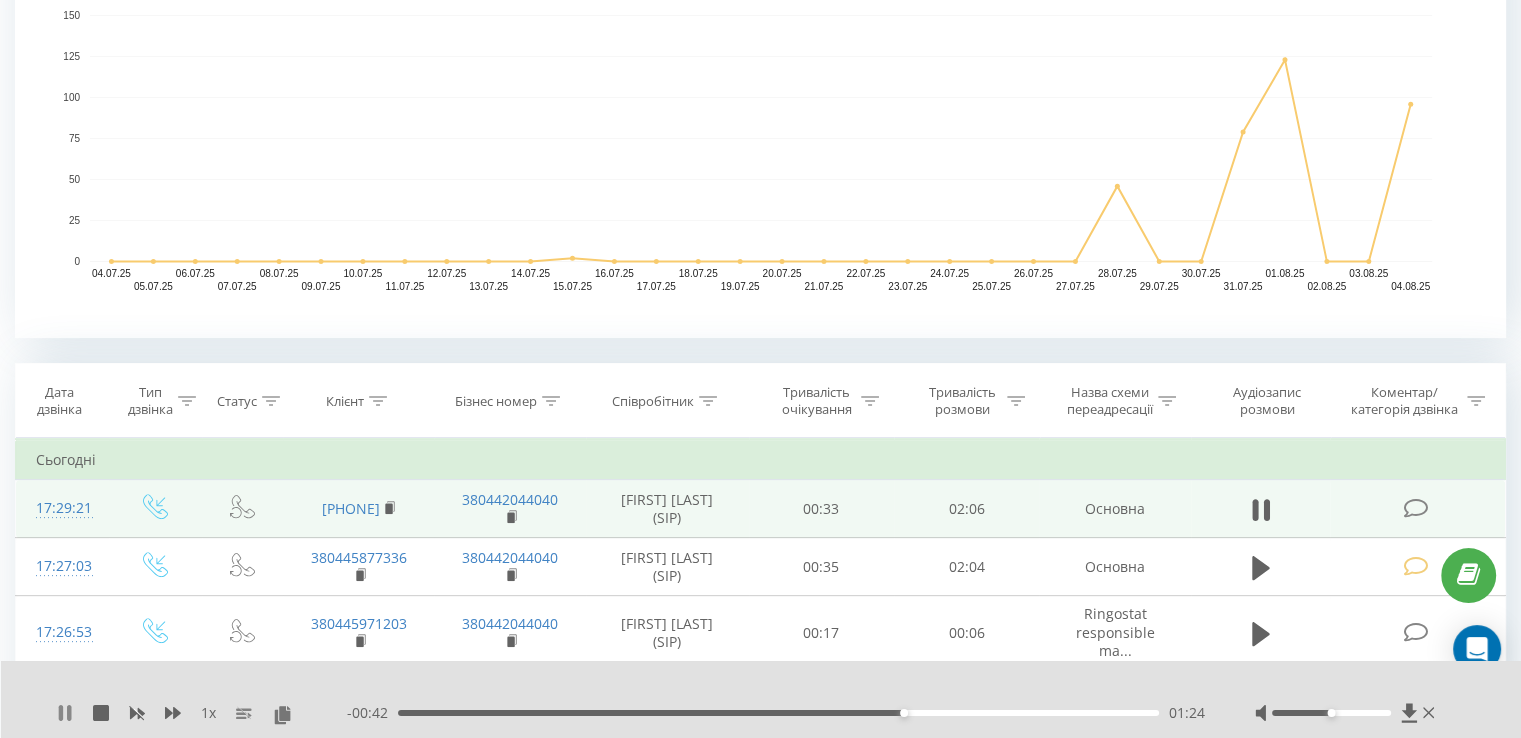 click 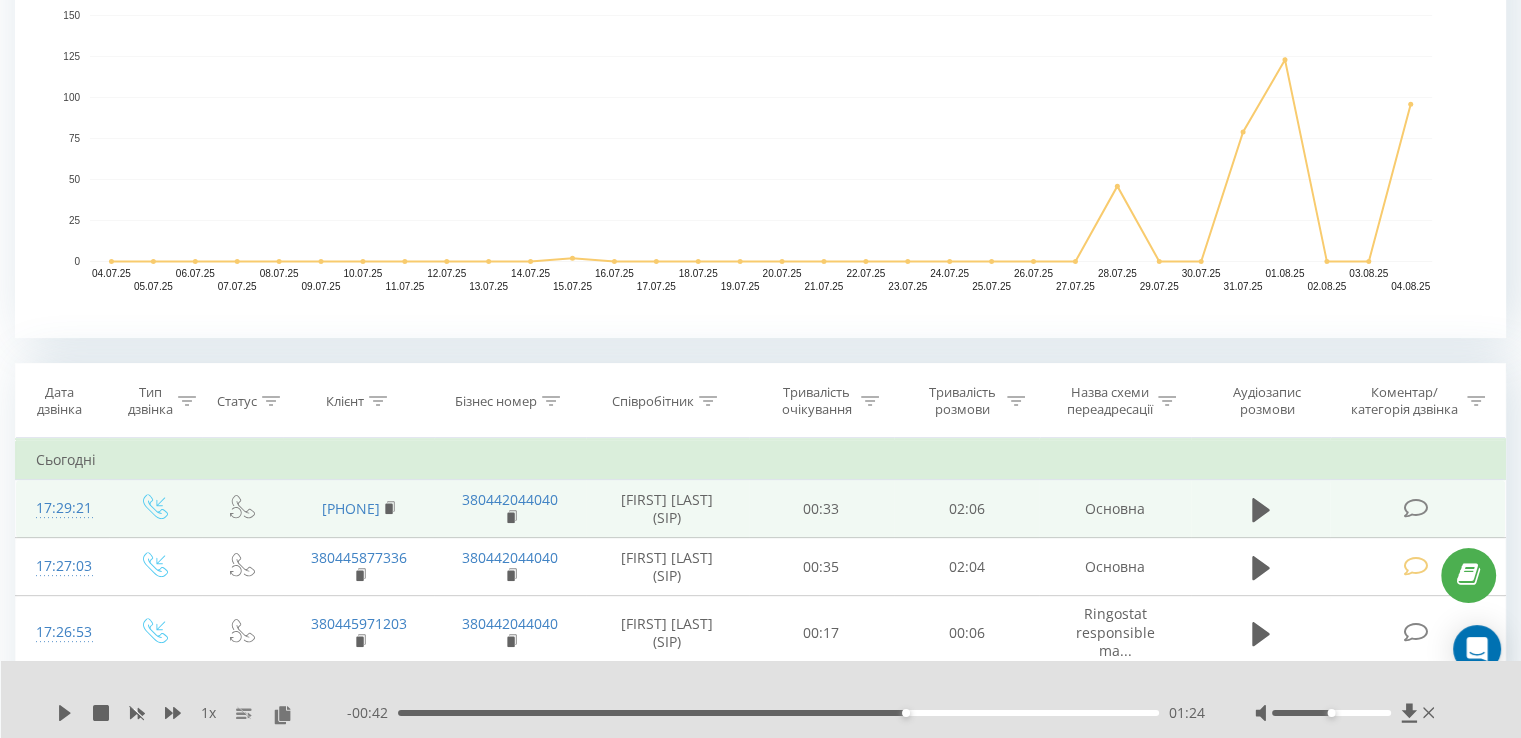 click at bounding box center [1415, 508] 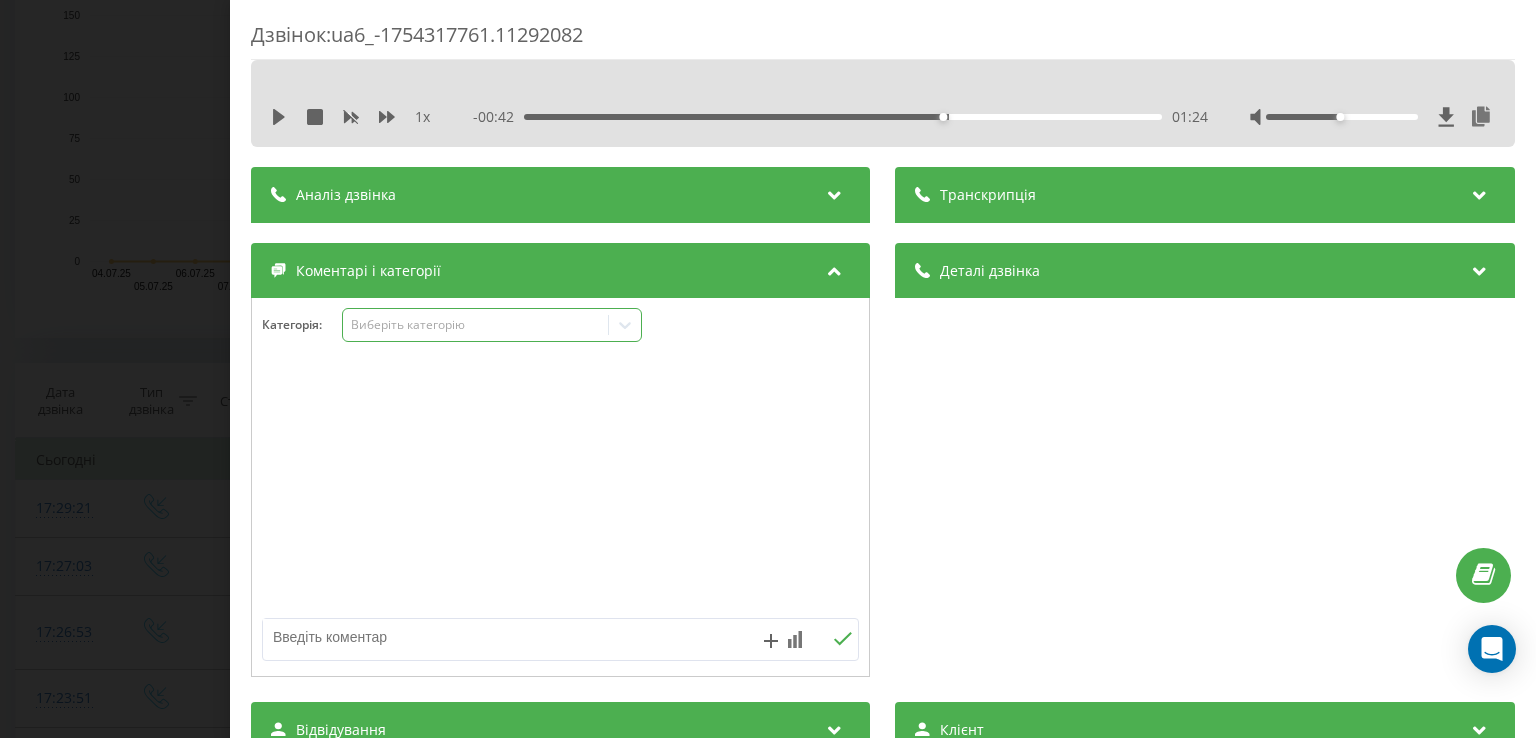 click on "Виберіть категорію" at bounding box center [476, 325] 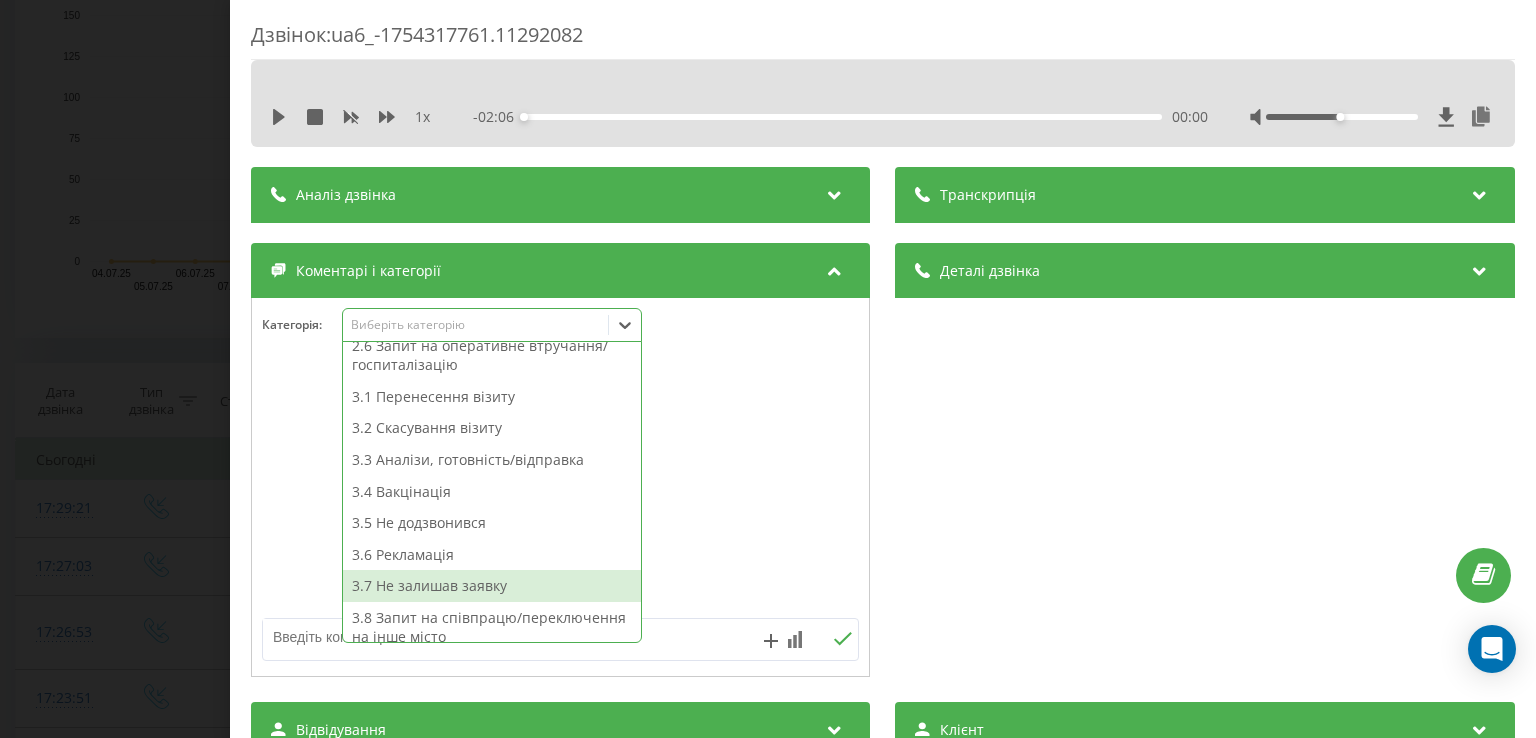scroll, scrollTop: 345, scrollLeft: 0, axis: vertical 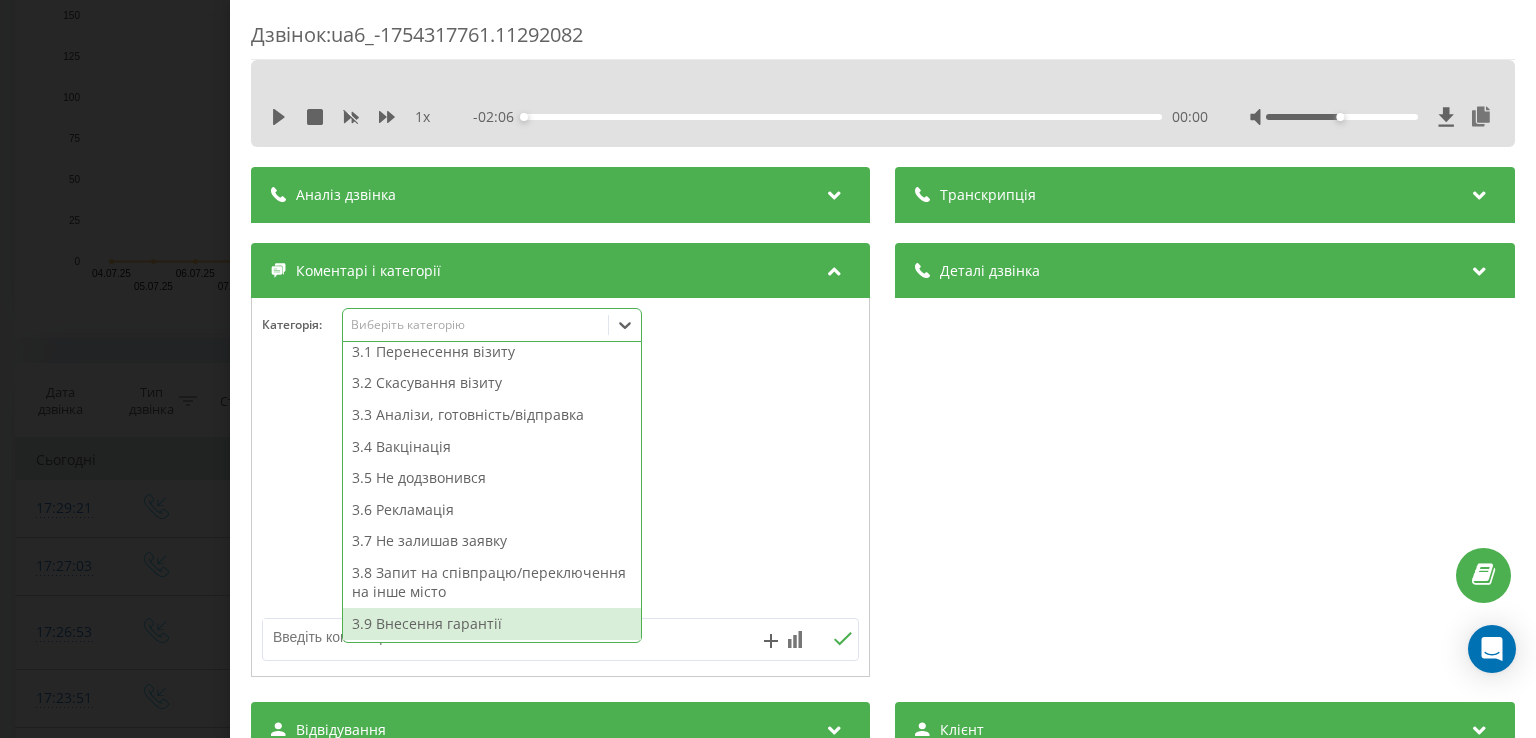 click on "3.9 Внесення гарантії" at bounding box center (492, 624) 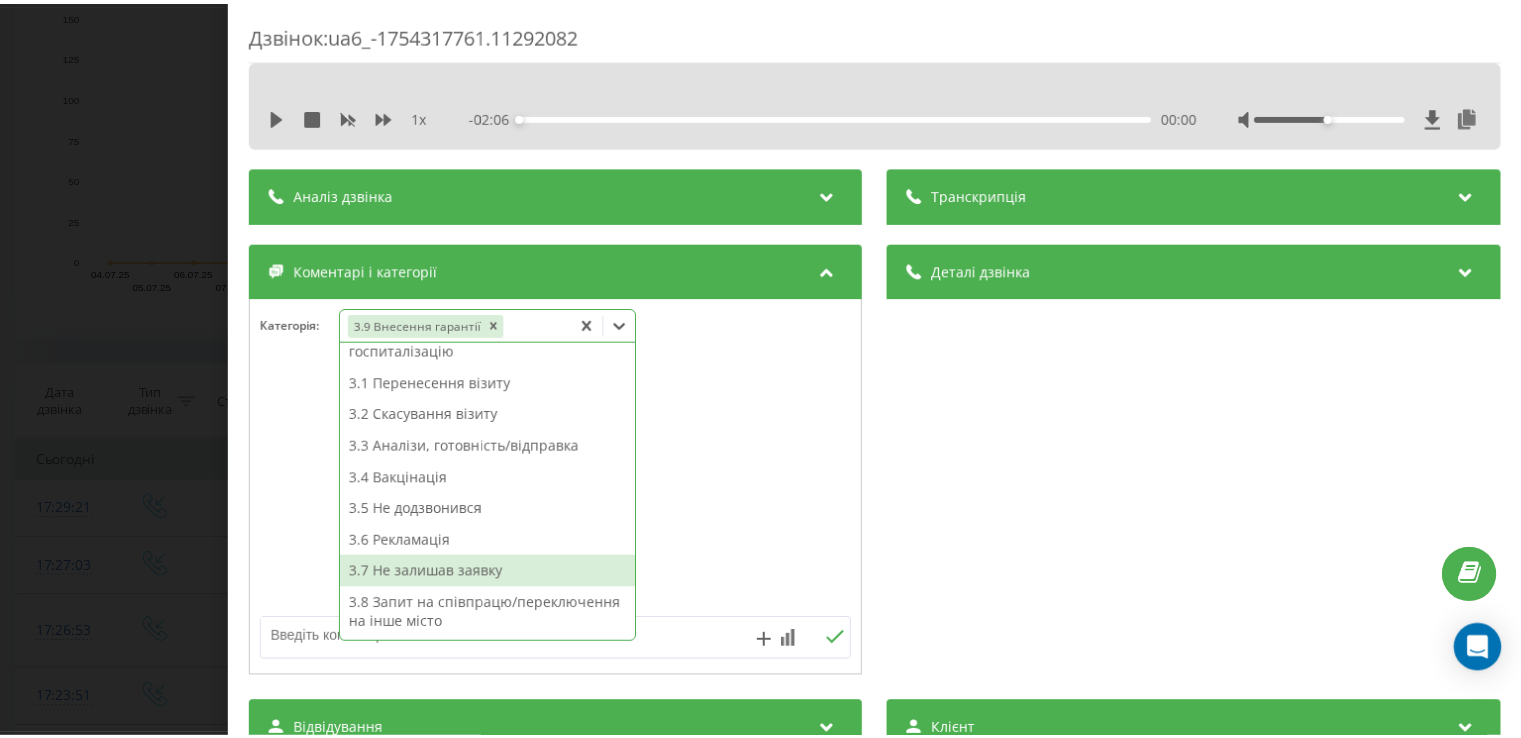 scroll, scrollTop: 314, scrollLeft: 0, axis: vertical 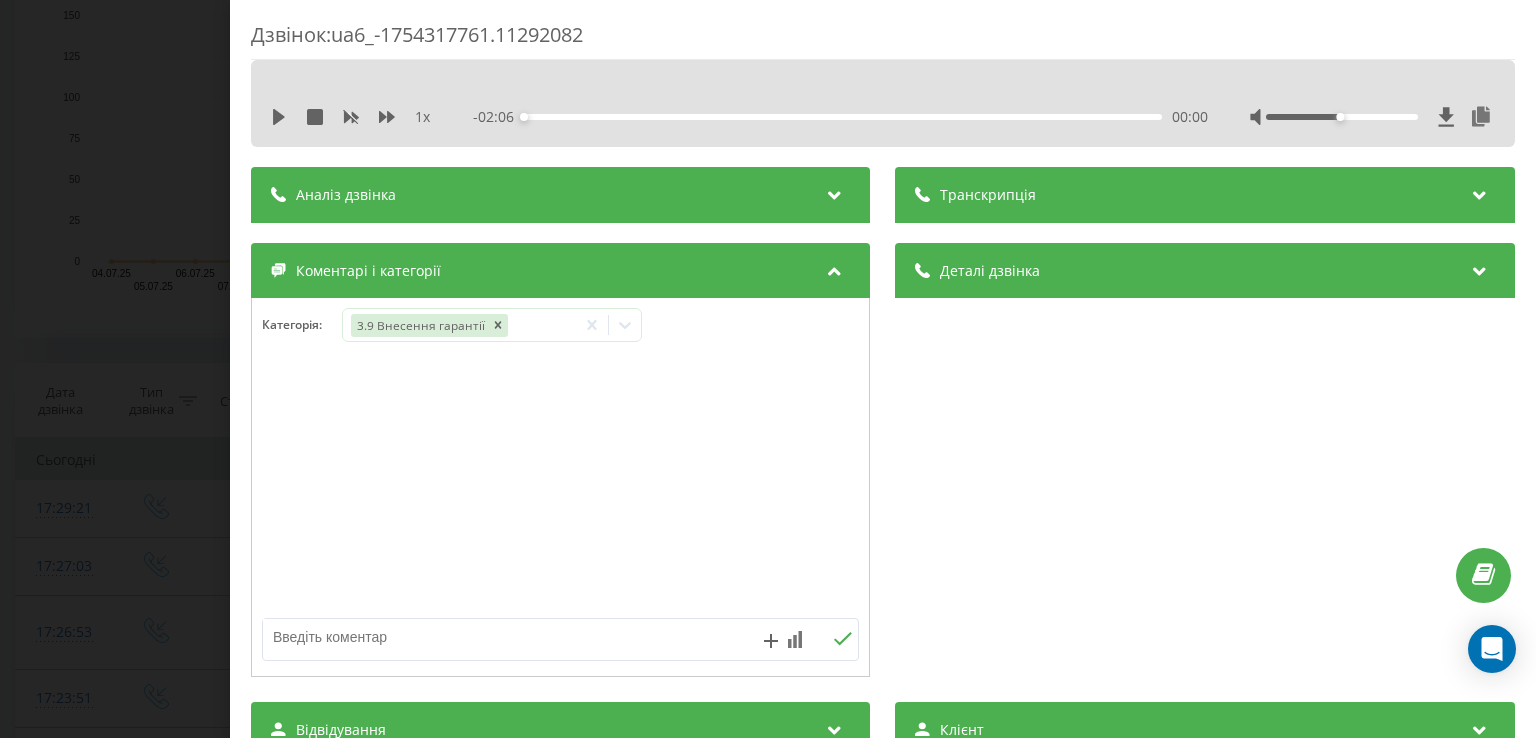 click on "Дзвінок :  ua6_-1754317761.11292082   1 x  - 02:06 00:00   00:00   Транскрипція Для AI-аналізу майбутніх дзвінків  налаштуйте та активуйте профіль на сторінці . Якщо профіль вже є і дзвінок відповідає його умовам, оновіть сторінку через 10 хвилин - AI аналізує поточний дзвінок. Аналіз дзвінка Для AI-аналізу майбутніх дзвінків  налаштуйте та активуйте профіль на сторінці . Якщо профіль вже є і дзвінок відповідає його умовам, оновіть сторінку через 10 хвилин - AI аналізує поточний дзвінок. Деталі дзвінка Загальне Дата дзвінка 2025-08-04 17:29:21 Тип дзвінка Вхідний Статус дзвінка Повторний 380442936479" at bounding box center (768, 369) 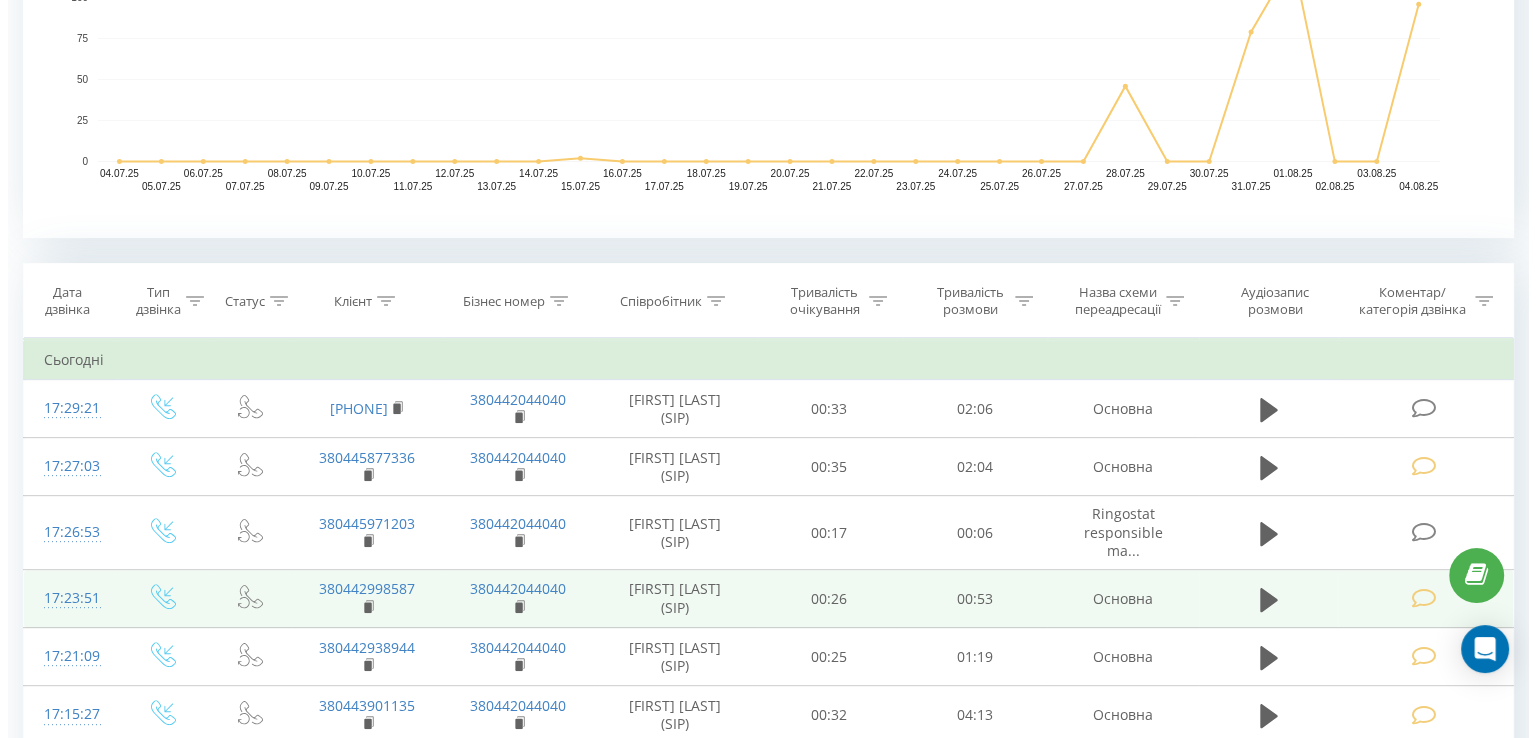 scroll, scrollTop: 700, scrollLeft: 0, axis: vertical 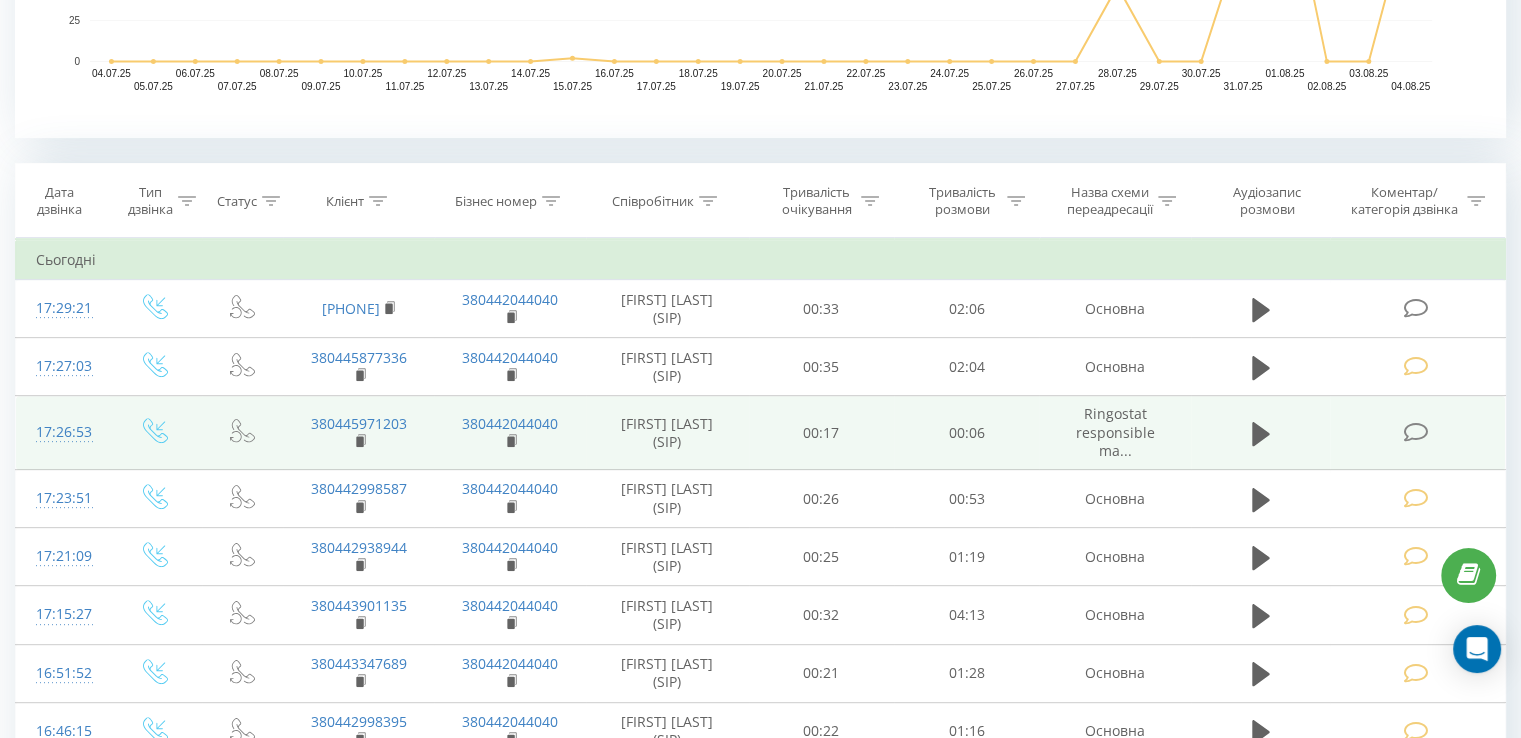 click at bounding box center (1415, 432) 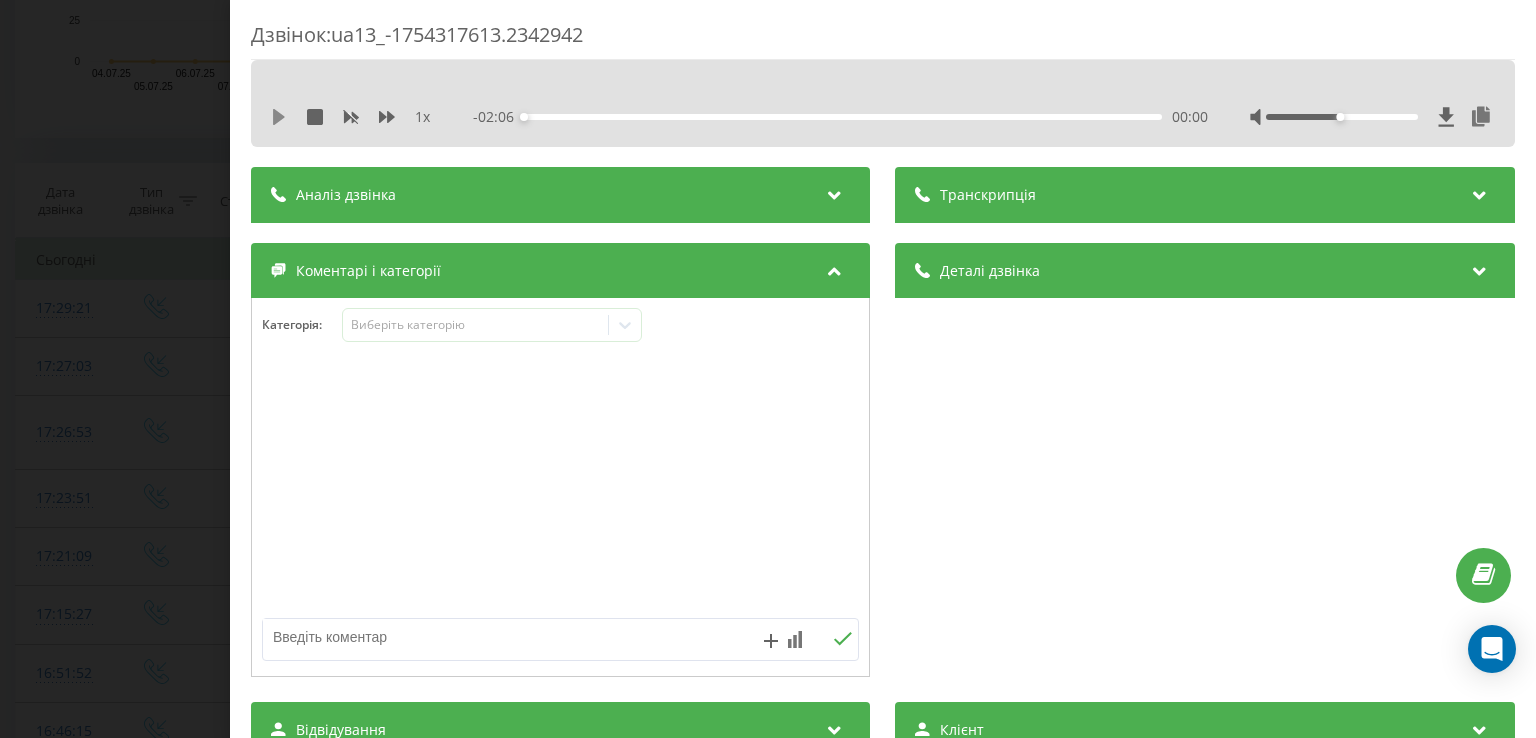 click 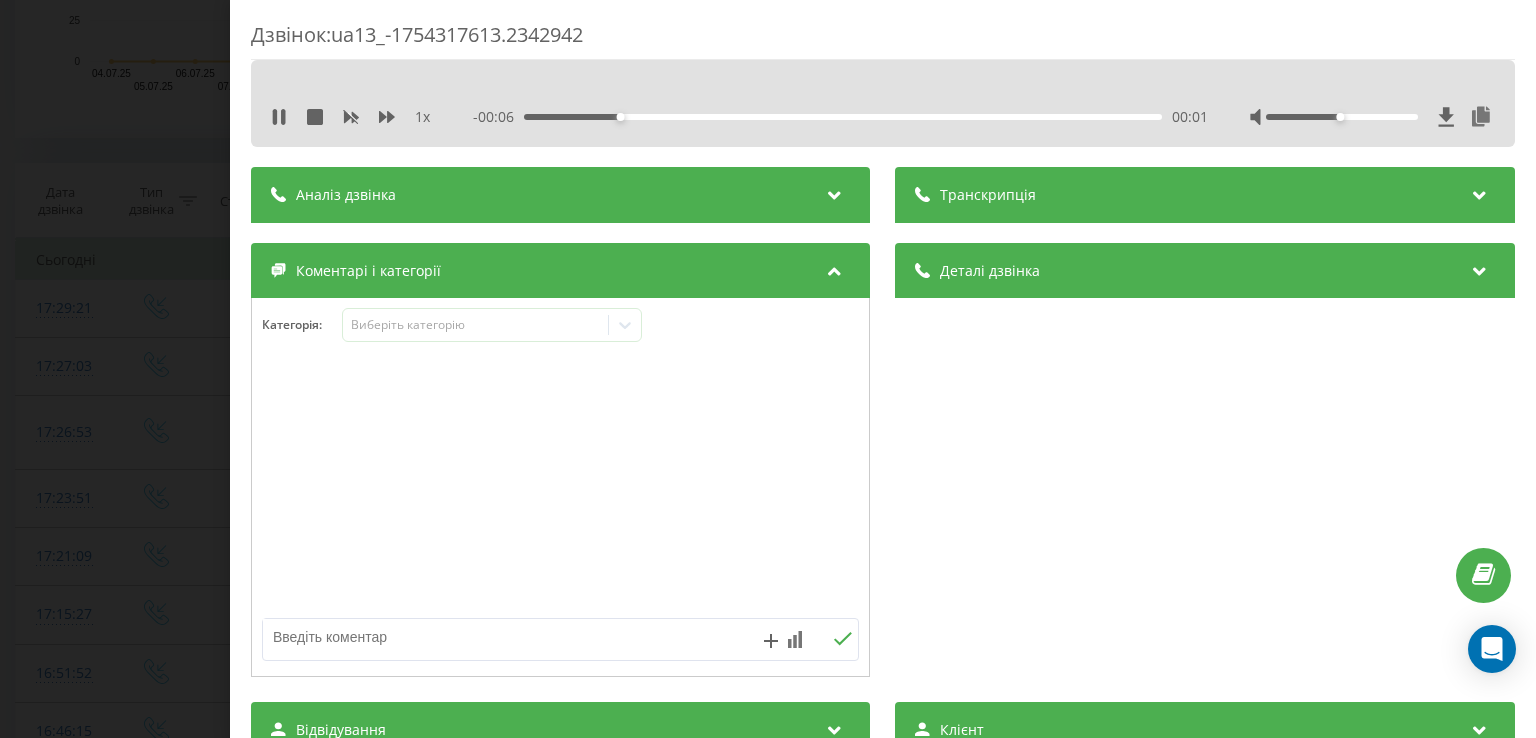 click on "00:01" at bounding box center (843, 117) 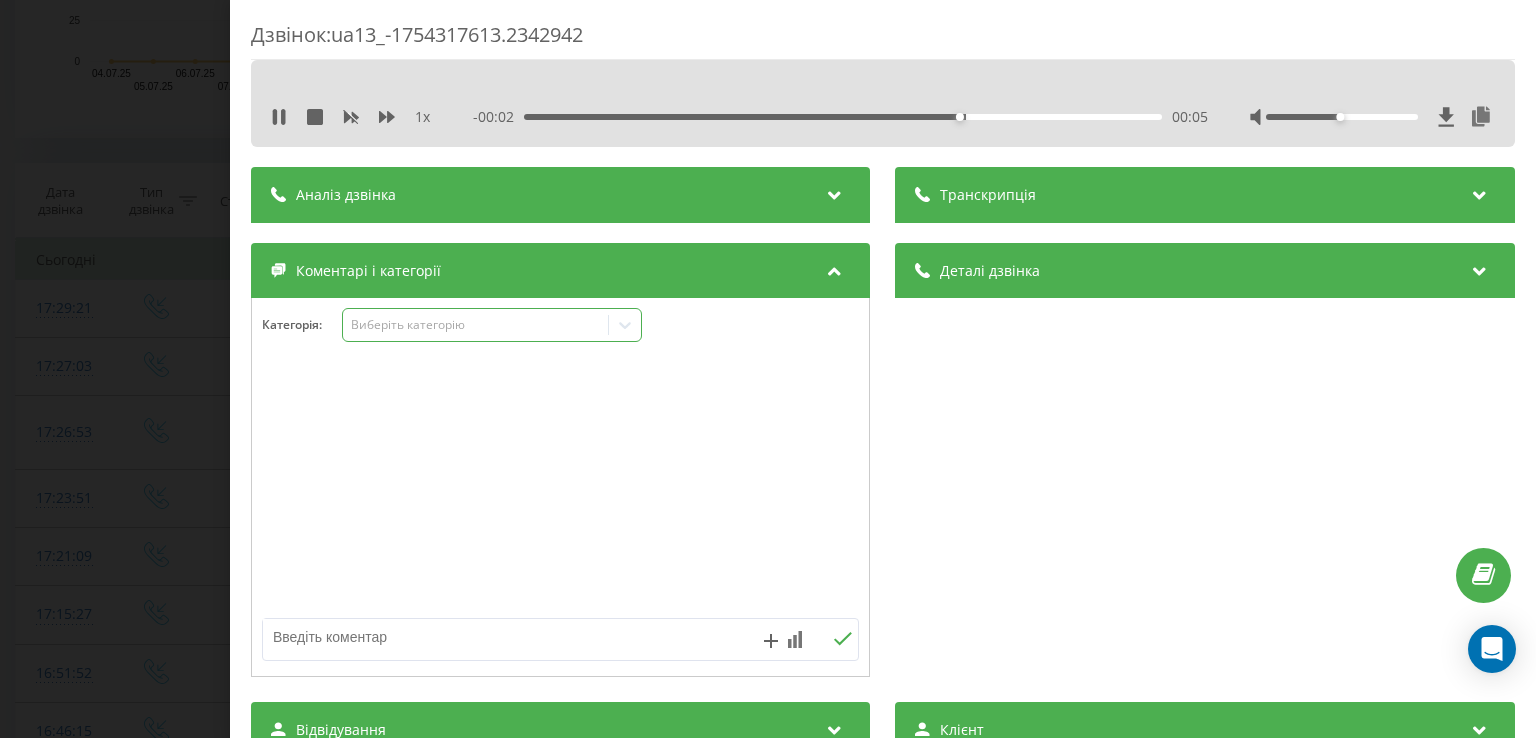 click on "Виберіть категорію" at bounding box center (476, 325) 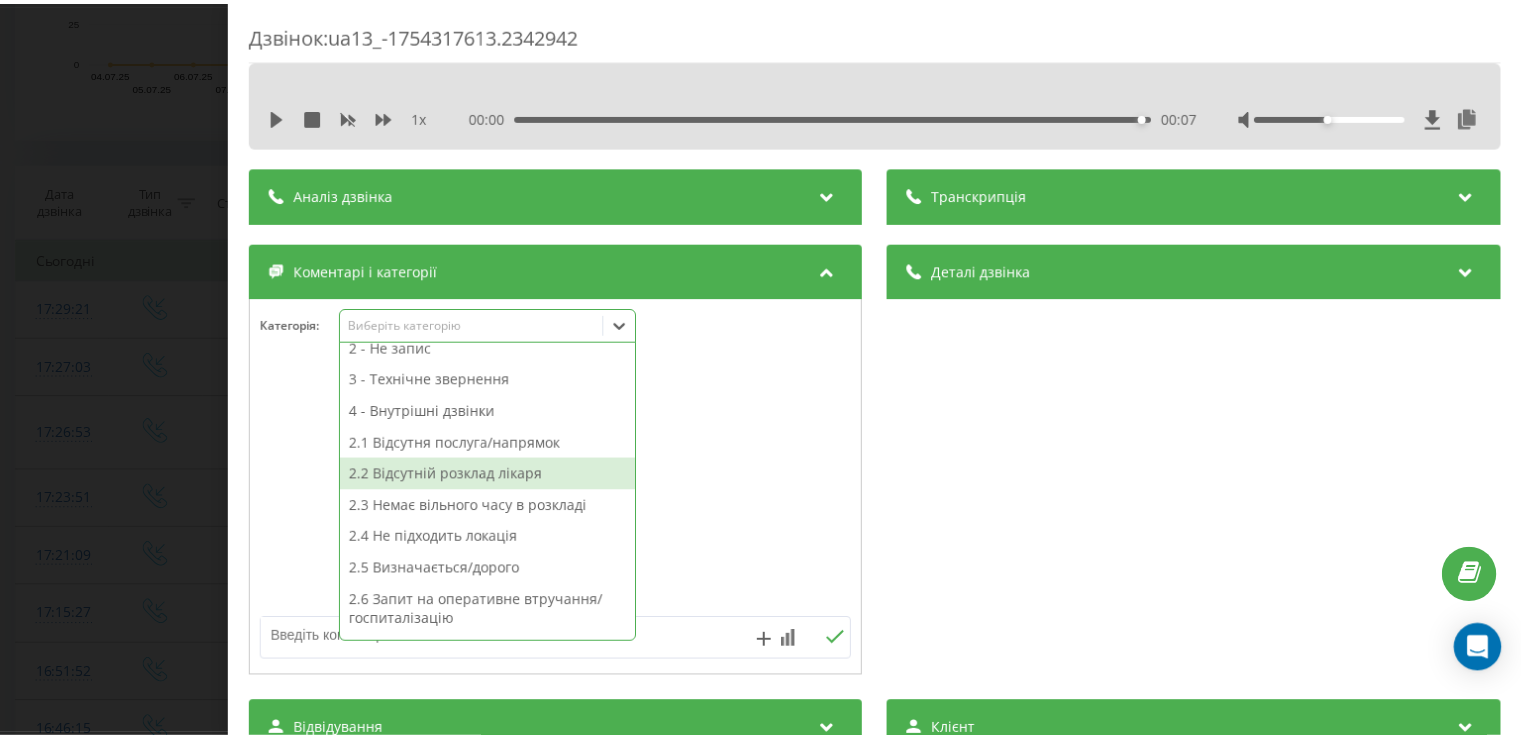 scroll, scrollTop: 0, scrollLeft: 0, axis: both 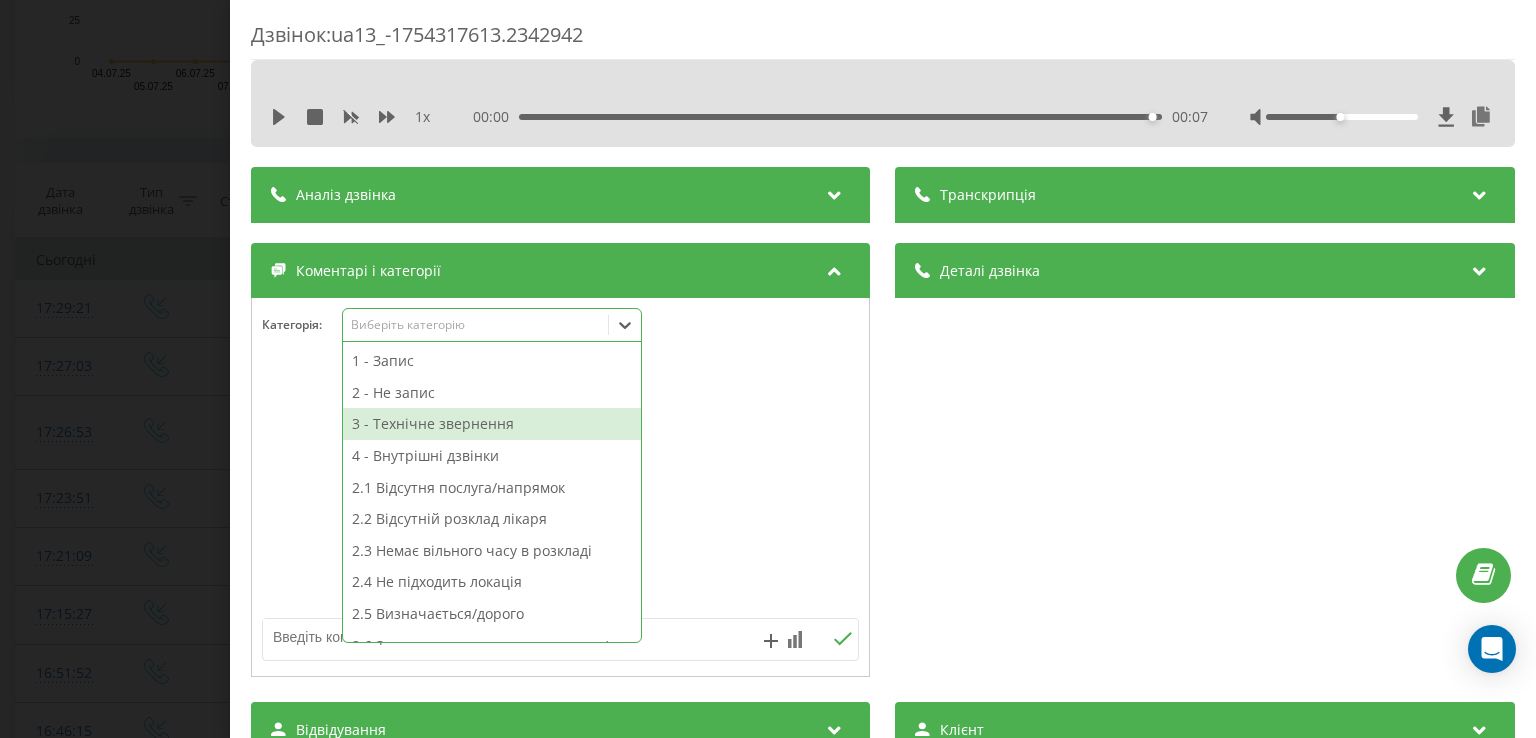 click on "3 - Технічне звернення" at bounding box center [492, 424] 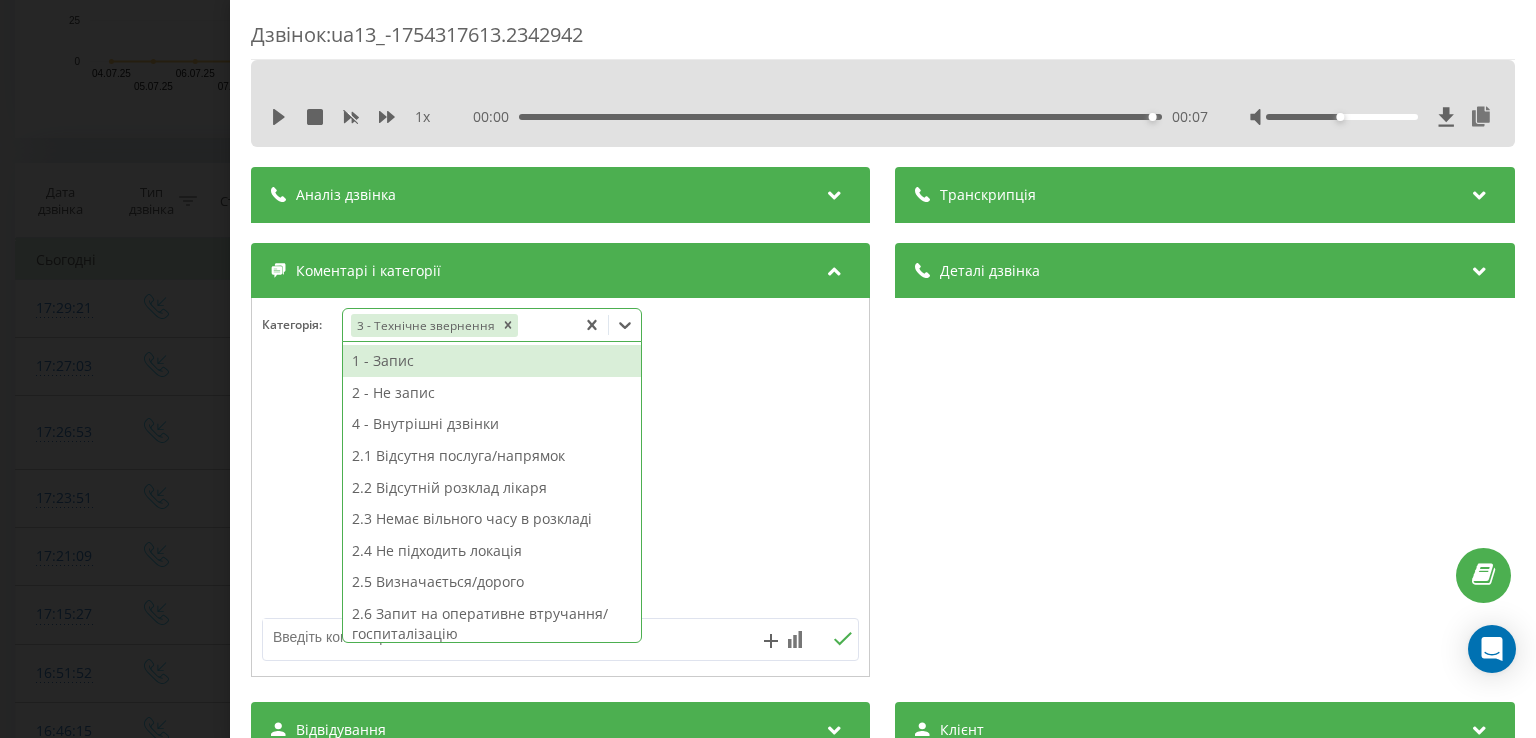 click on "Дзвінок :  ua13_-1754317613.2342942   1 x  00:00 00:07   00:07   Транскрипція Для AI-аналізу майбутніх дзвінків  налаштуйте та активуйте профіль на сторінці . Якщо профіль вже є і дзвінок відповідає його умовам, оновіть сторінку через 10 хвилин - AI аналізує поточний дзвінок. Аналіз дзвінка Для AI-аналізу майбутніх дзвінків  налаштуйте та активуйте профіль на сторінці . Якщо профіль вже є і дзвінок відповідає його умовам, оновіть сторінку через 10 хвилин - AI аналізує поточний дзвінок. Деталі дзвінка Загальне Дата дзвінка 2025-08-04 17:26:53 Тип дзвінка Вхідний Статус дзвінка Повторний 380445971203 /" at bounding box center (768, 369) 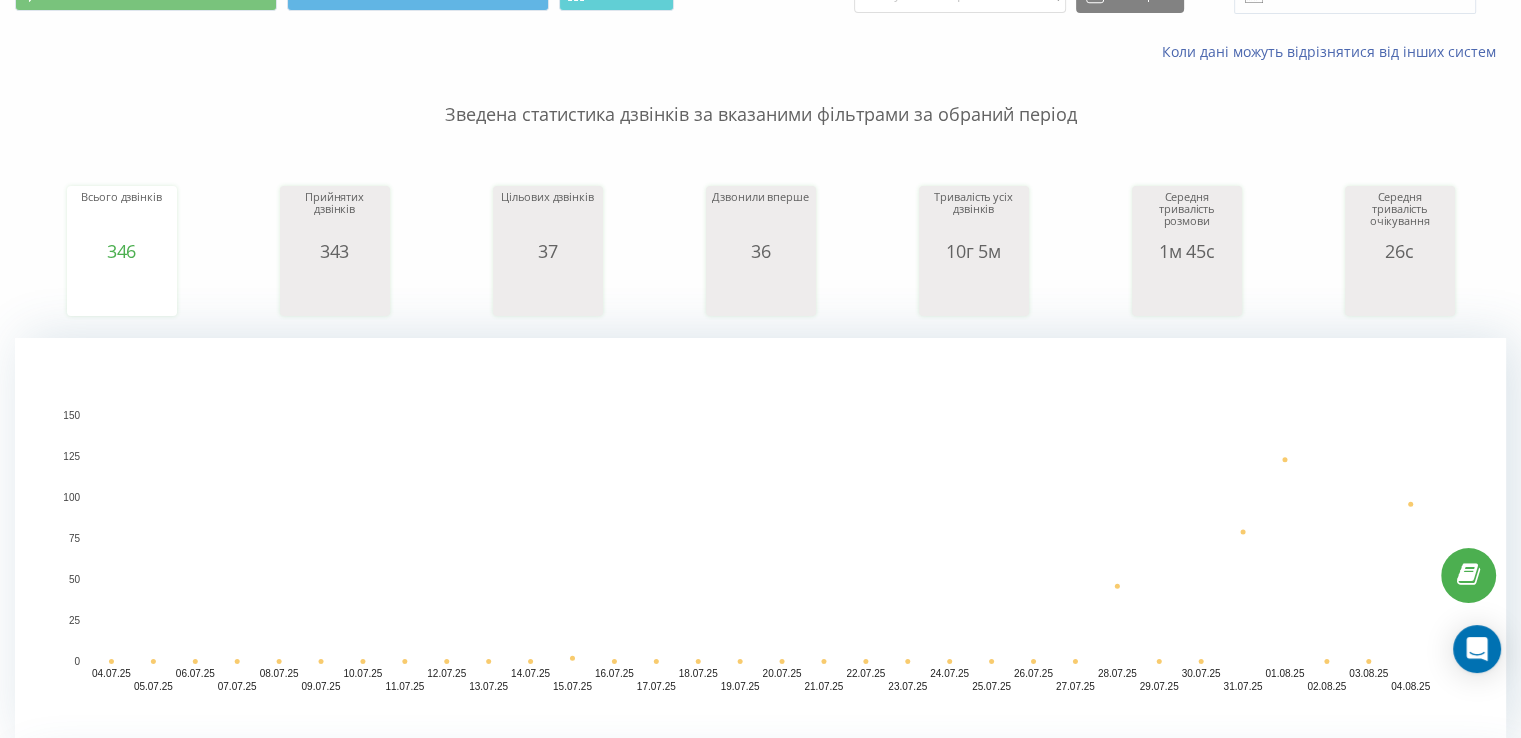 scroll, scrollTop: 700, scrollLeft: 0, axis: vertical 